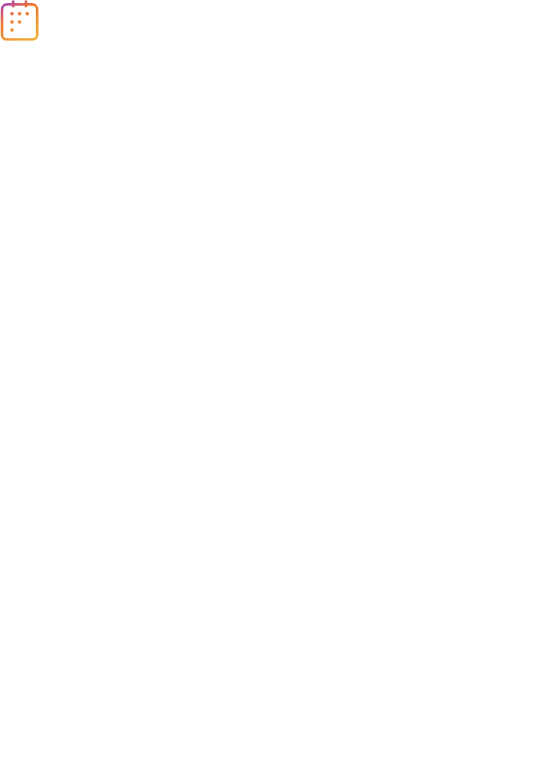 scroll, scrollTop: 0, scrollLeft: 0, axis: both 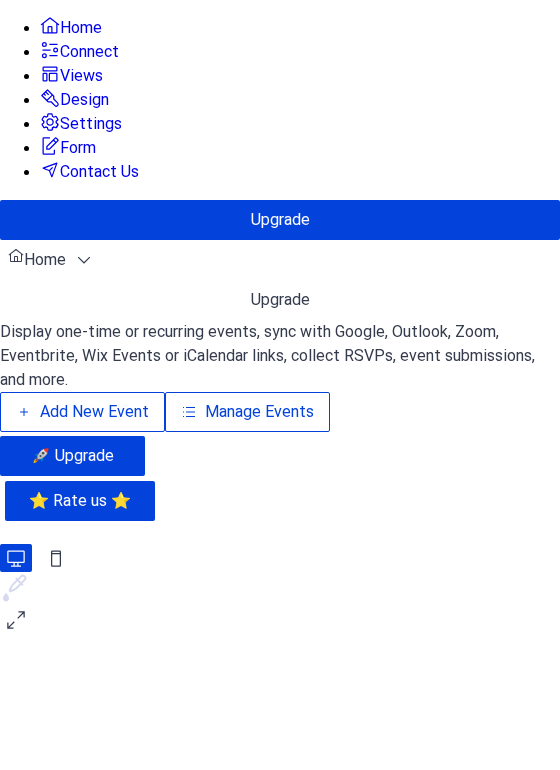 click on "Manage Events" at bounding box center (259, 412) 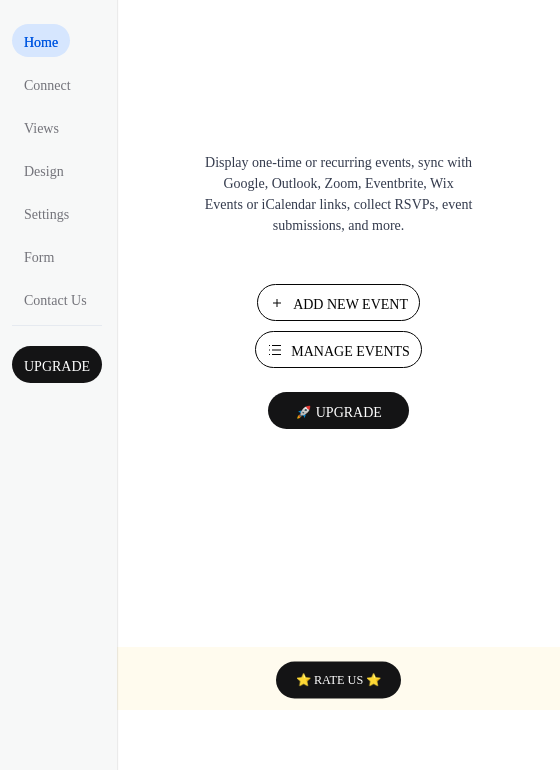 click on "Manage Events" at bounding box center (350, 351) 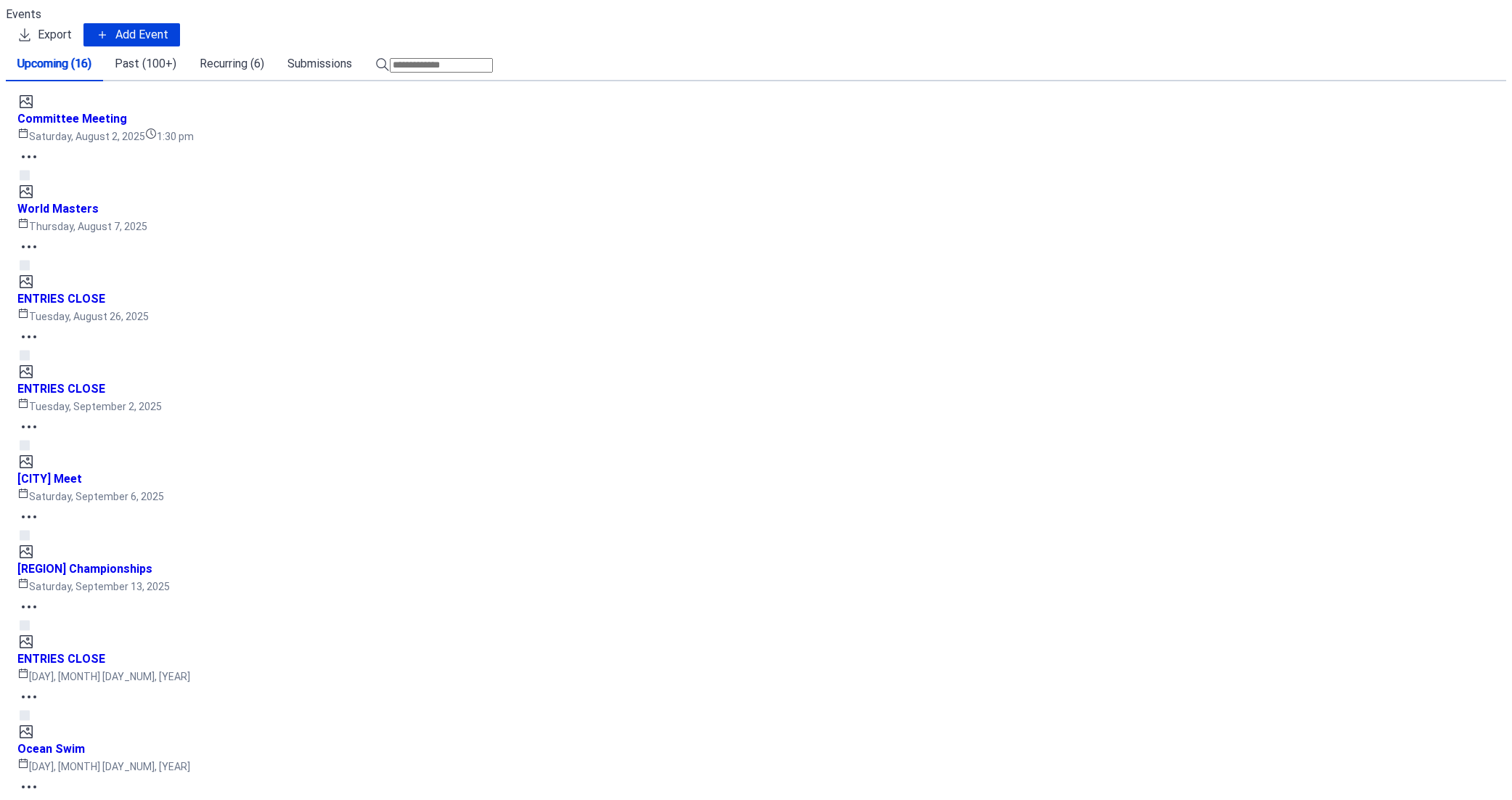 scroll, scrollTop: 0, scrollLeft: 0, axis: both 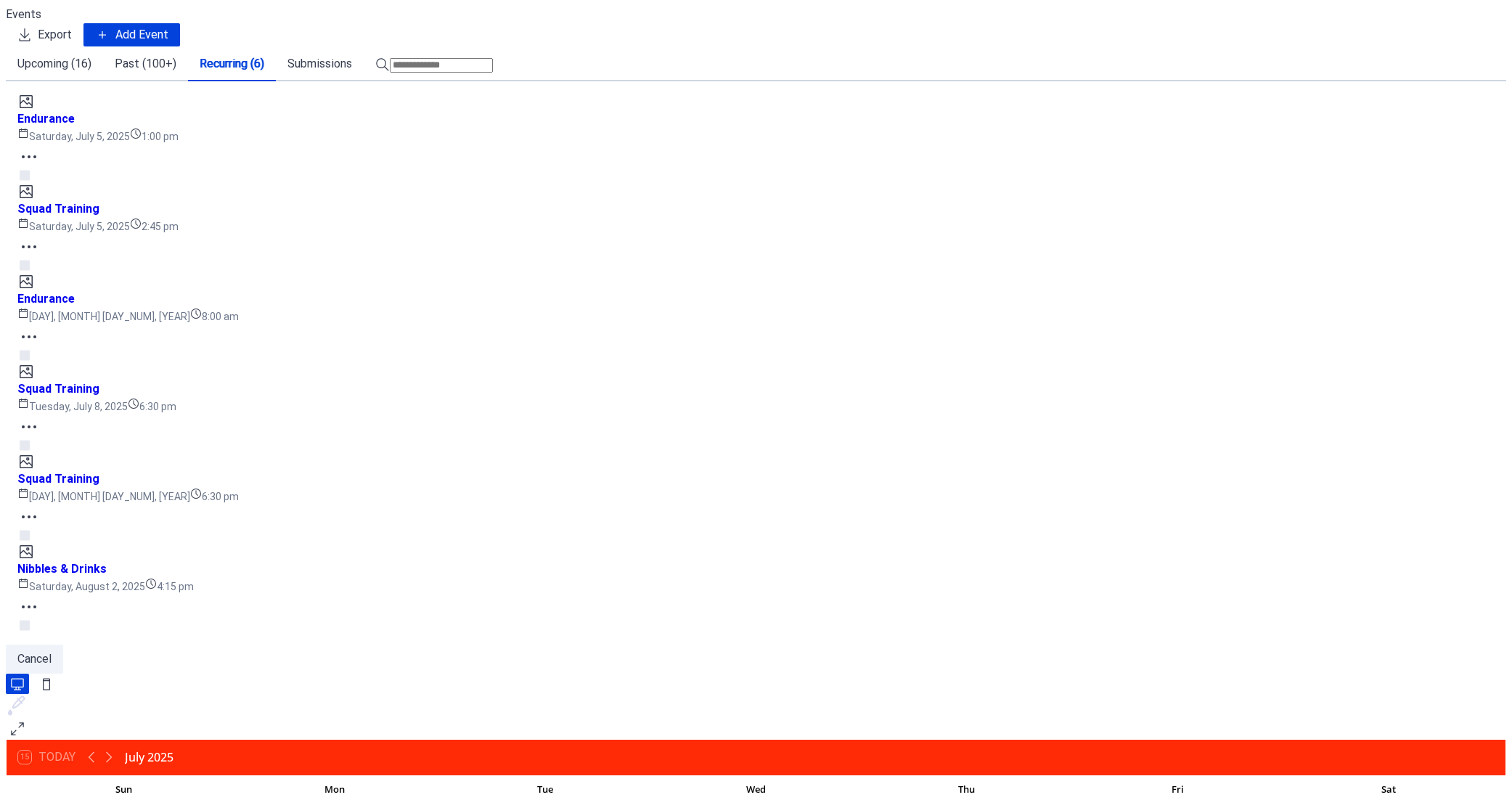 click on "Endurance Saturday, July 5, 2025 1:00 pm" at bounding box center [756, 128] 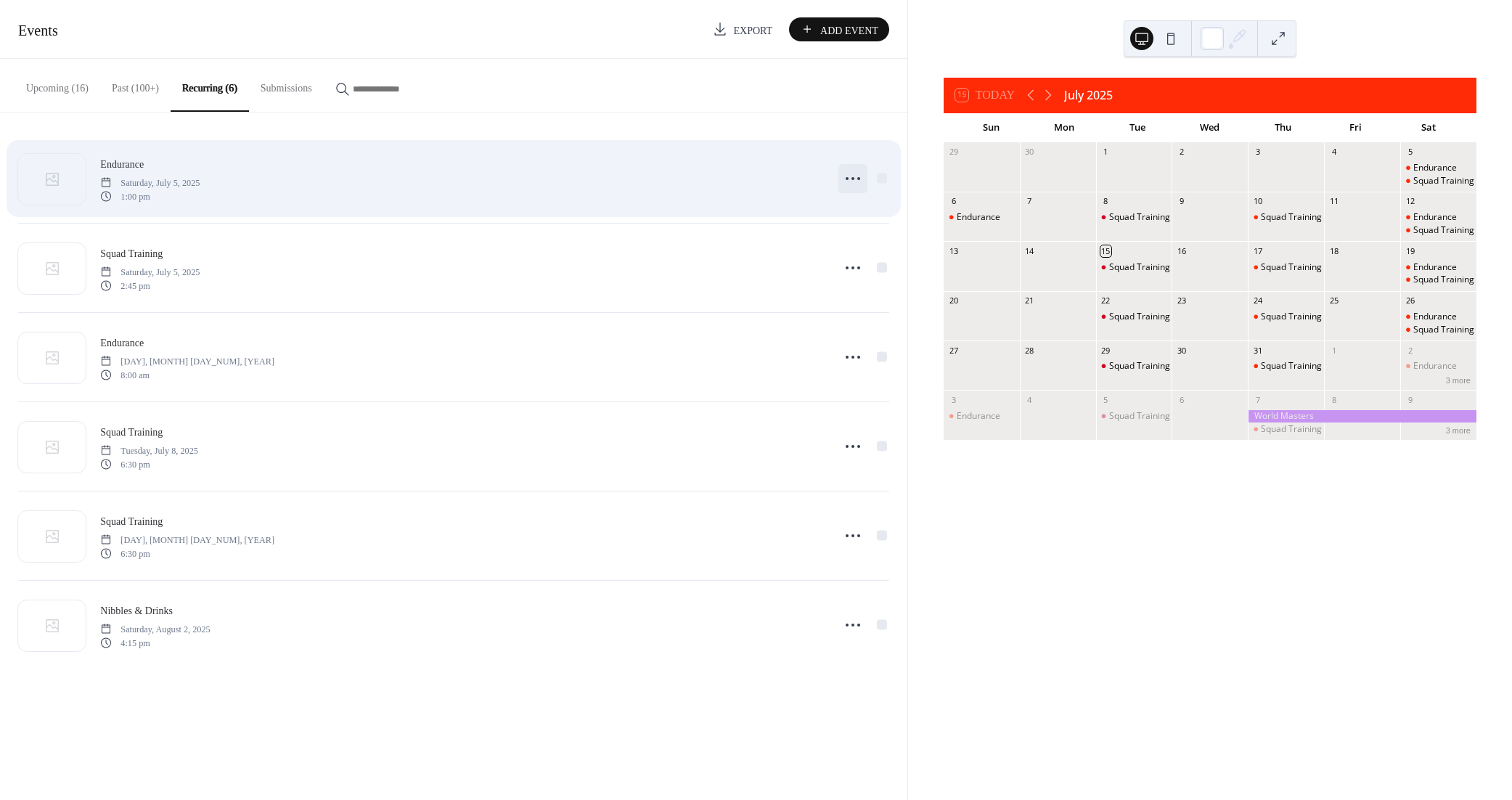 click 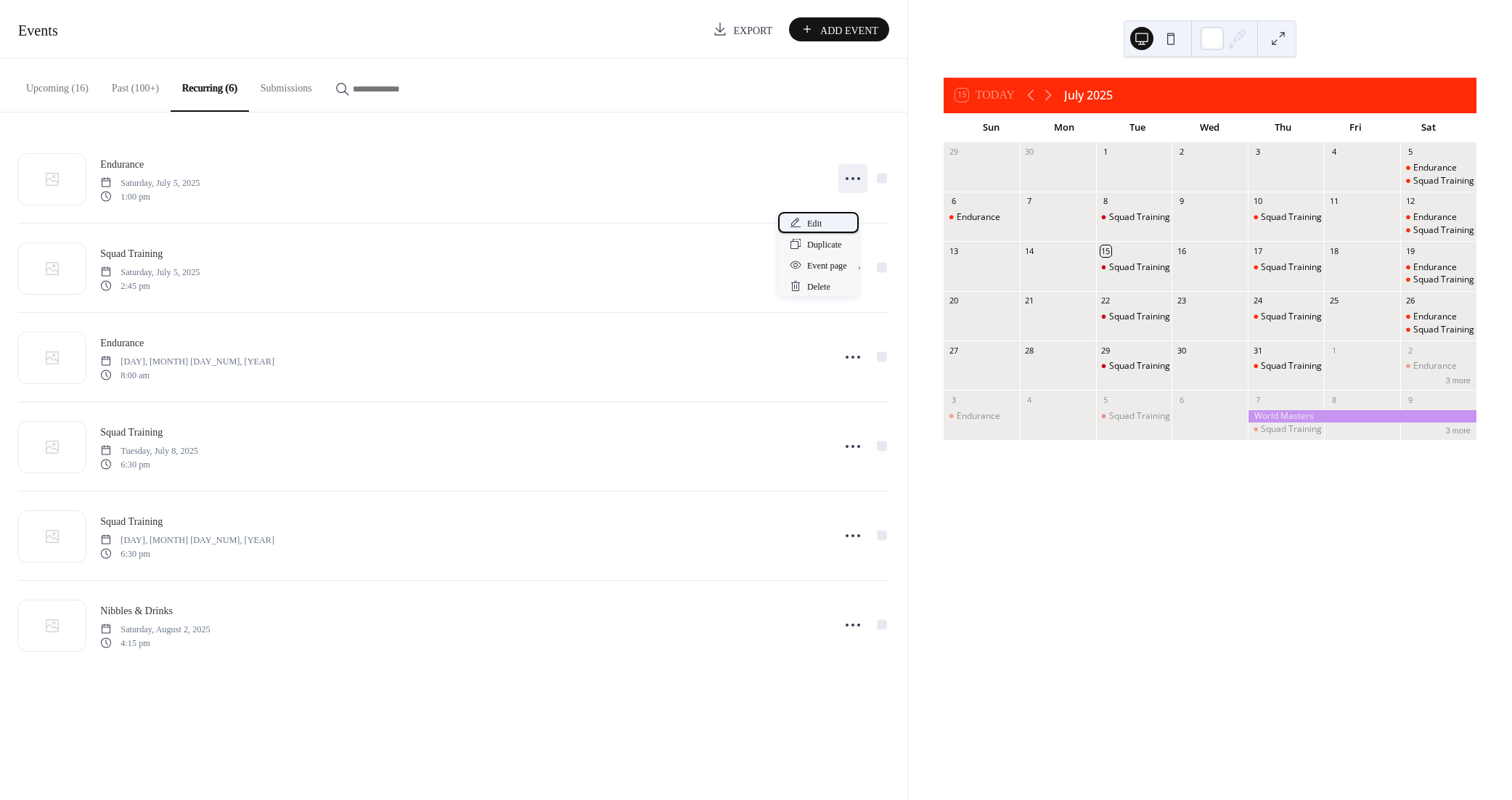 click on "Edit" at bounding box center (814, 224) 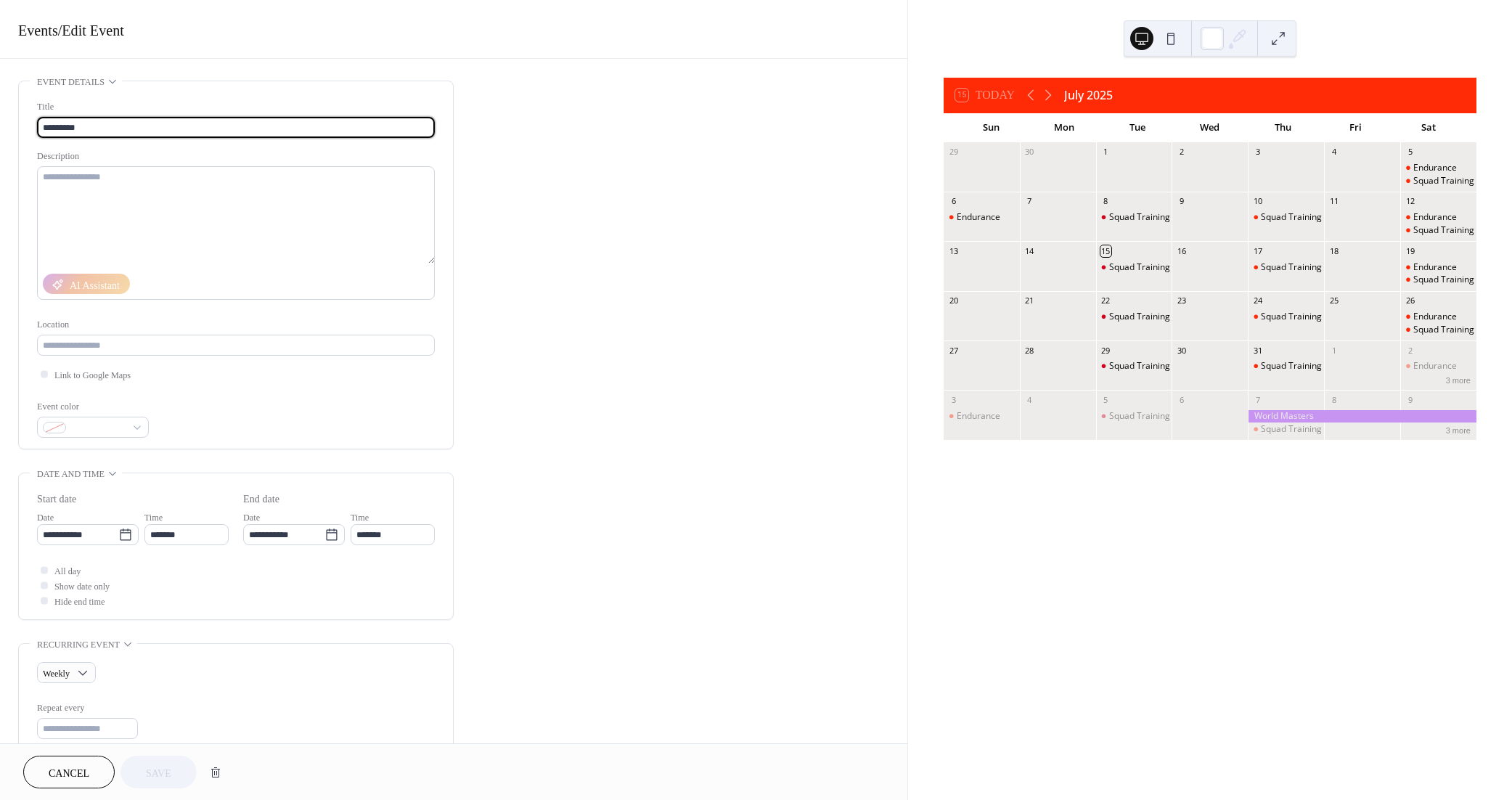 type on "**********" 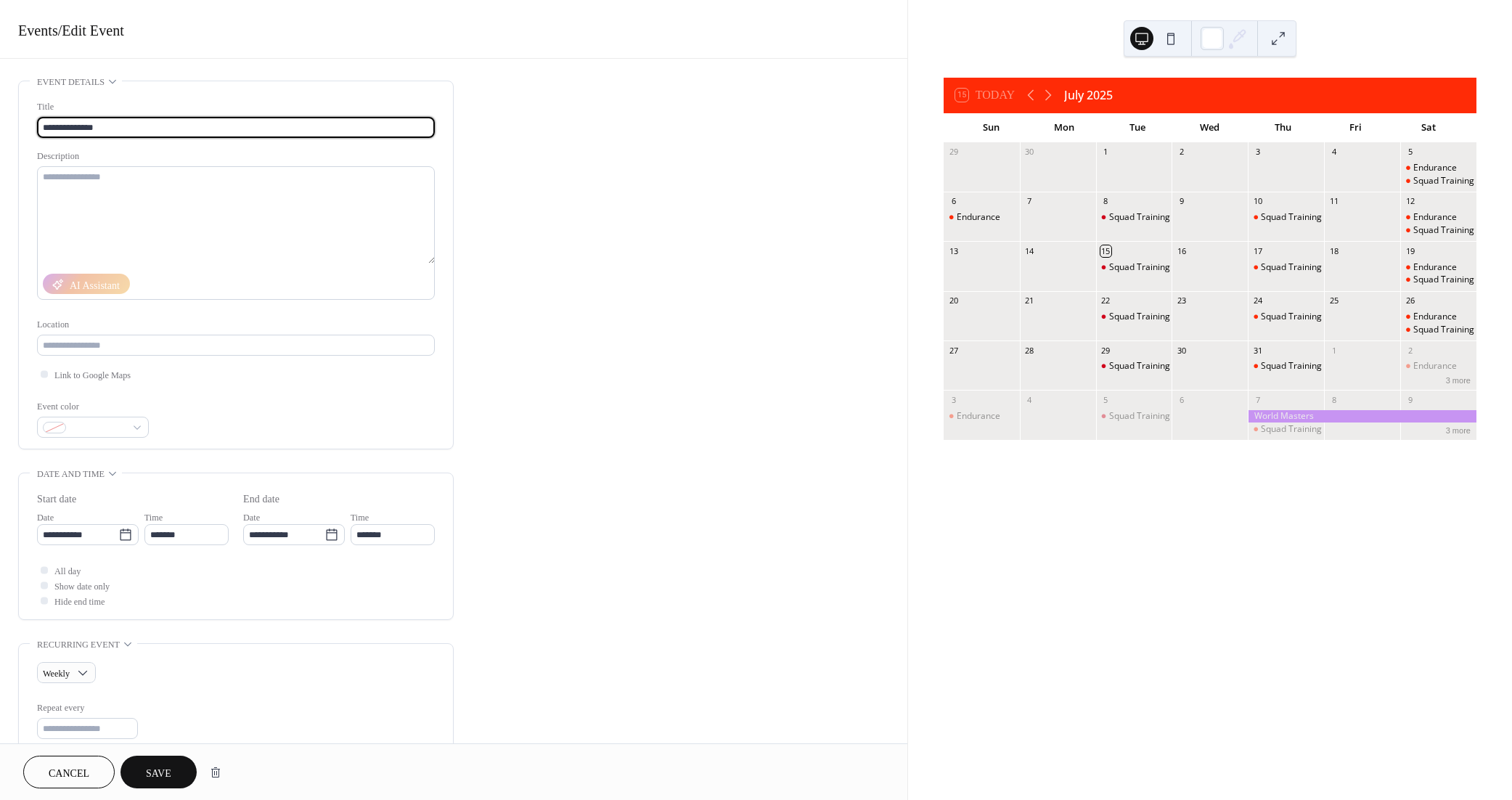 scroll, scrollTop: 208, scrollLeft: 0, axis: vertical 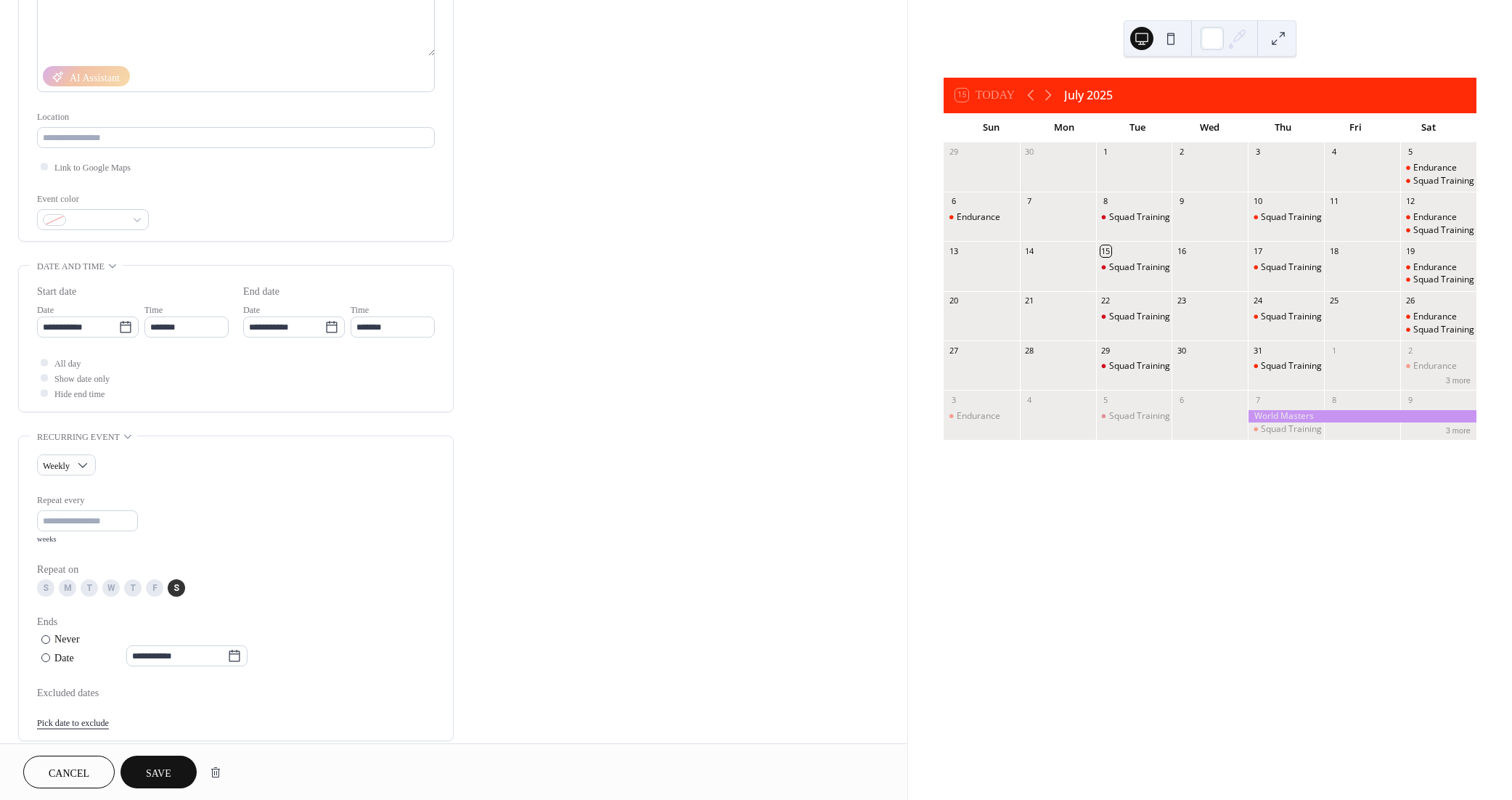 type on "**********" 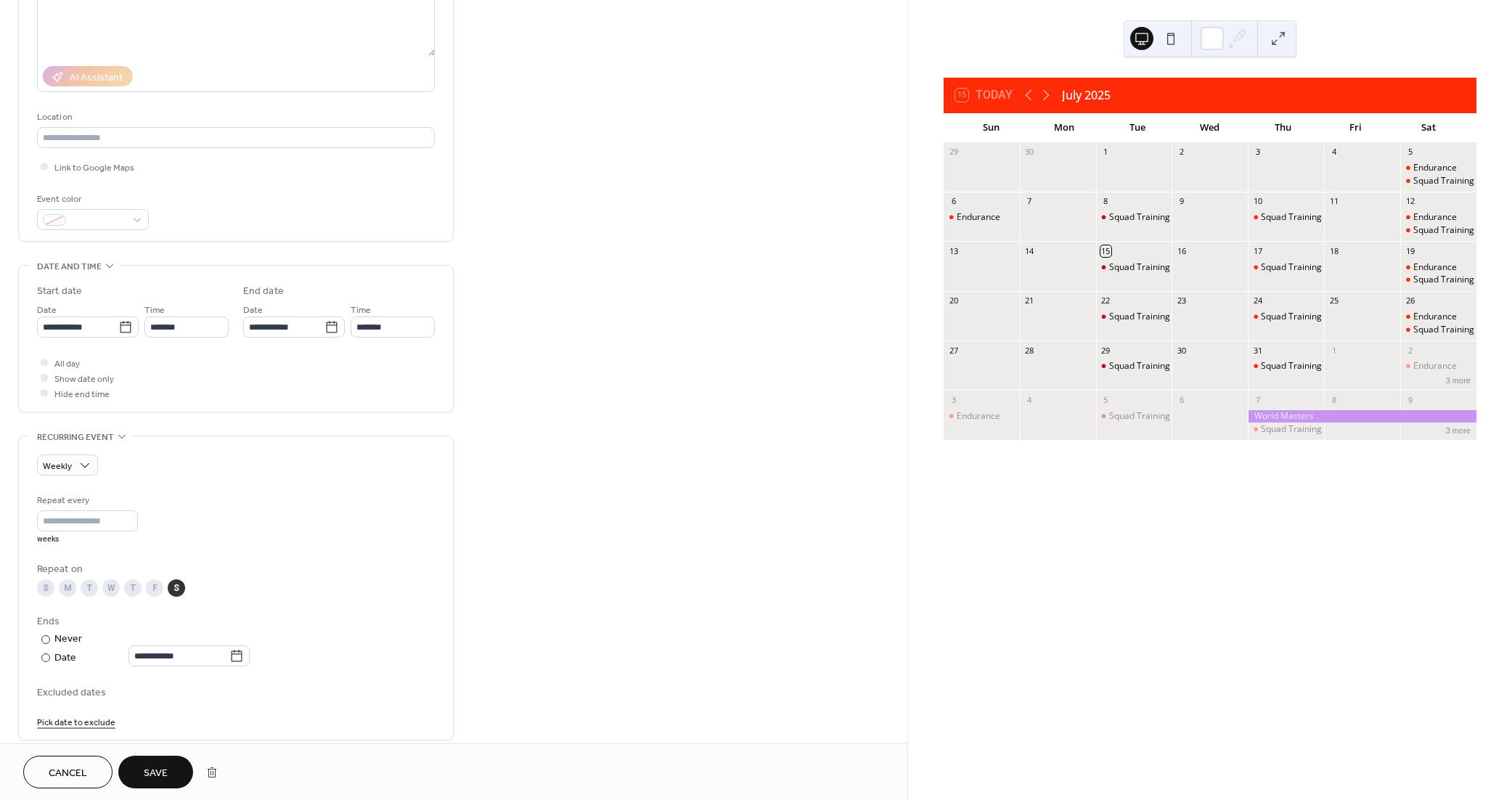 click at bounding box center [44, 362] 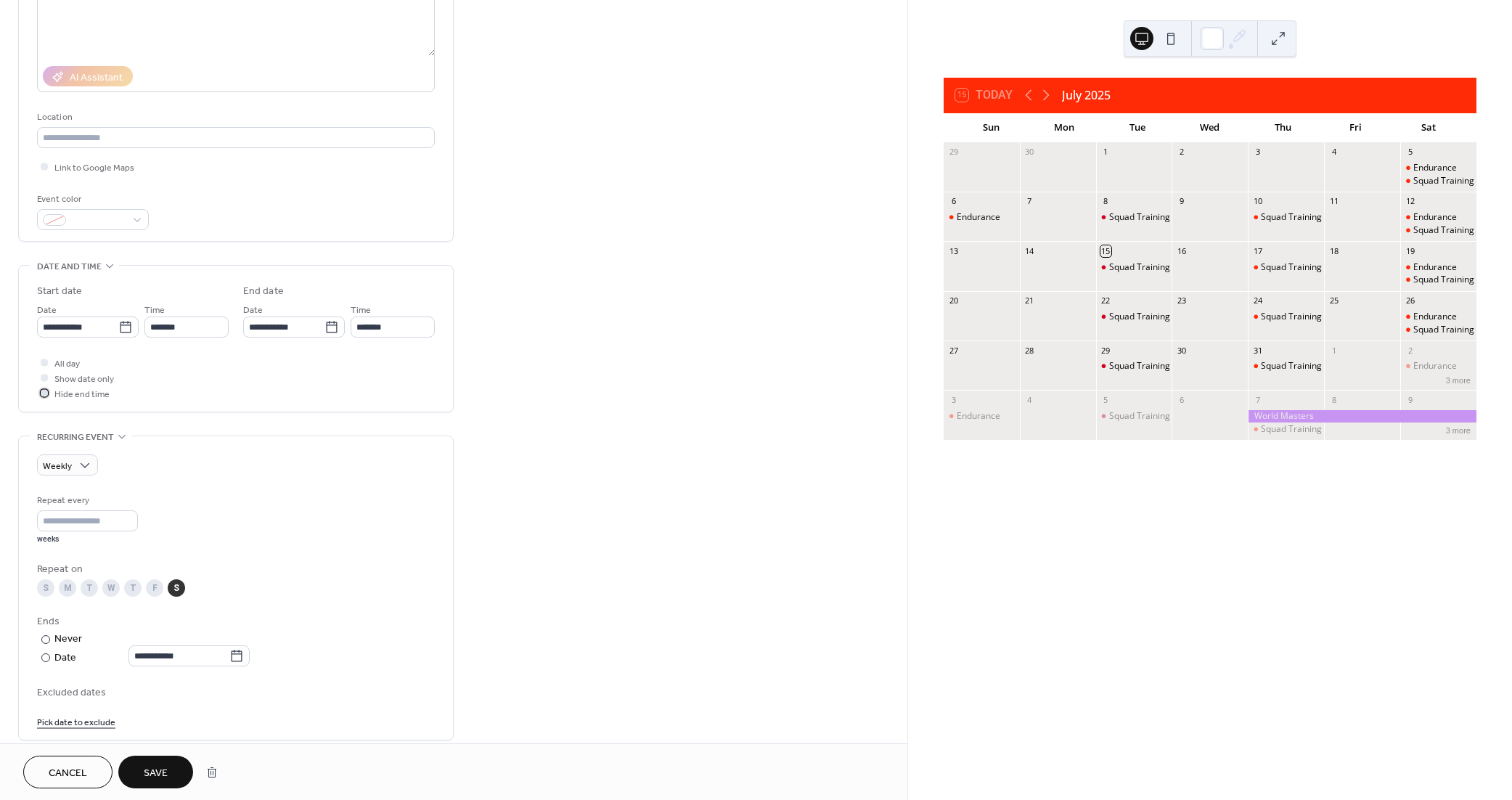click at bounding box center (44, 393) 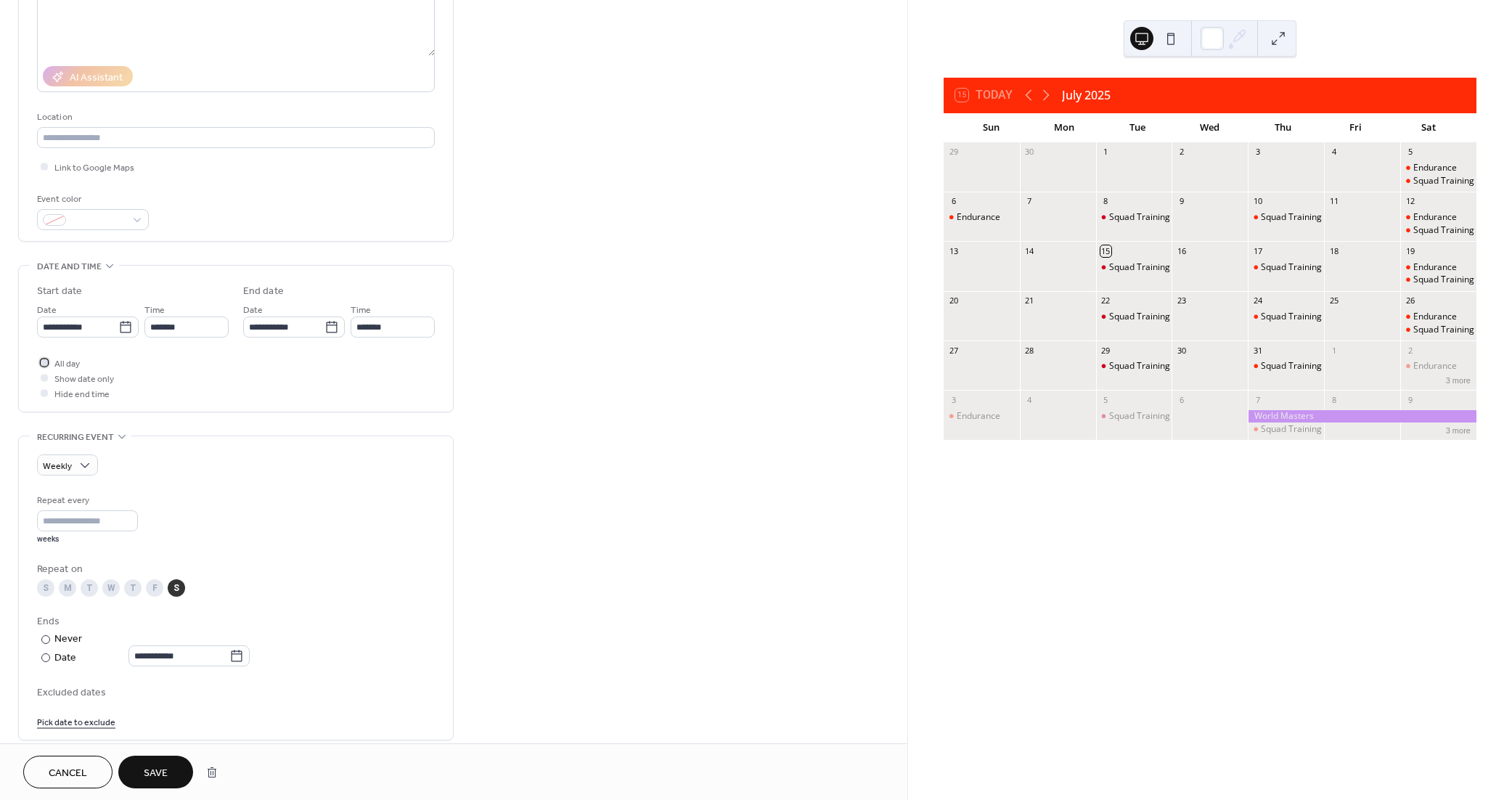 click at bounding box center [44, 362] 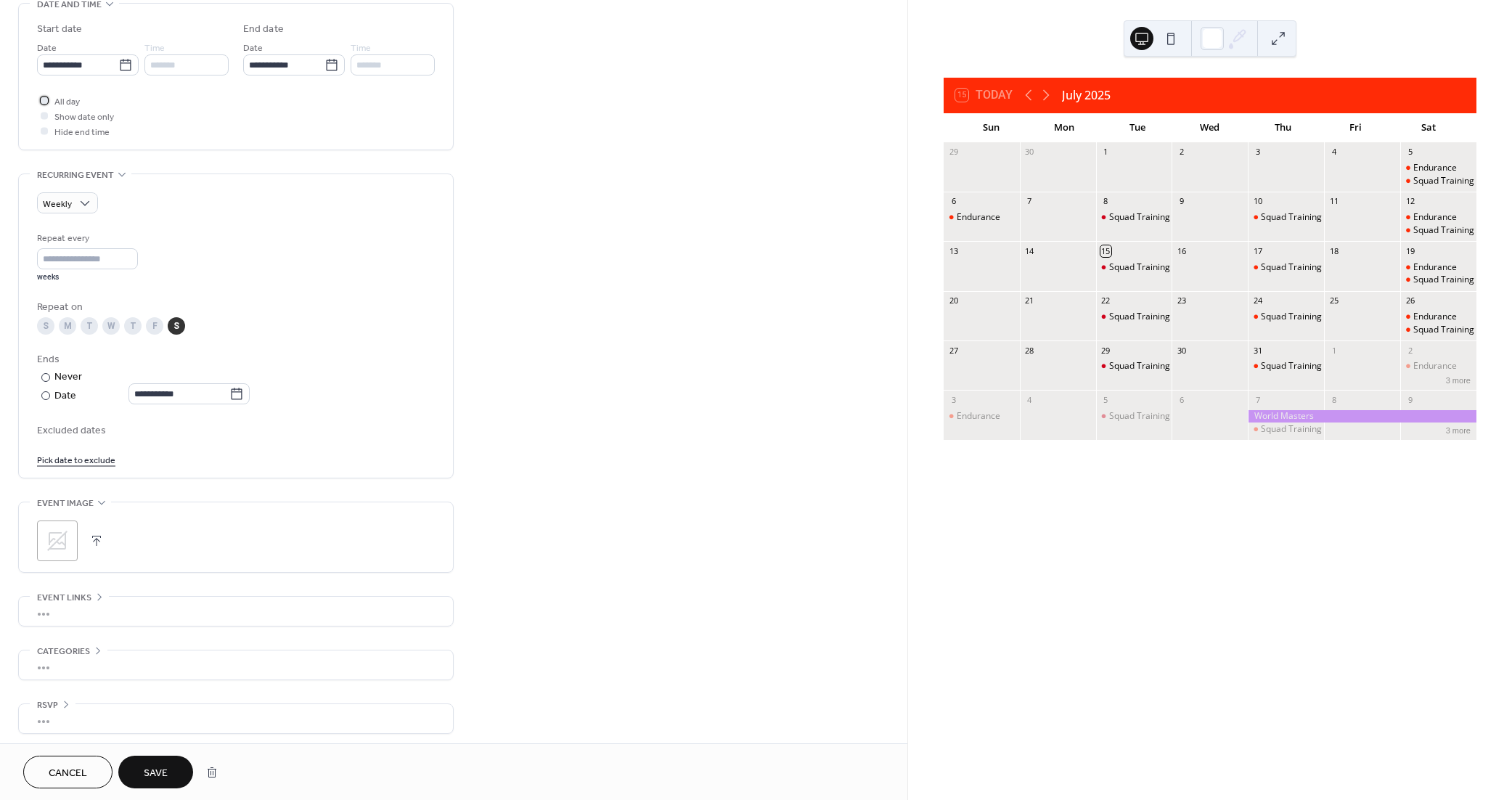 scroll, scrollTop: 469, scrollLeft: 0, axis: vertical 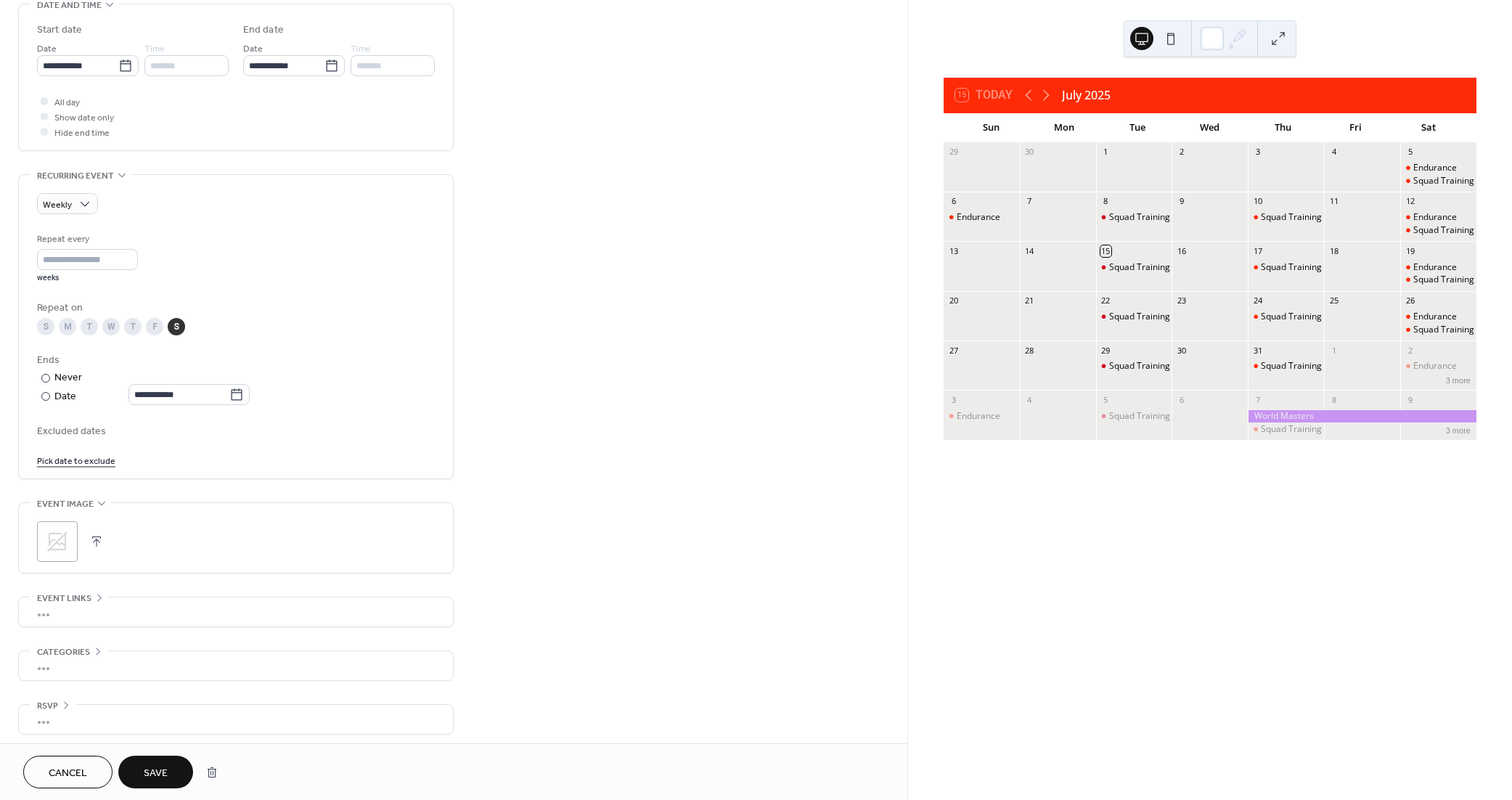 click at bounding box center (44, 116) 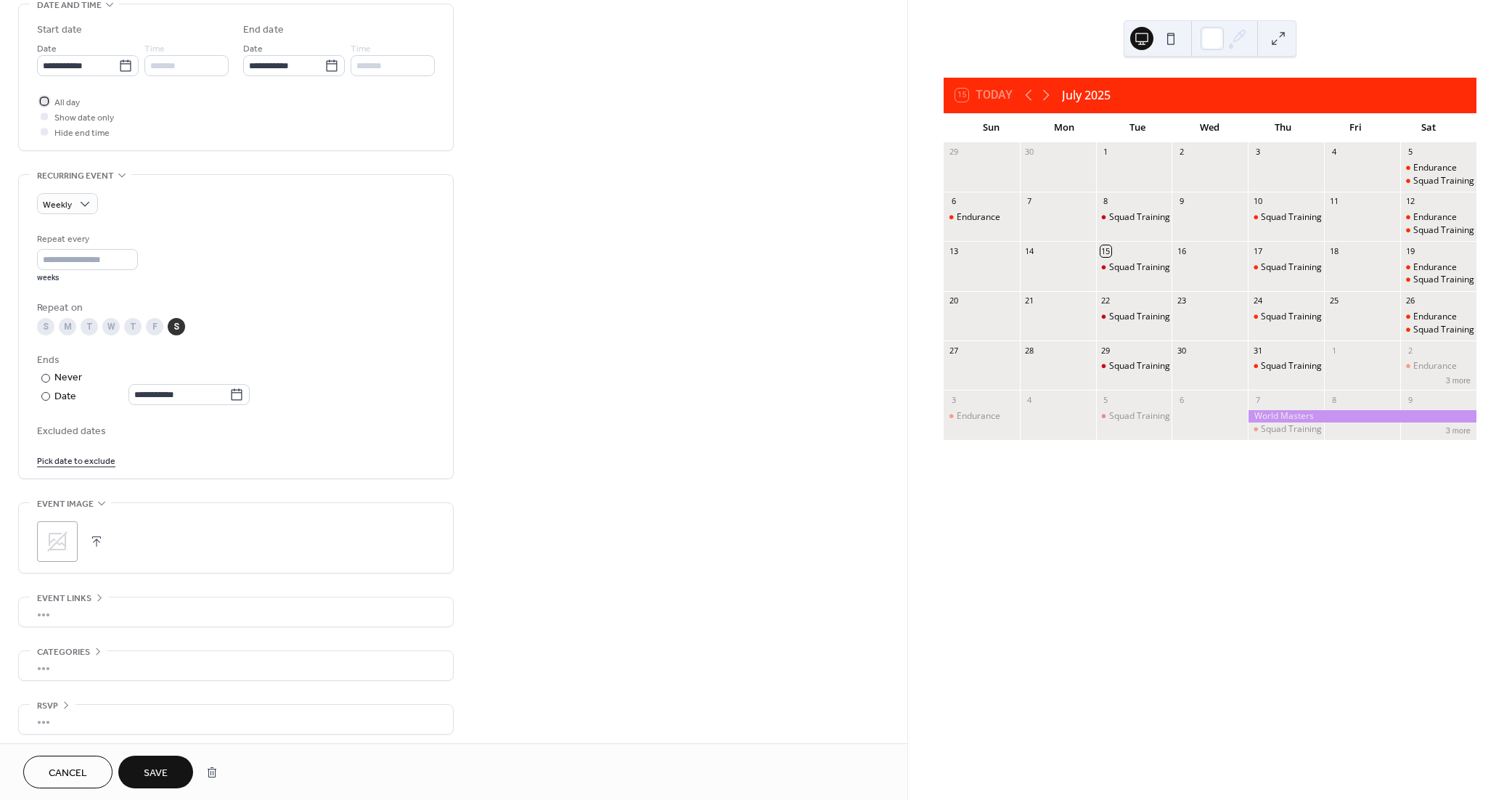 drag, startPoint x: 44, startPoint y: 314, endPoint x: 47, endPoint y: 333, distance: 19.235384 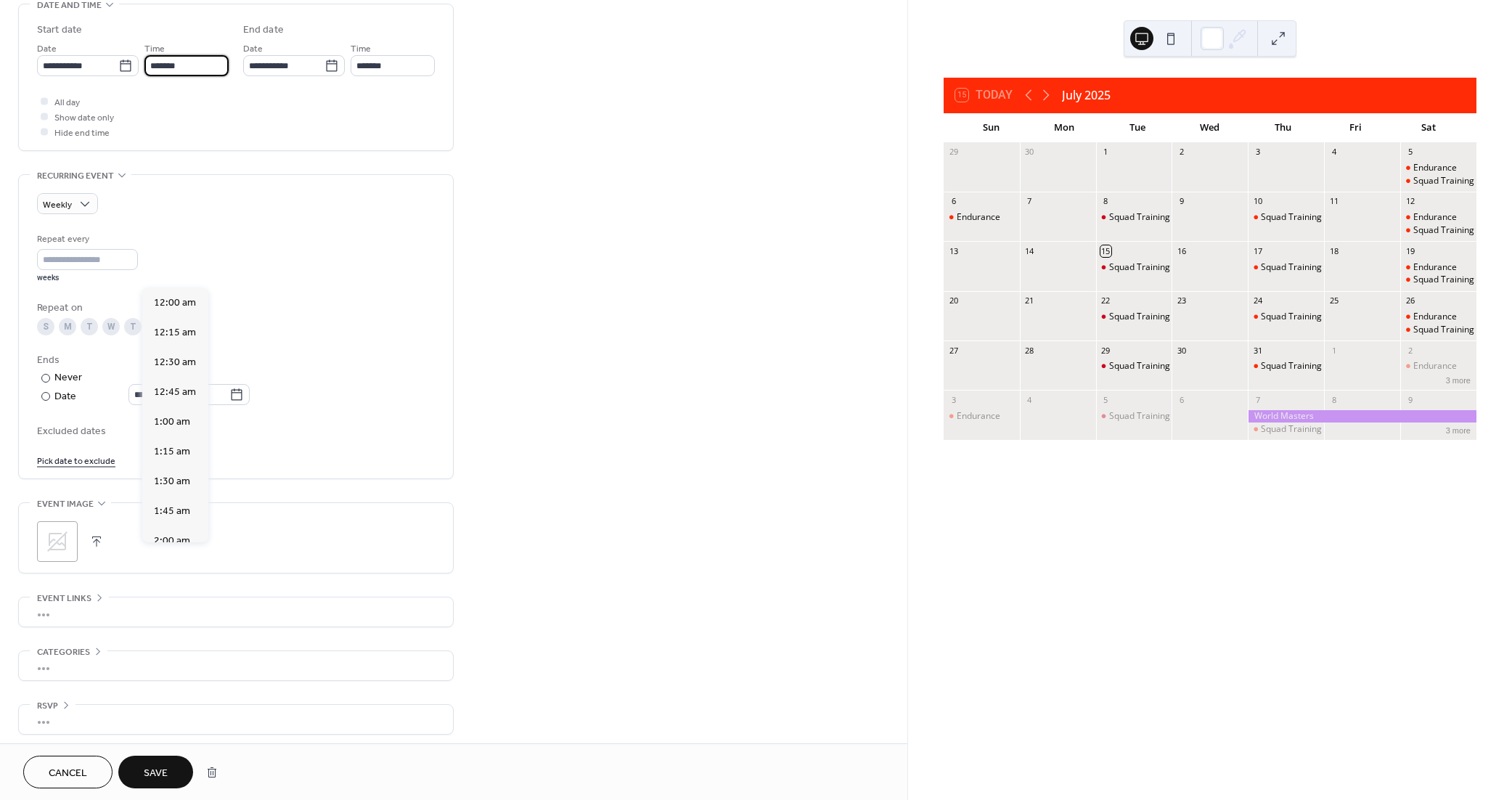 click on "*******" at bounding box center [187, 65] 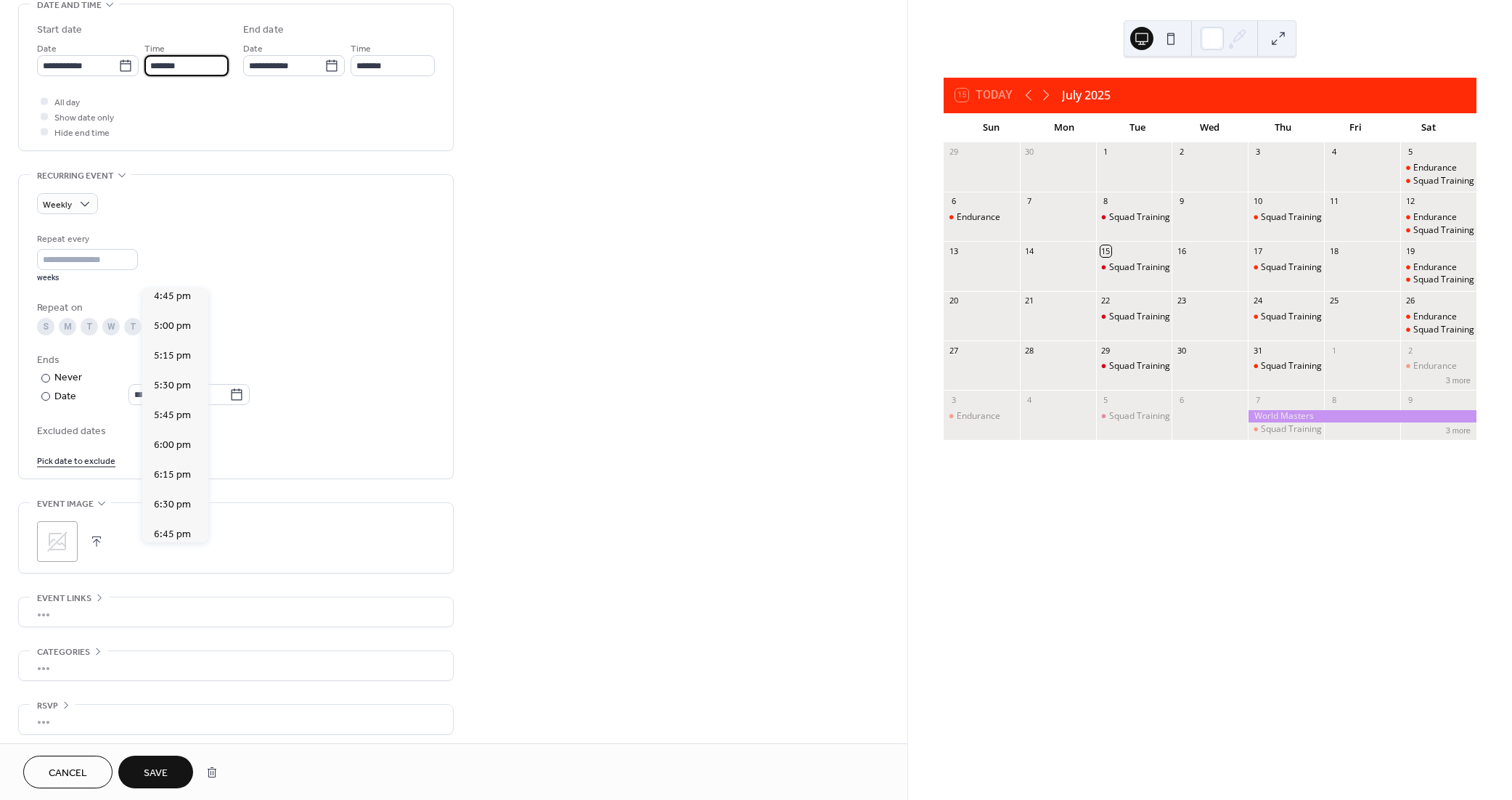 scroll, scrollTop: 470, scrollLeft: 0, axis: vertical 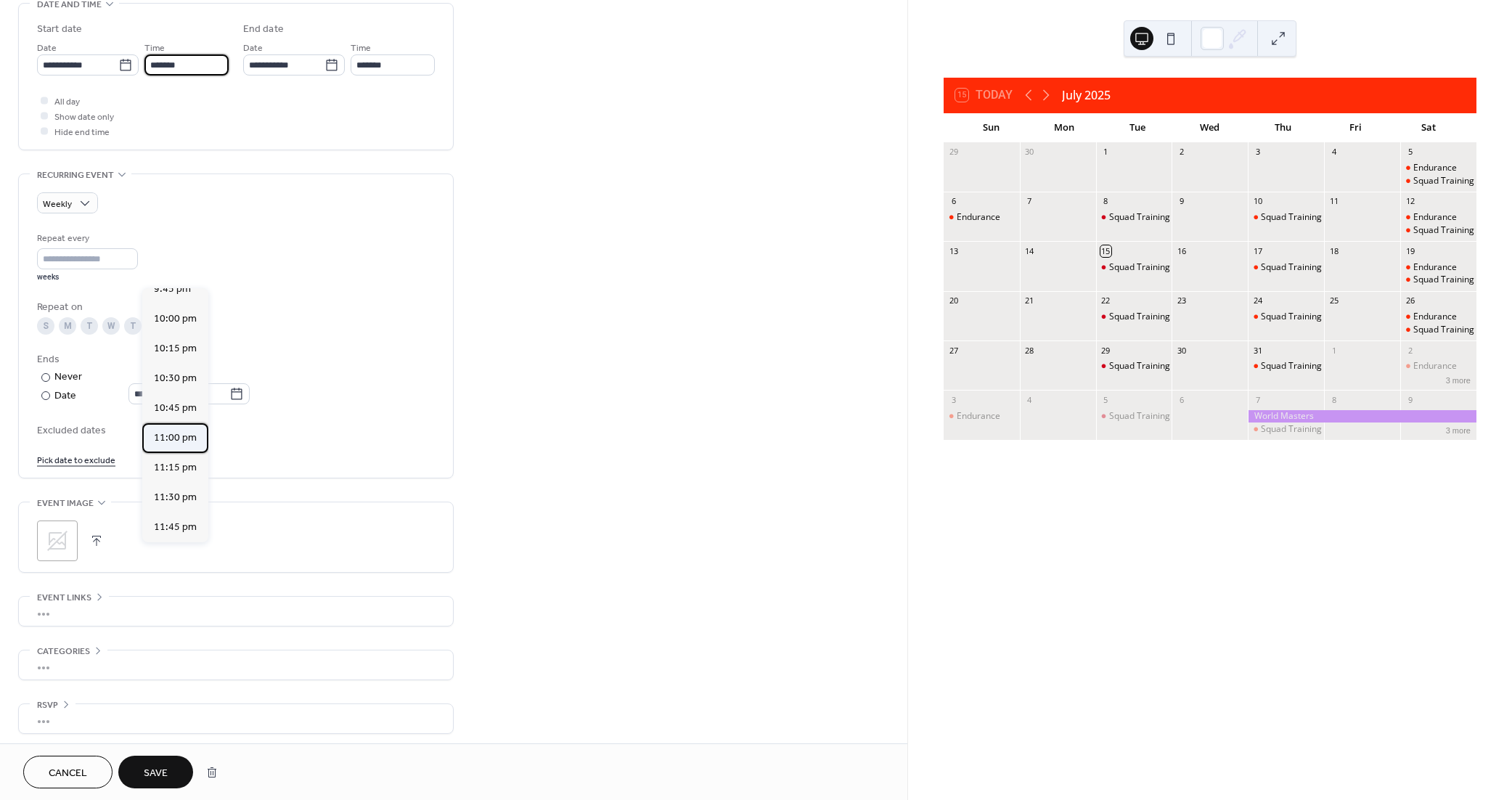 click on "11:00 pm" at bounding box center (175, 437) 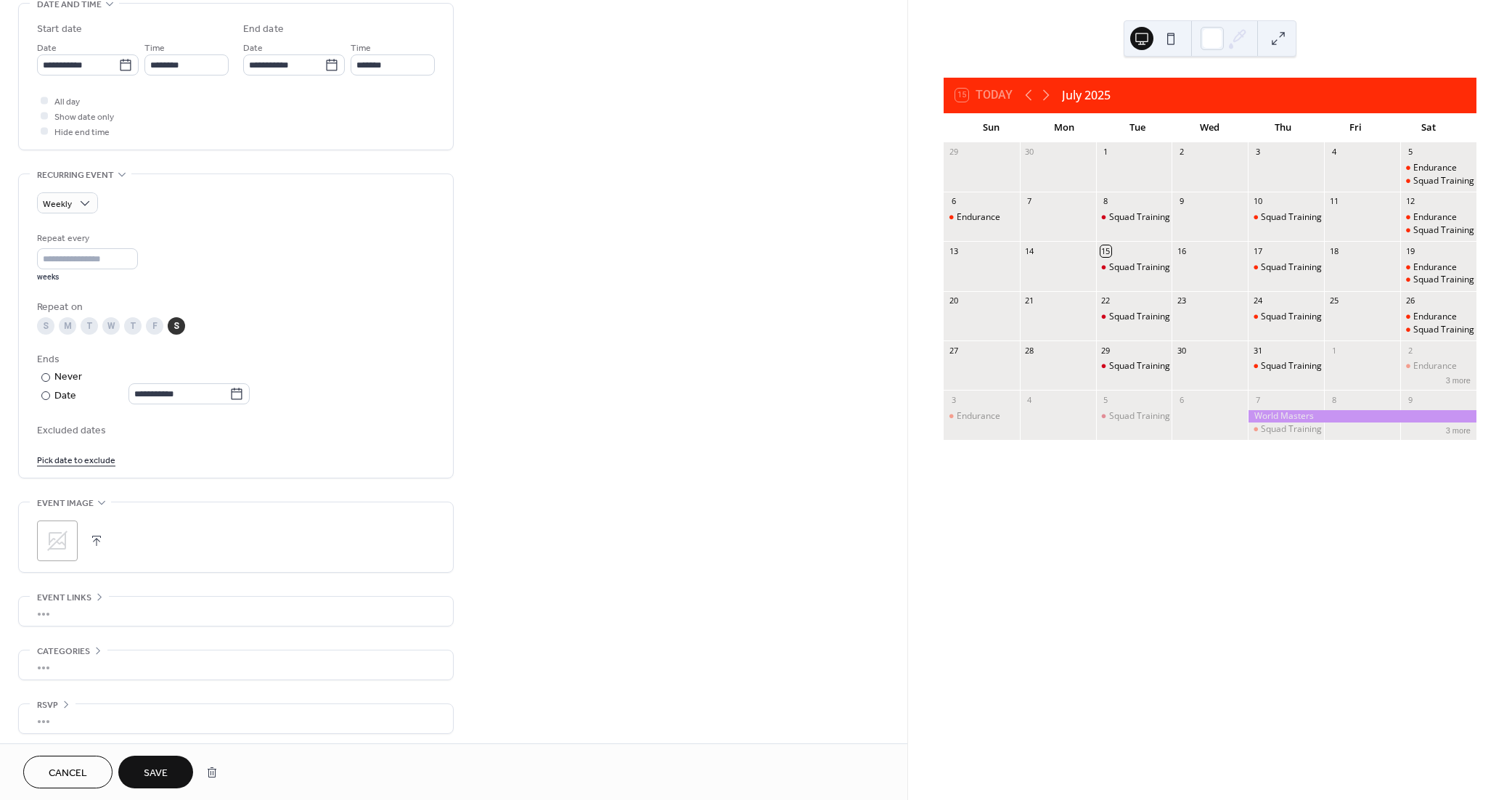 type on "********" 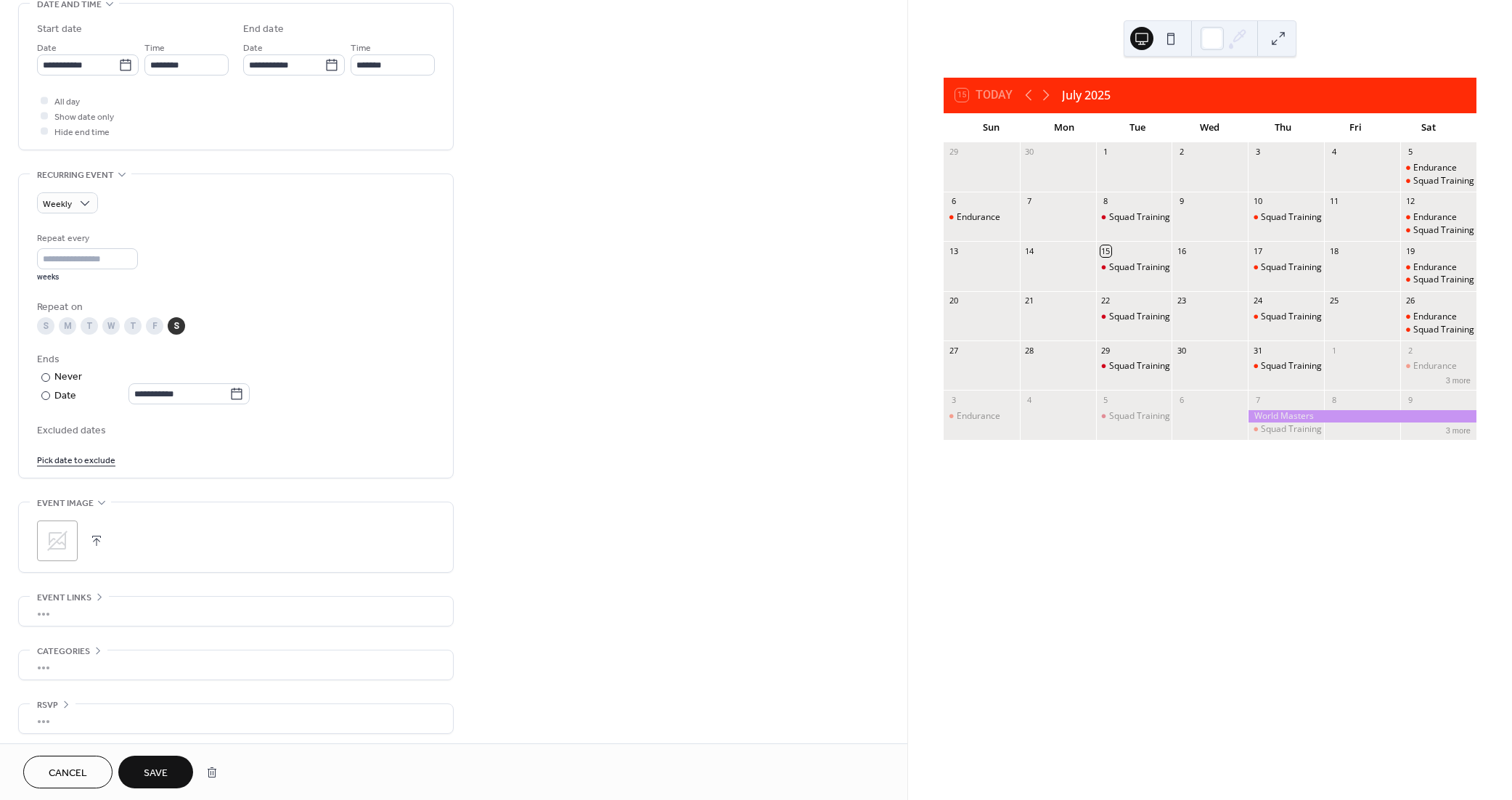 type on "**********" 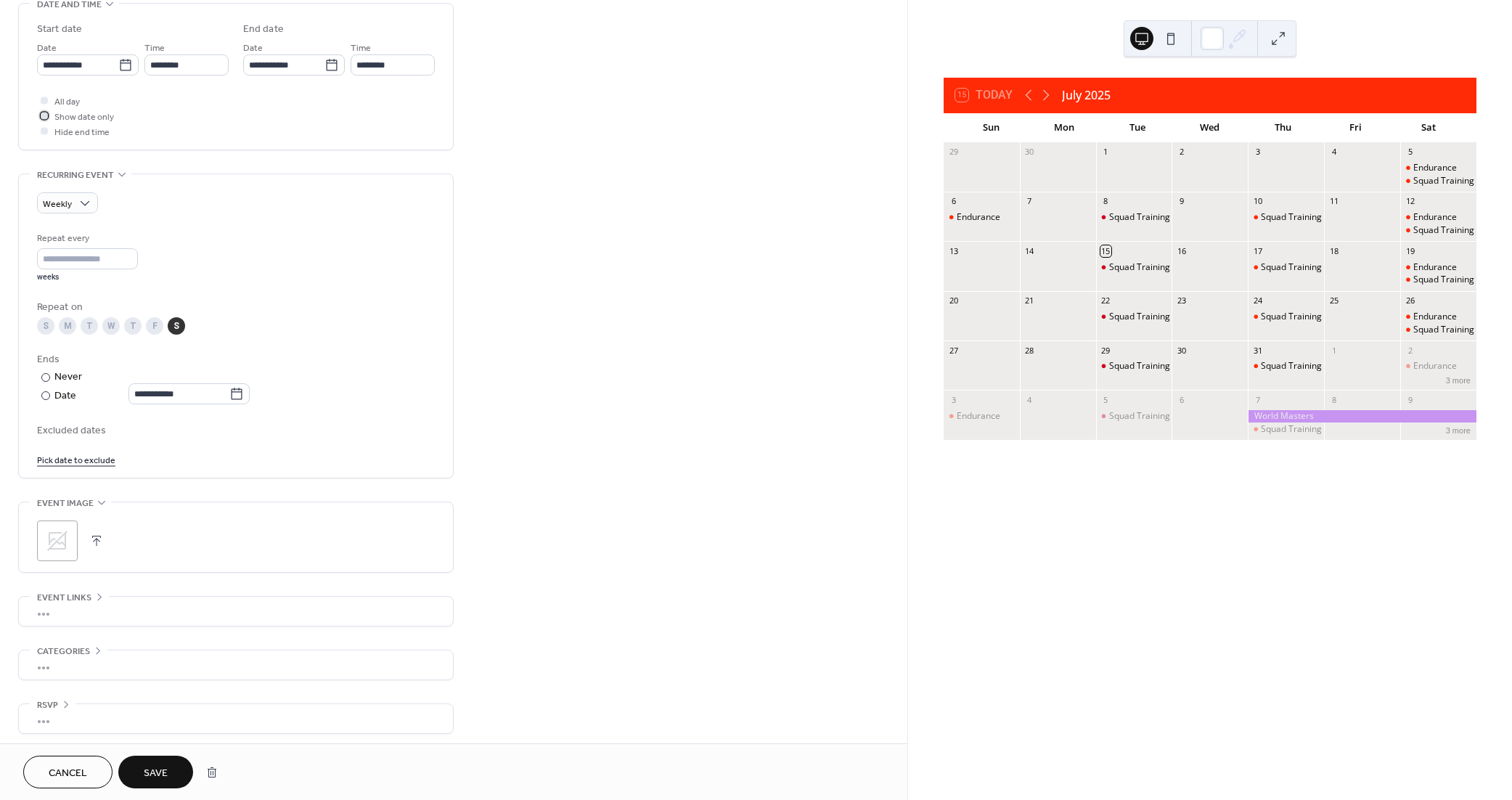 click at bounding box center [44, 115] 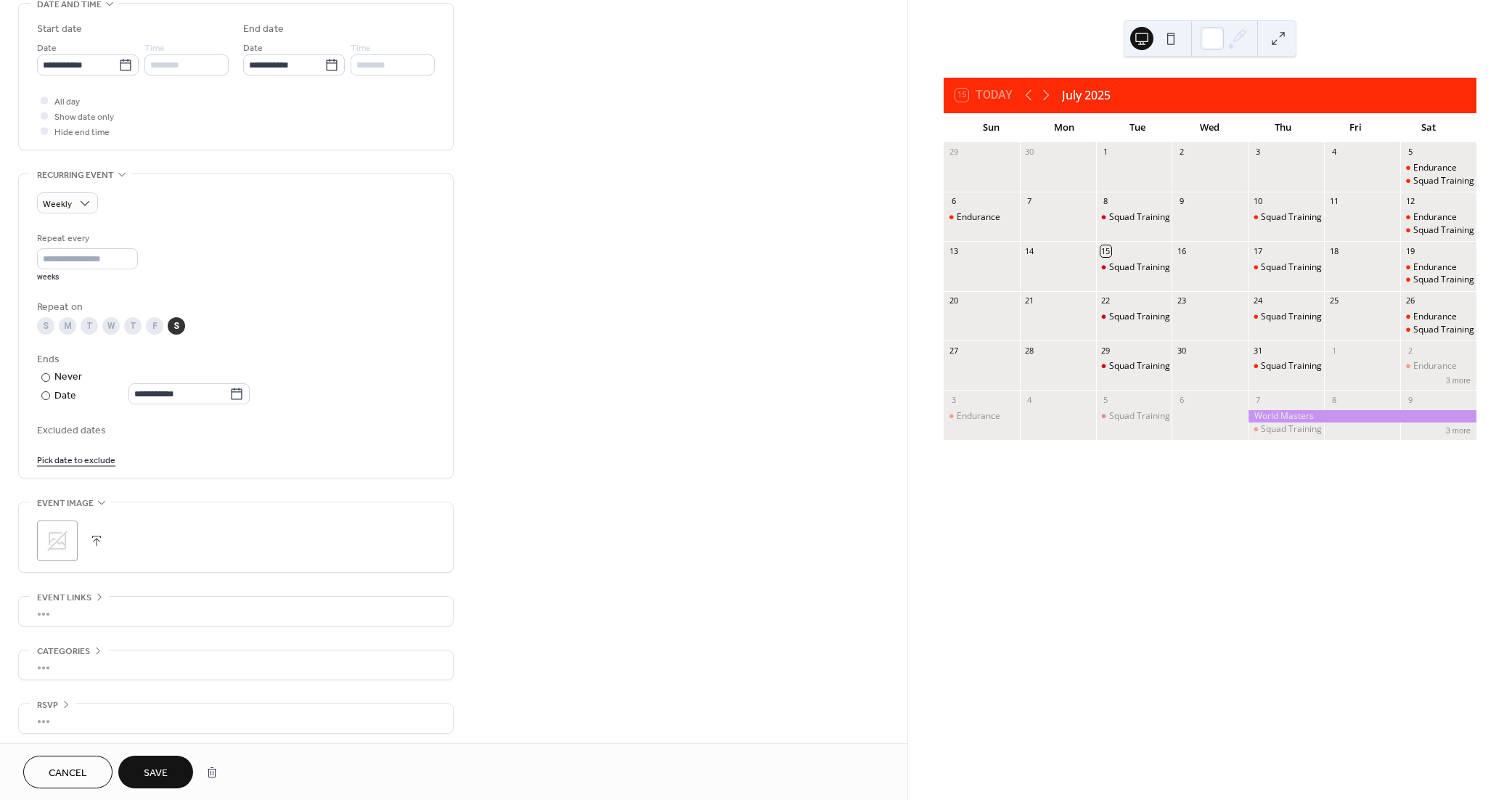 click on "Save" at bounding box center (155, 773) 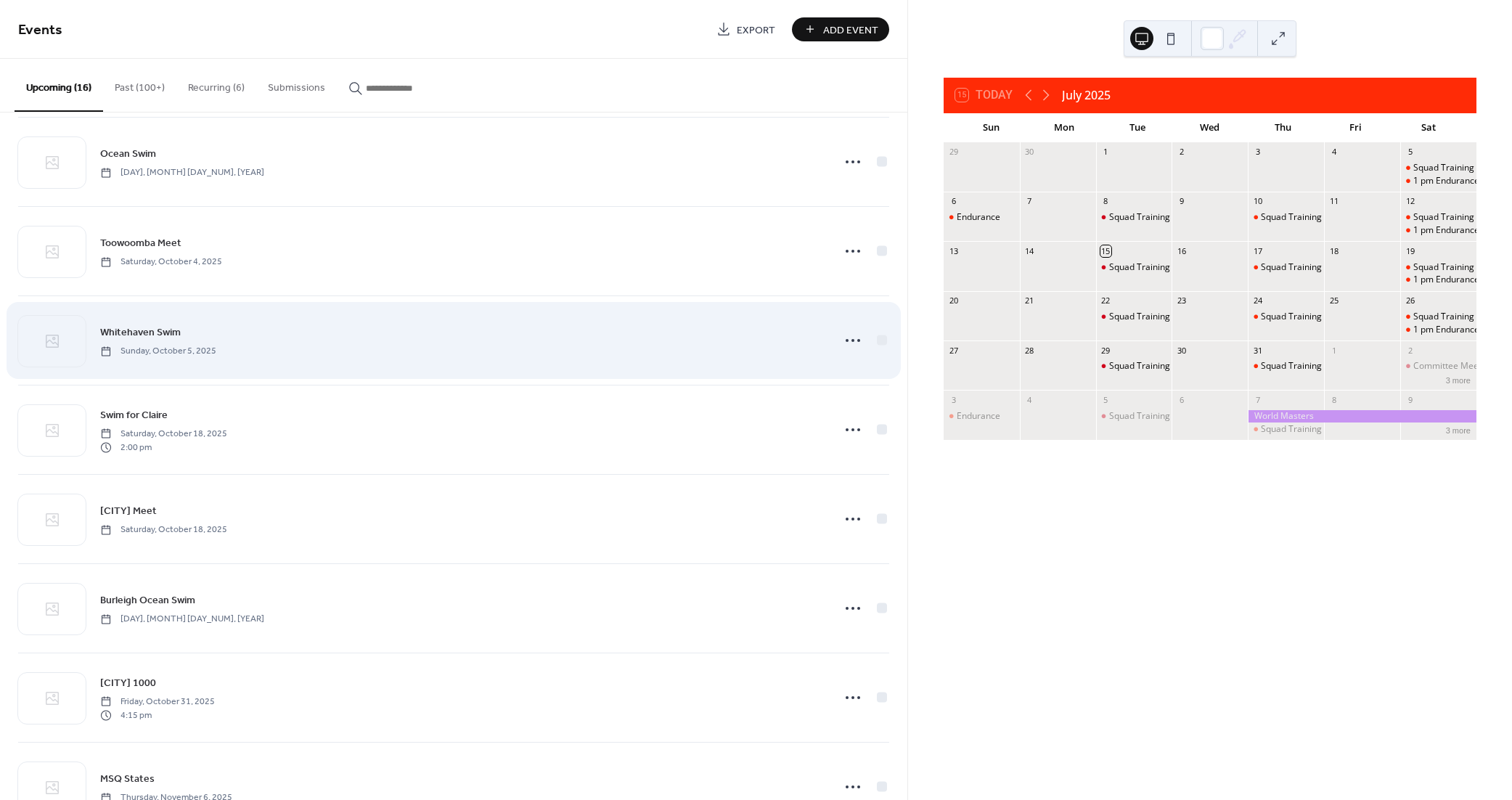 scroll, scrollTop: 648, scrollLeft: 0, axis: vertical 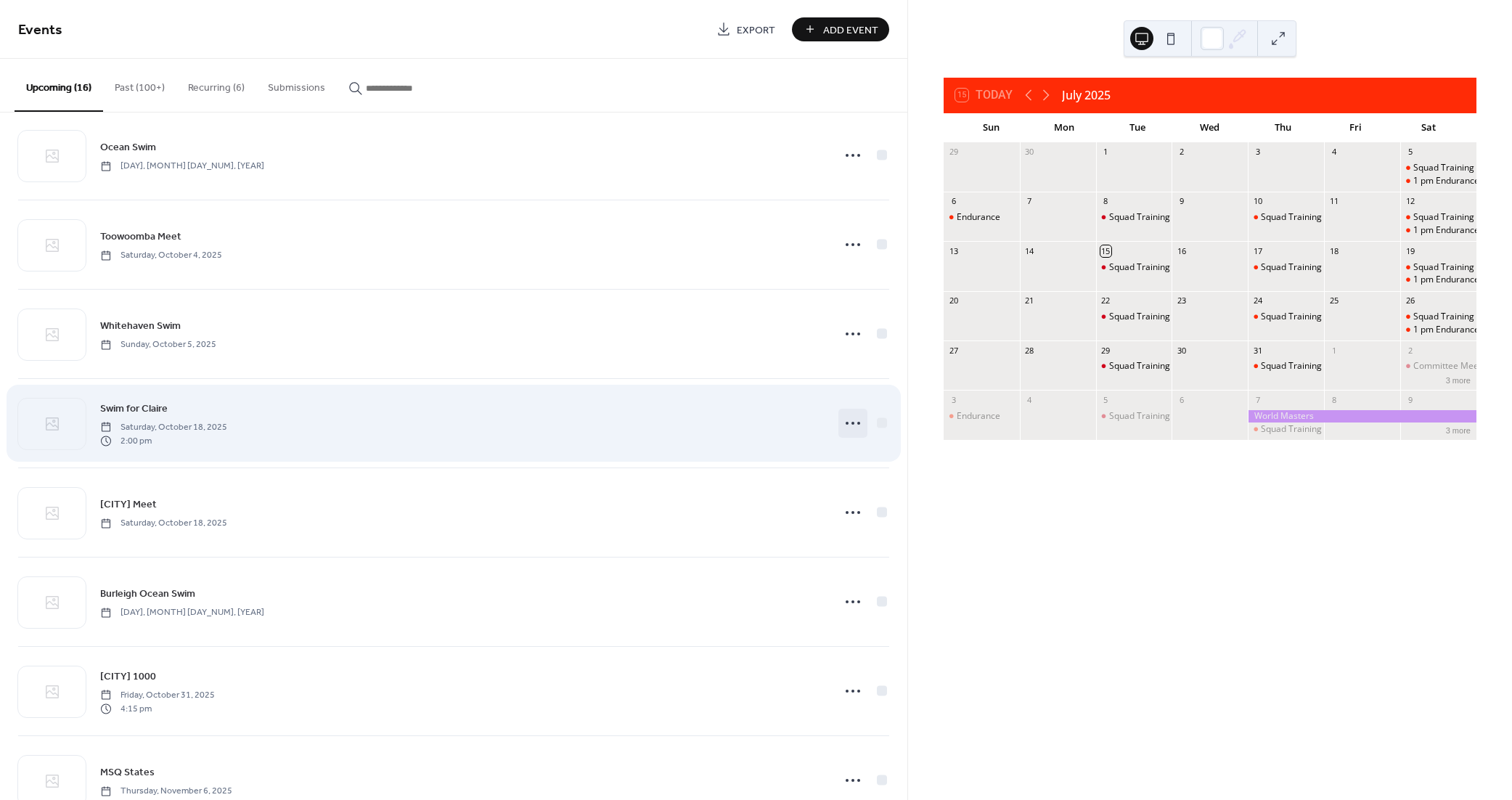 click 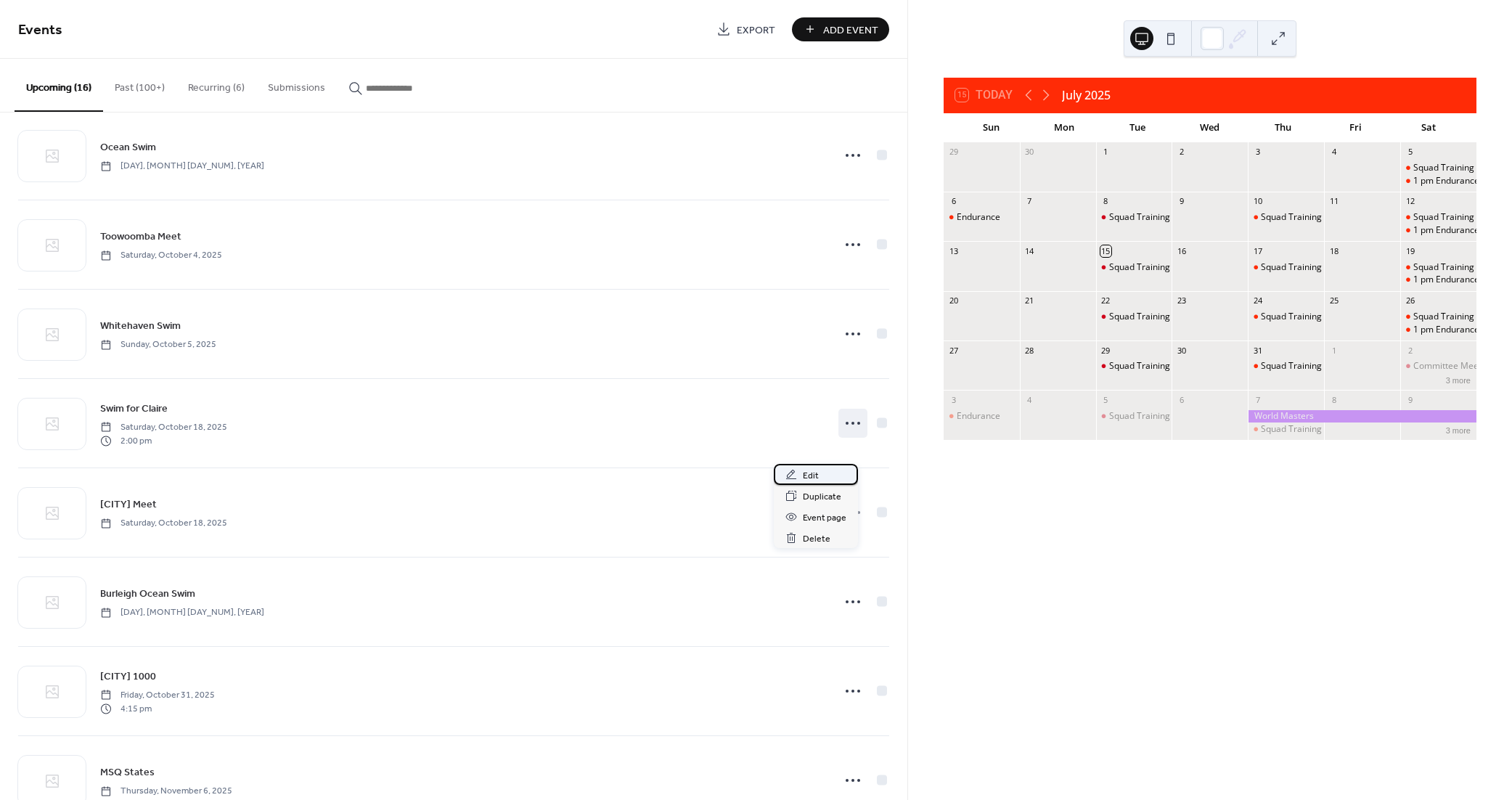 click on "Edit" at bounding box center [811, 475] 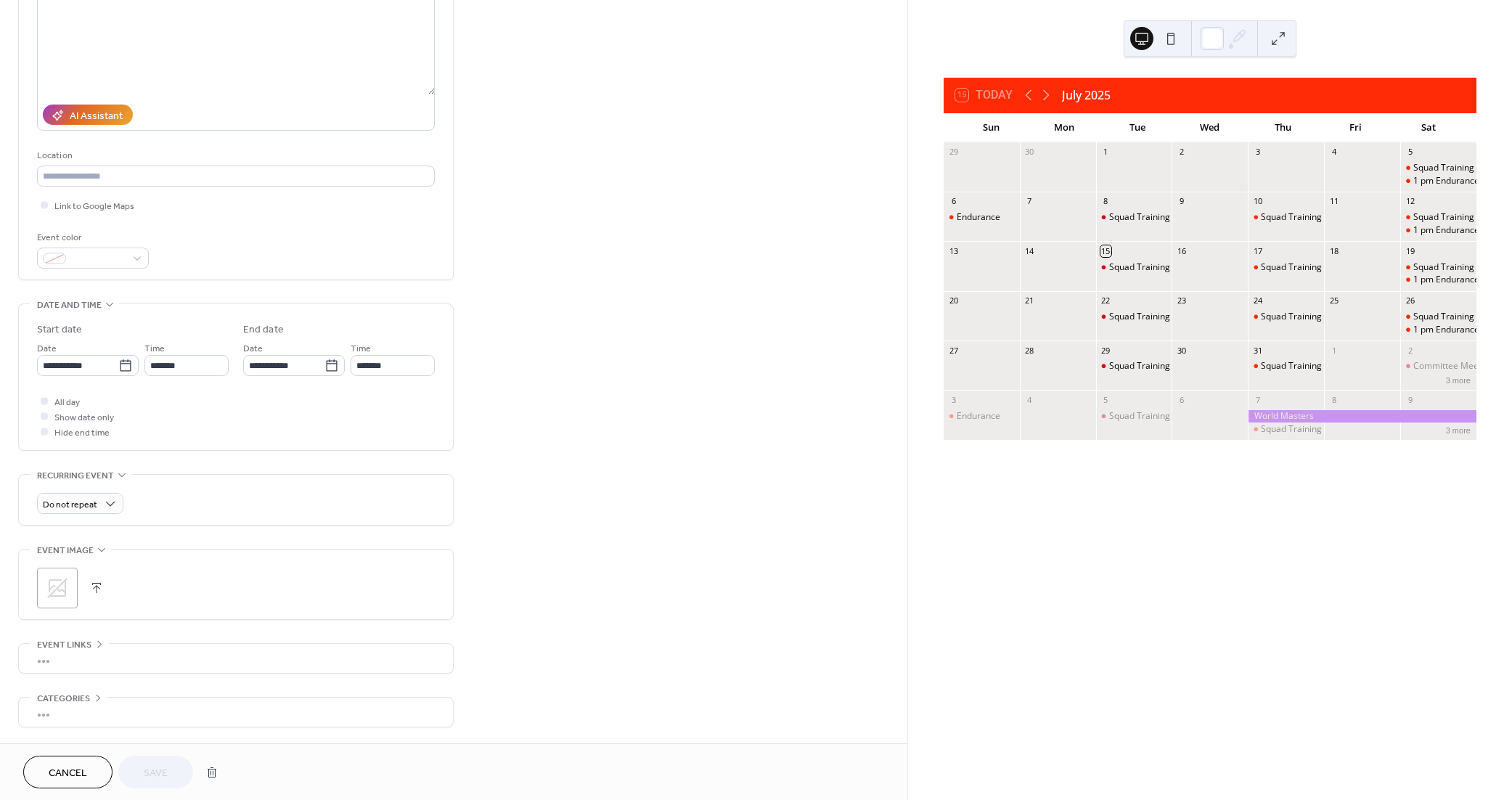 scroll, scrollTop: 247, scrollLeft: 0, axis: vertical 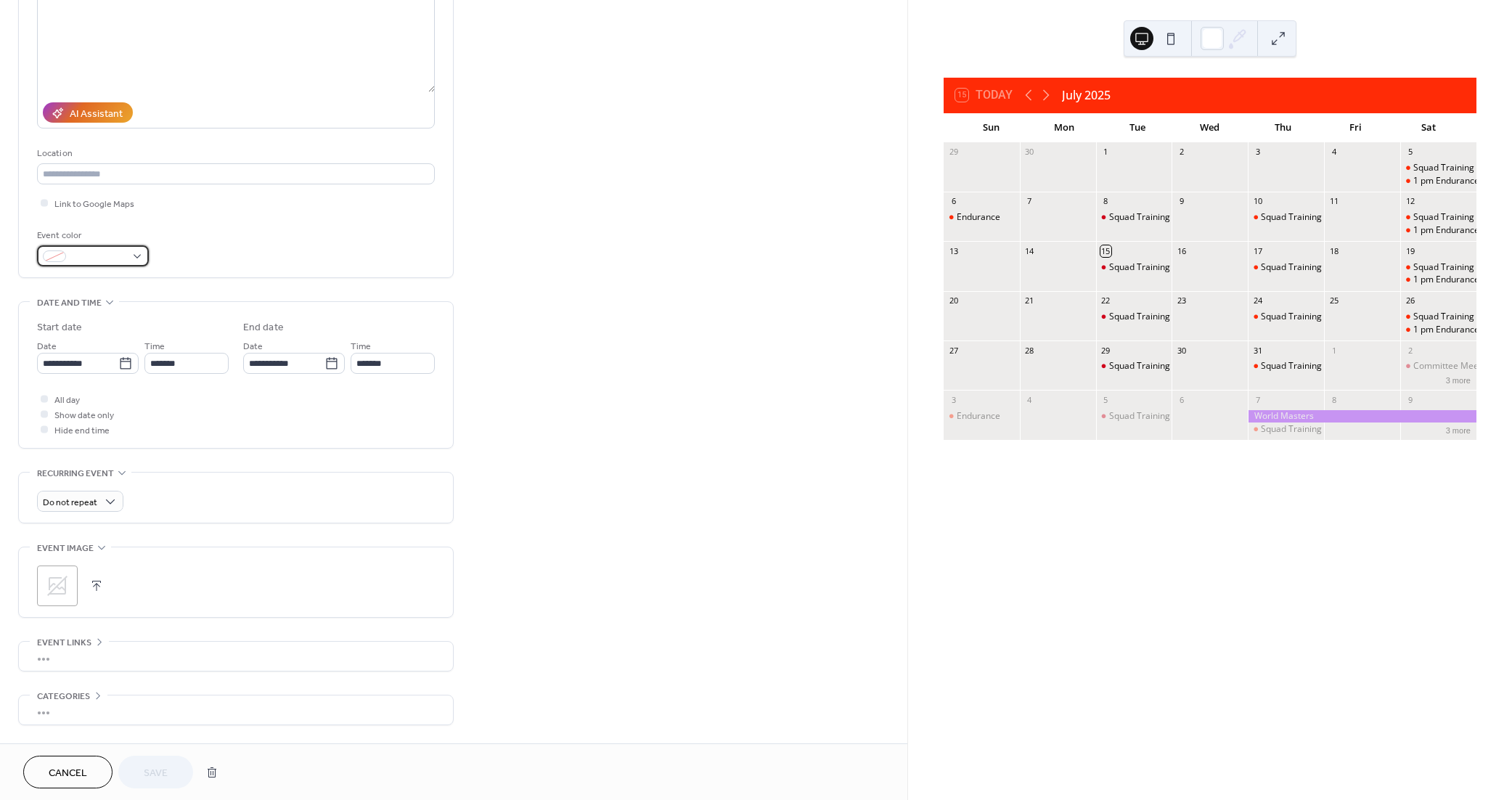 click at bounding box center (93, 256) 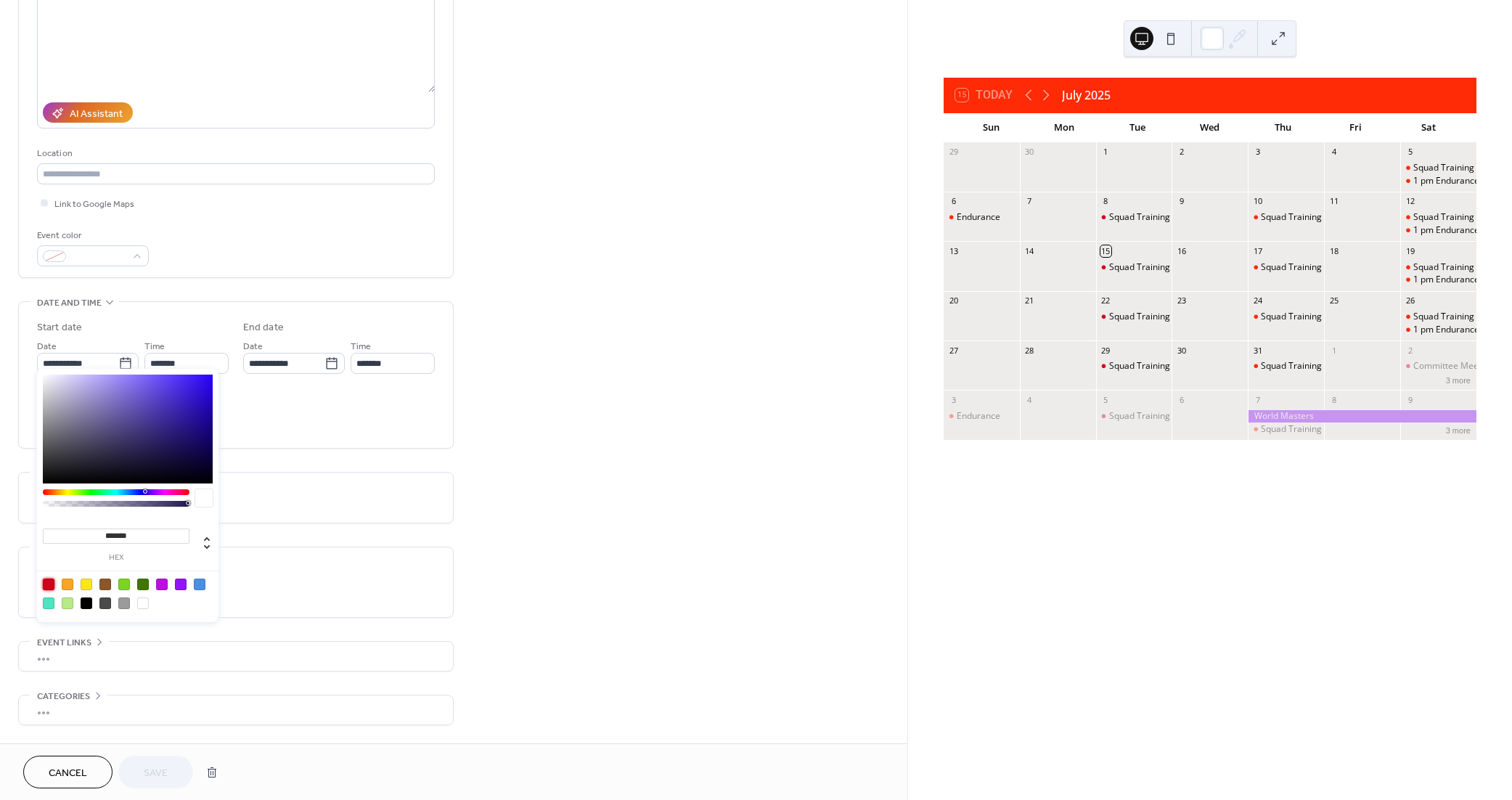 click at bounding box center [49, 584] 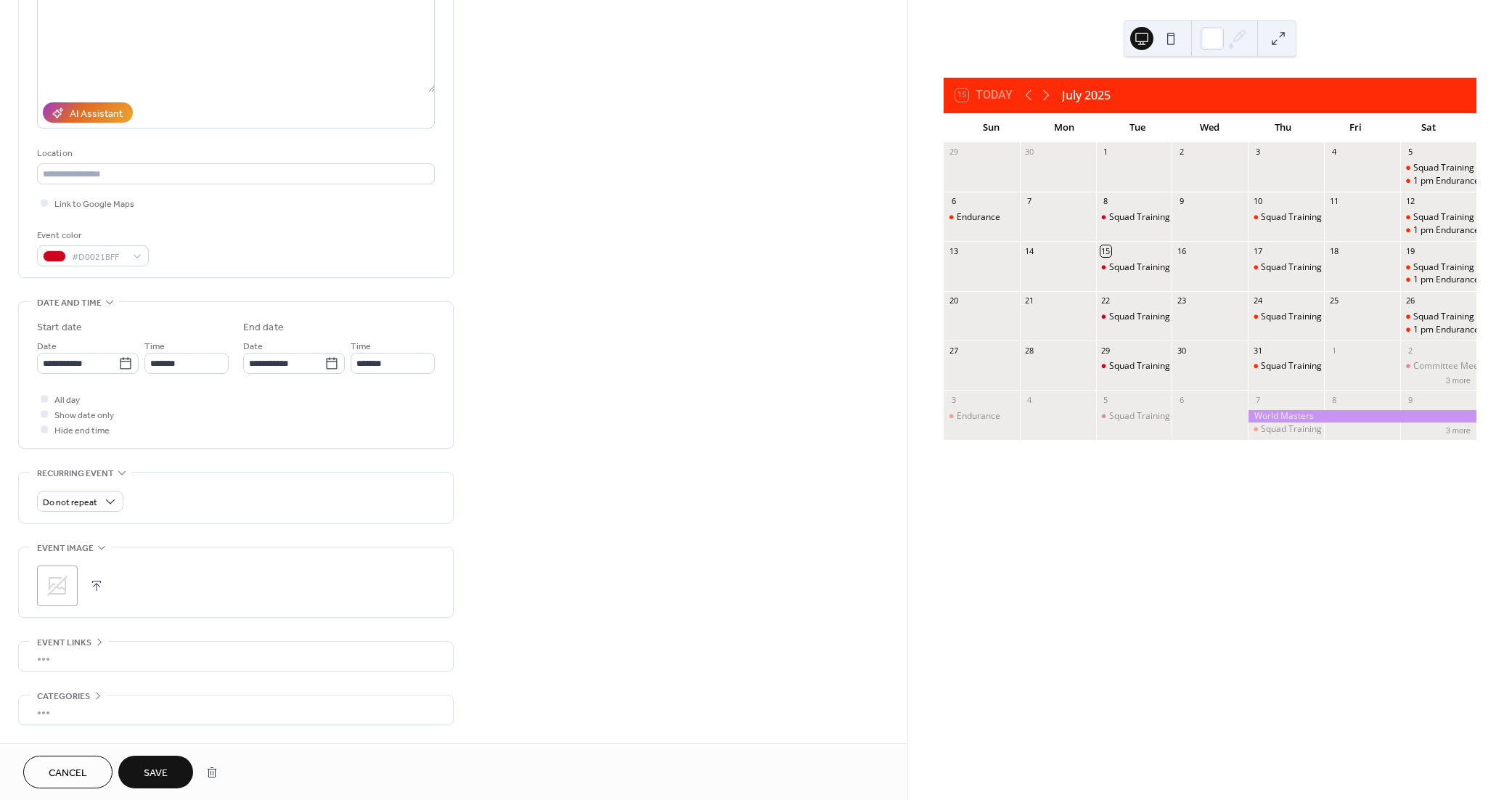 click on "Save" at bounding box center [155, 773] 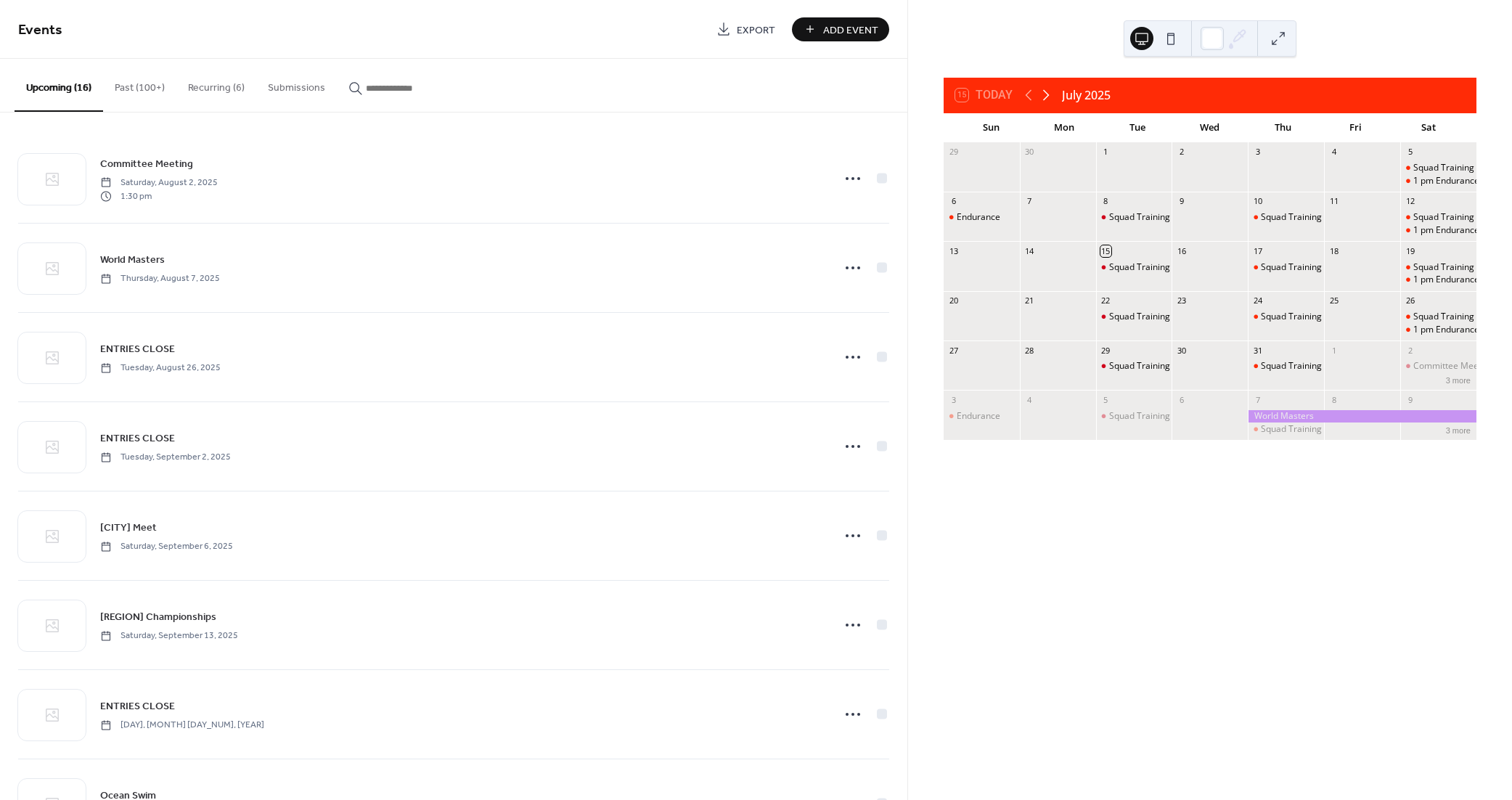 click 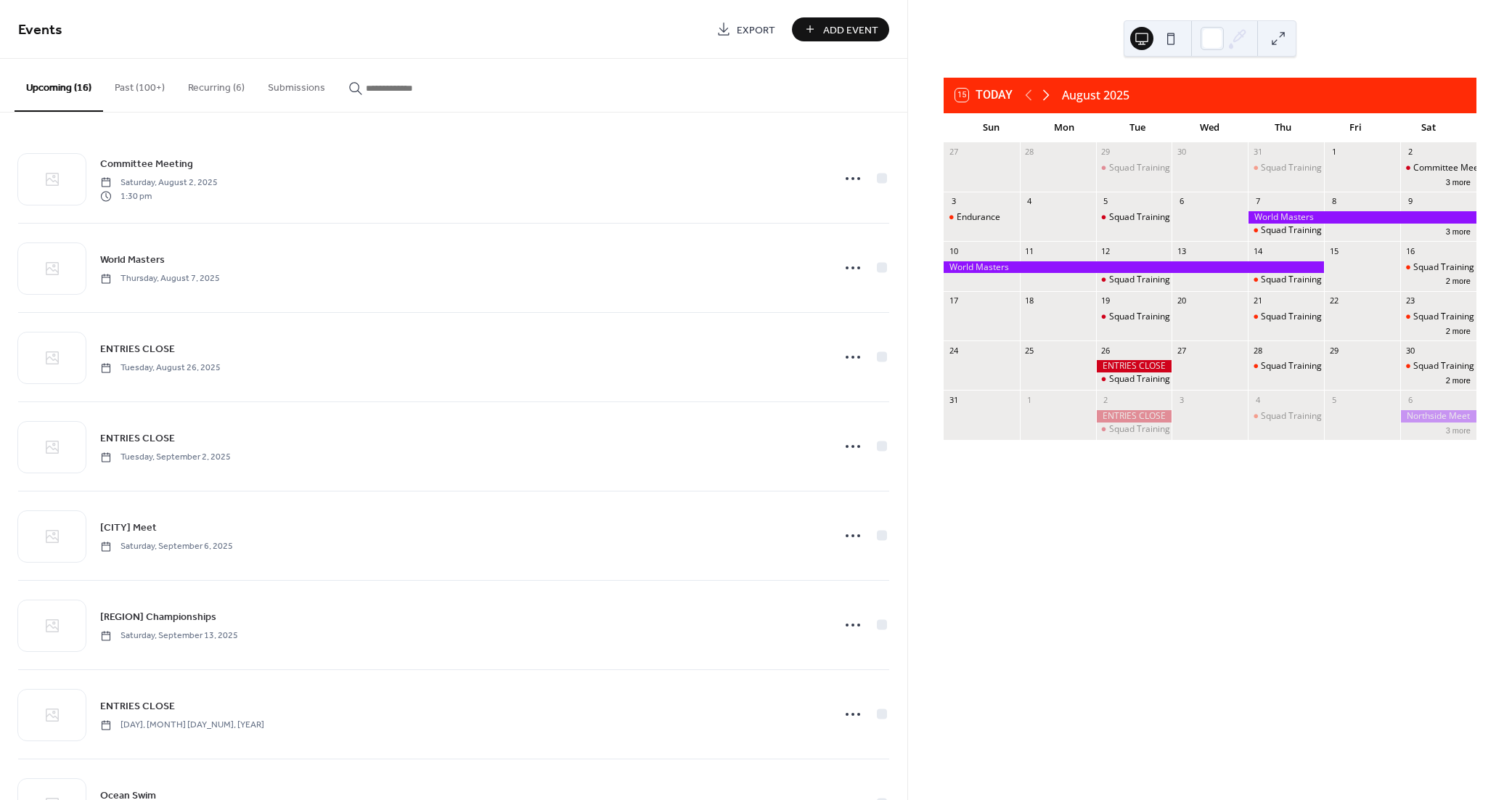 click 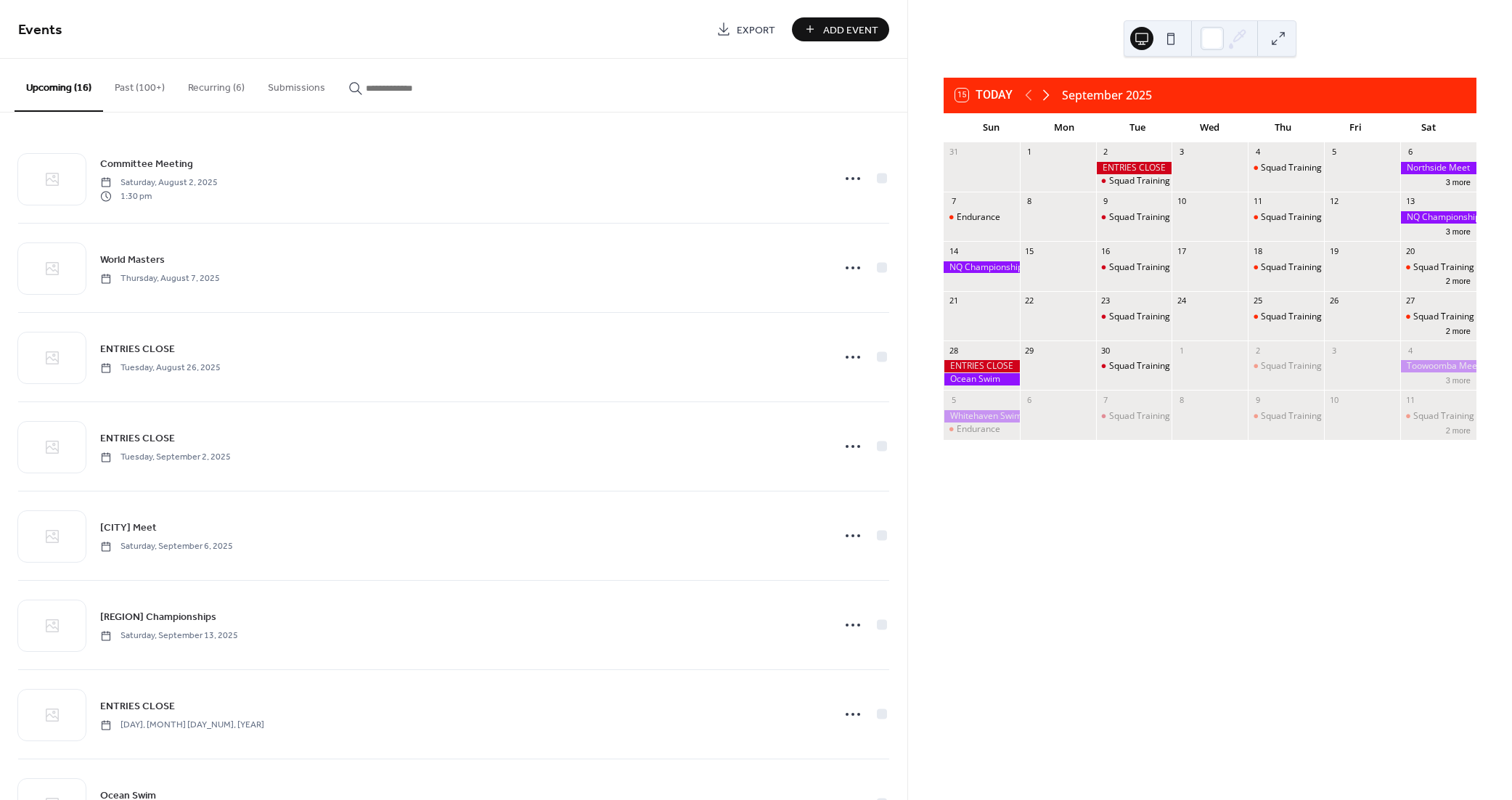 click 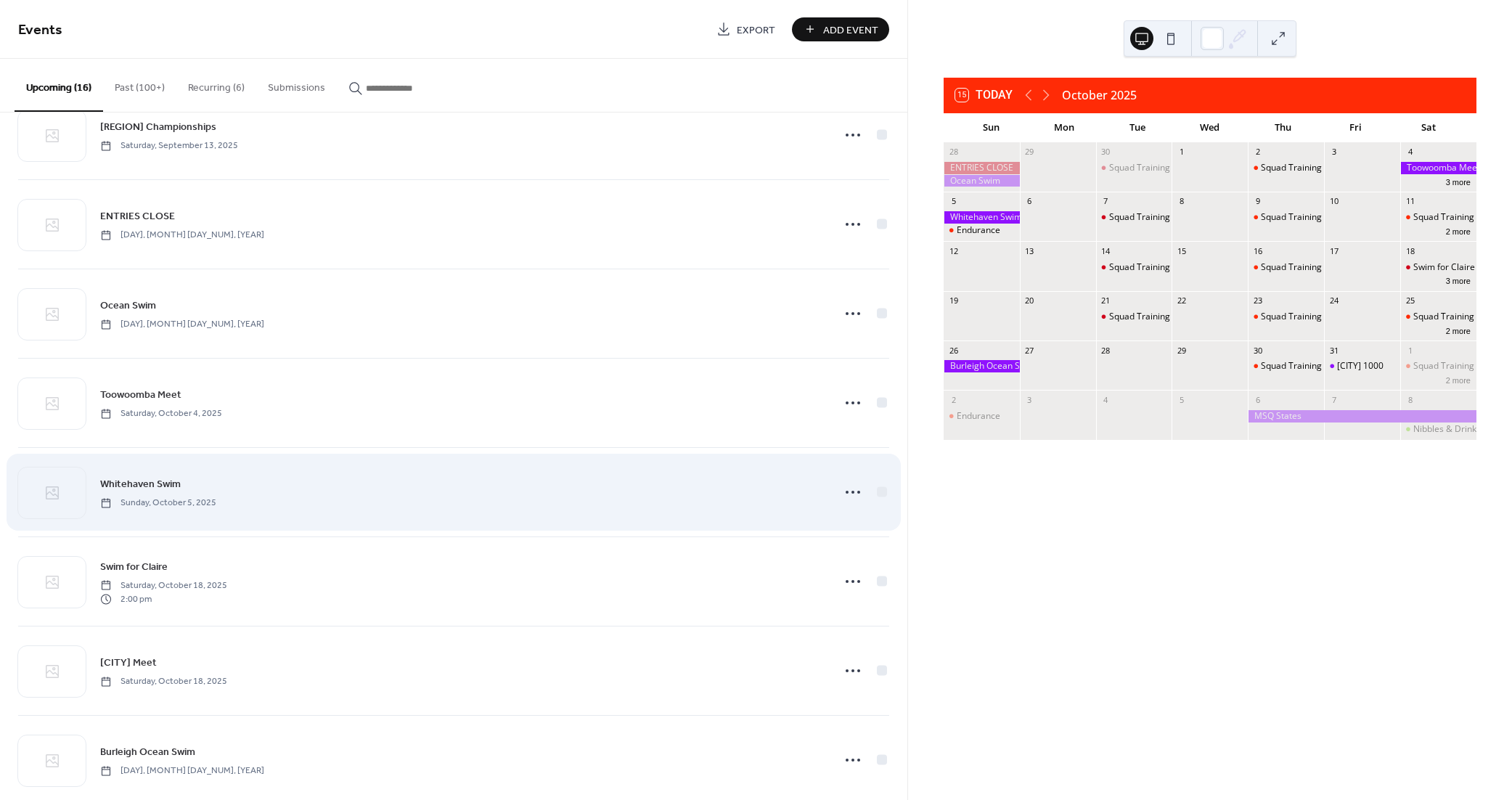 scroll, scrollTop: 511, scrollLeft: 0, axis: vertical 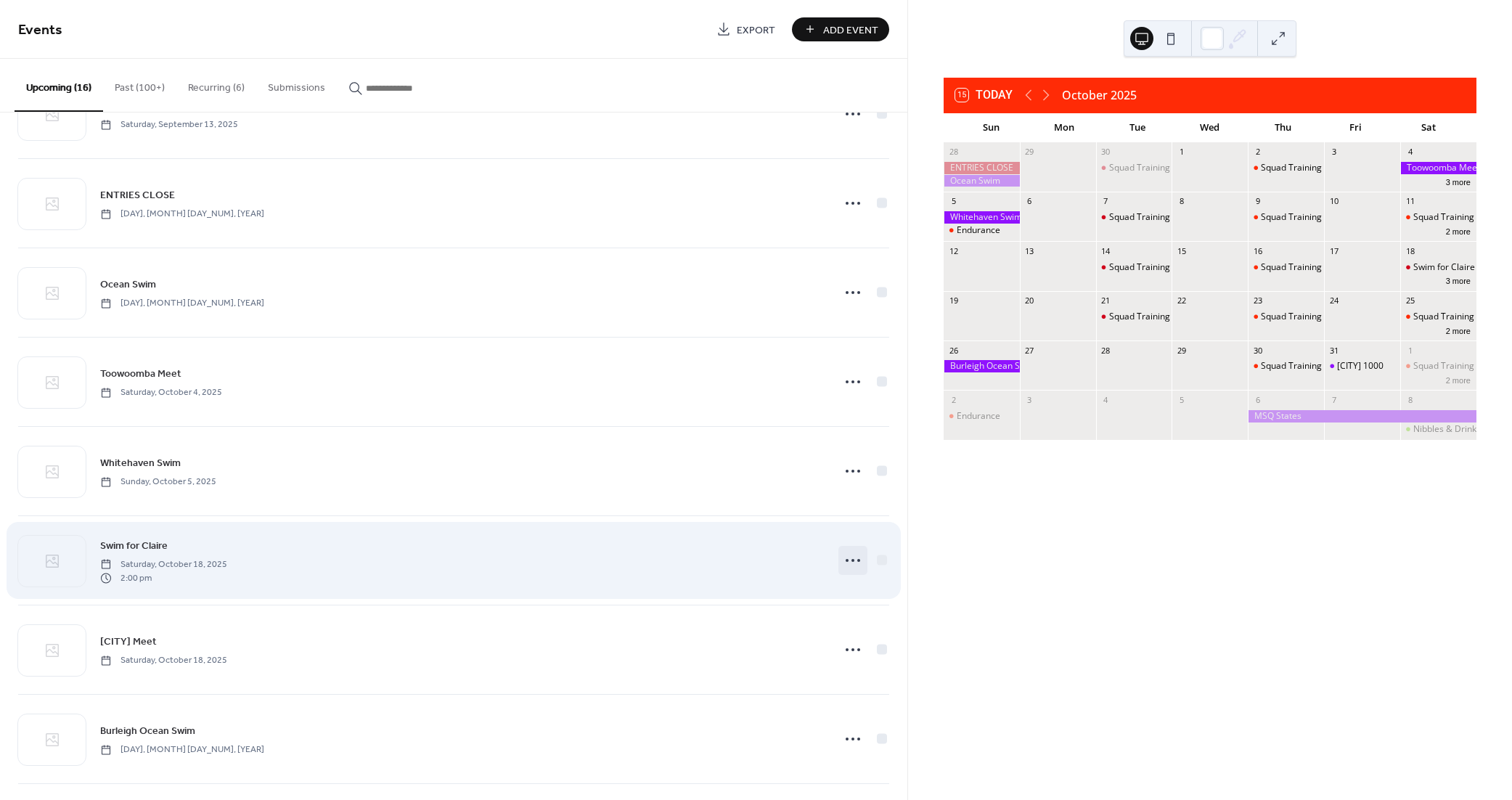 click 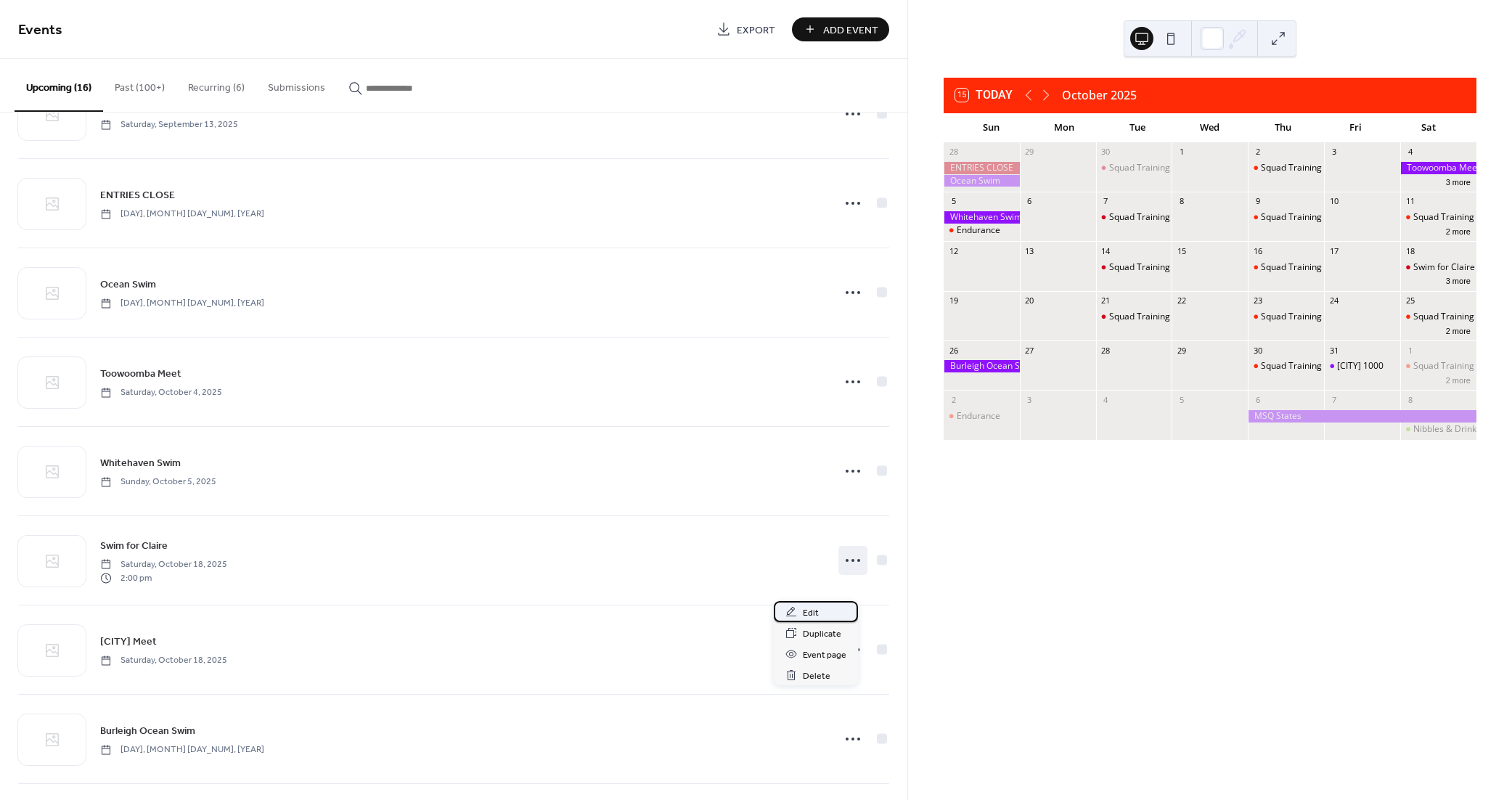 click on "Edit" at bounding box center (811, 613) 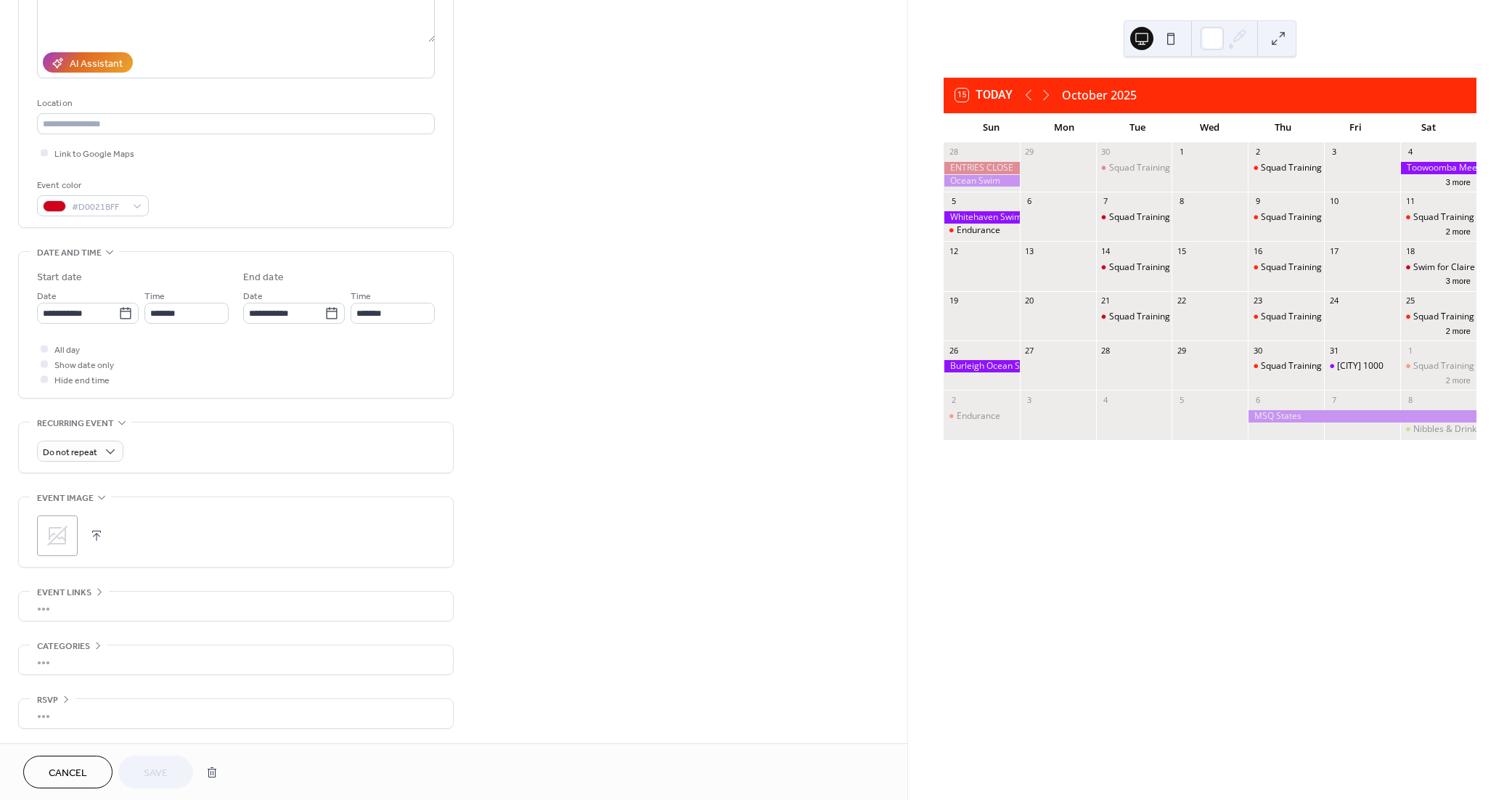 scroll, scrollTop: 497, scrollLeft: 0, axis: vertical 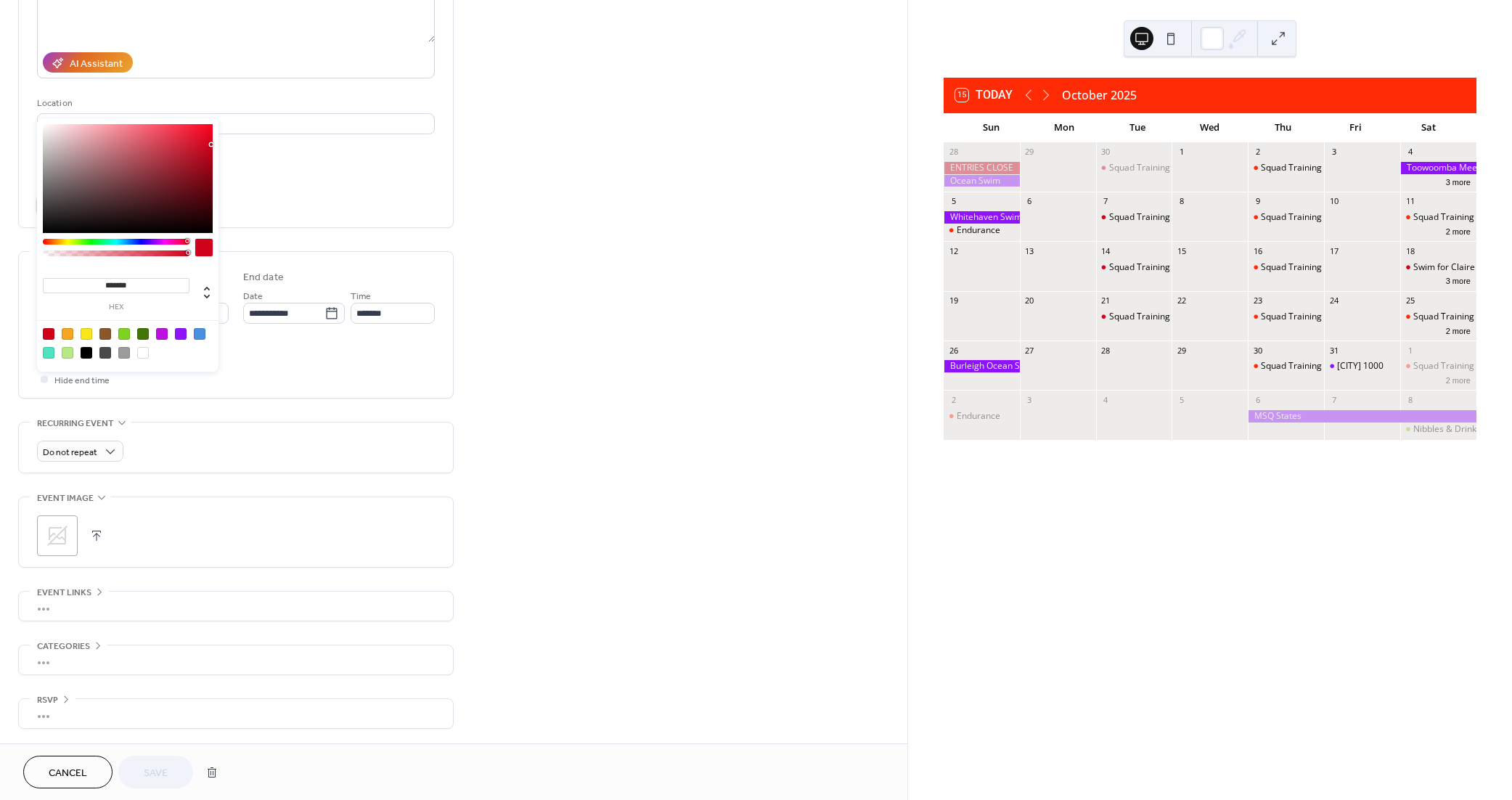 click on "#D0021BFF" at bounding box center [93, 205] 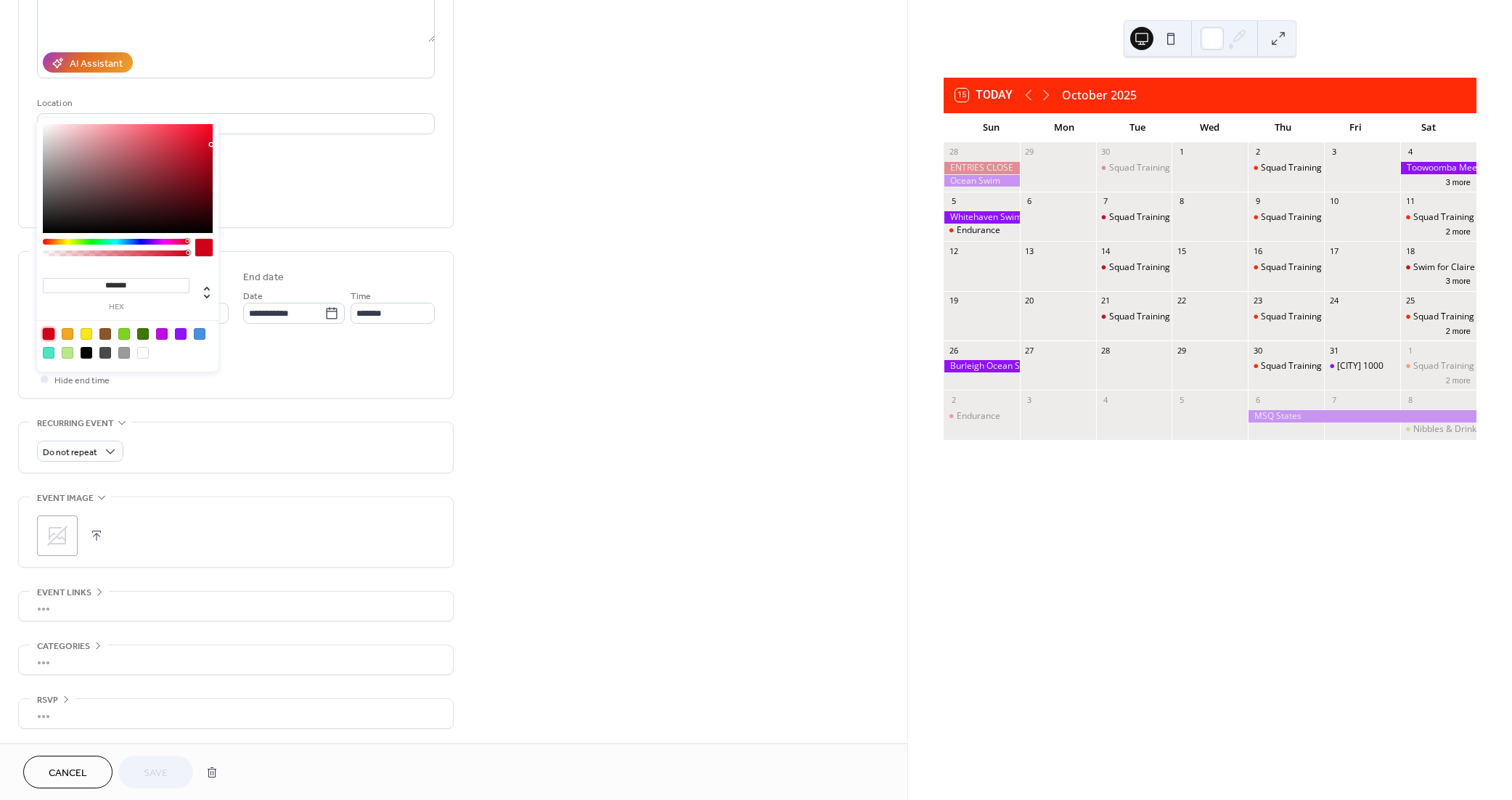 click at bounding box center [49, 334] 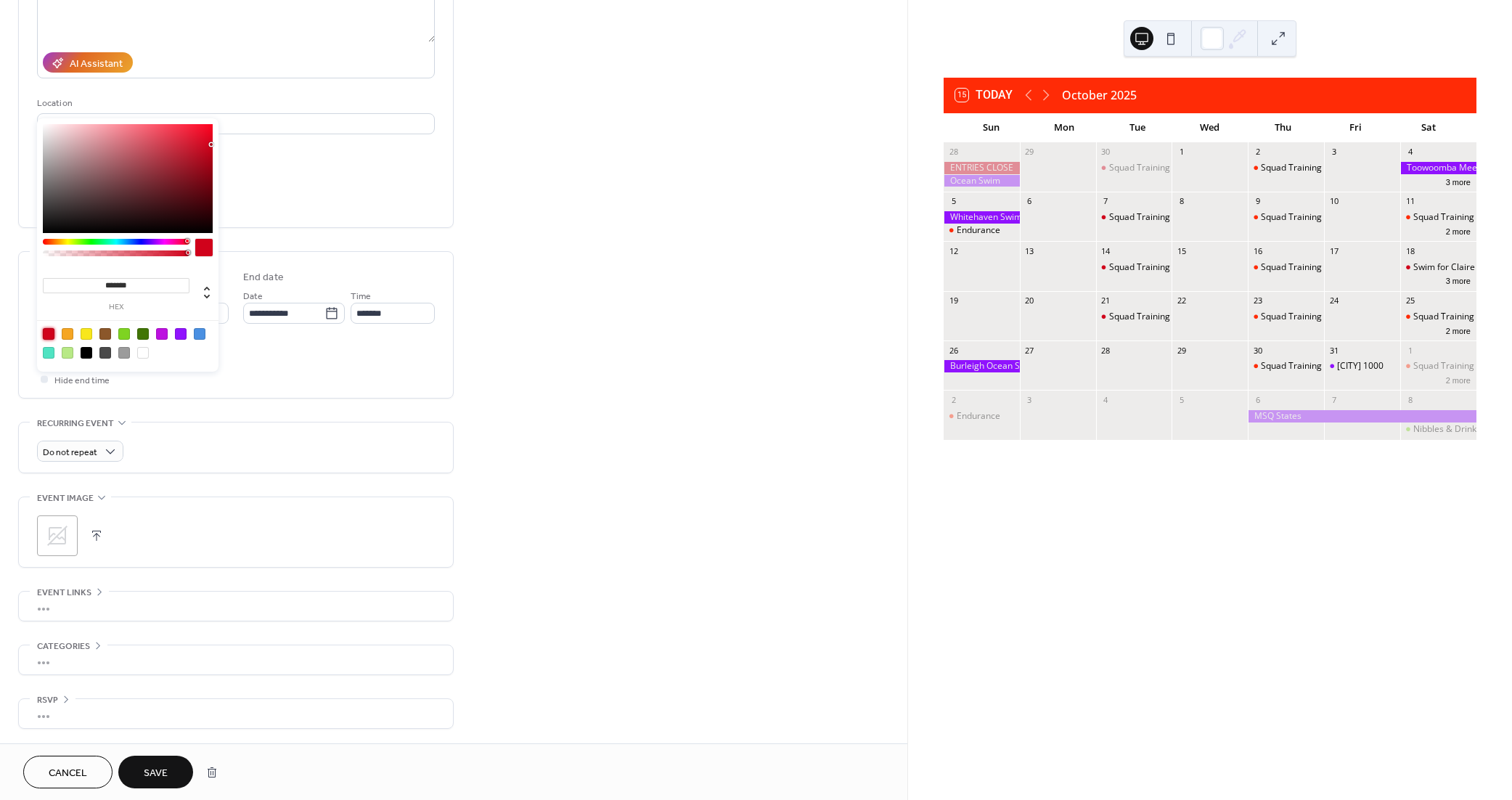 click on "Save" at bounding box center [155, 773] 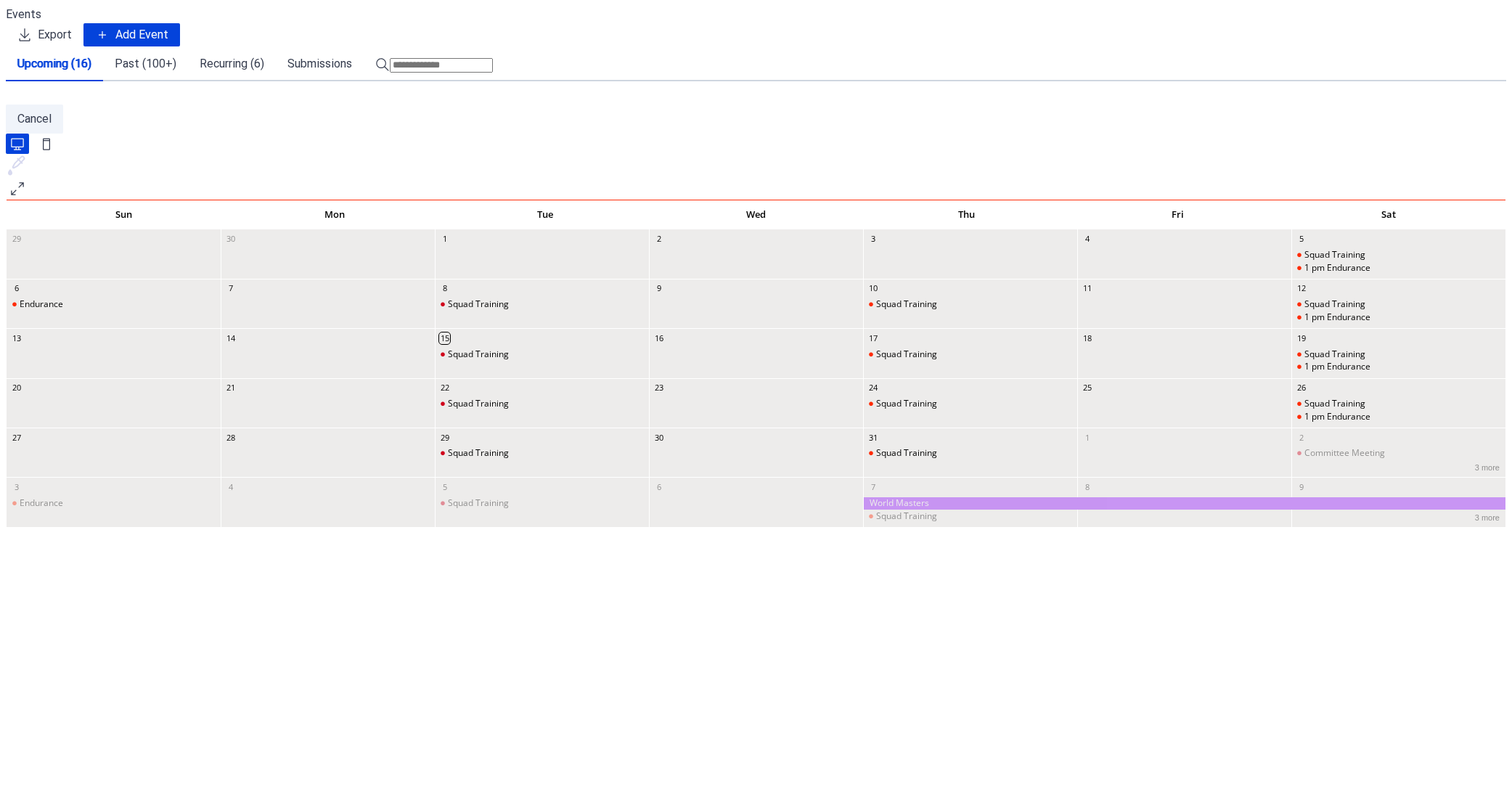 scroll, scrollTop: 0, scrollLeft: 0, axis: both 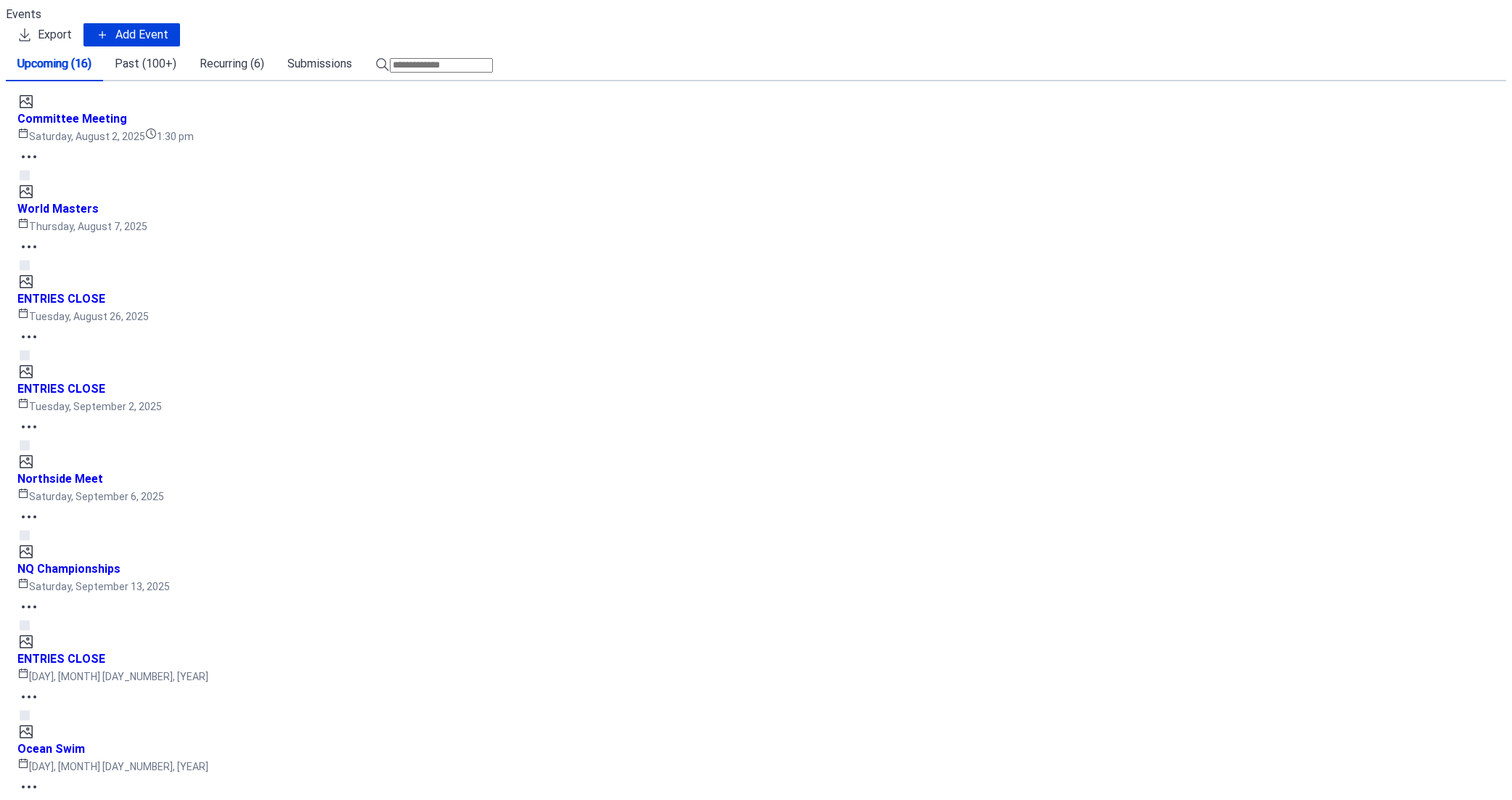 click 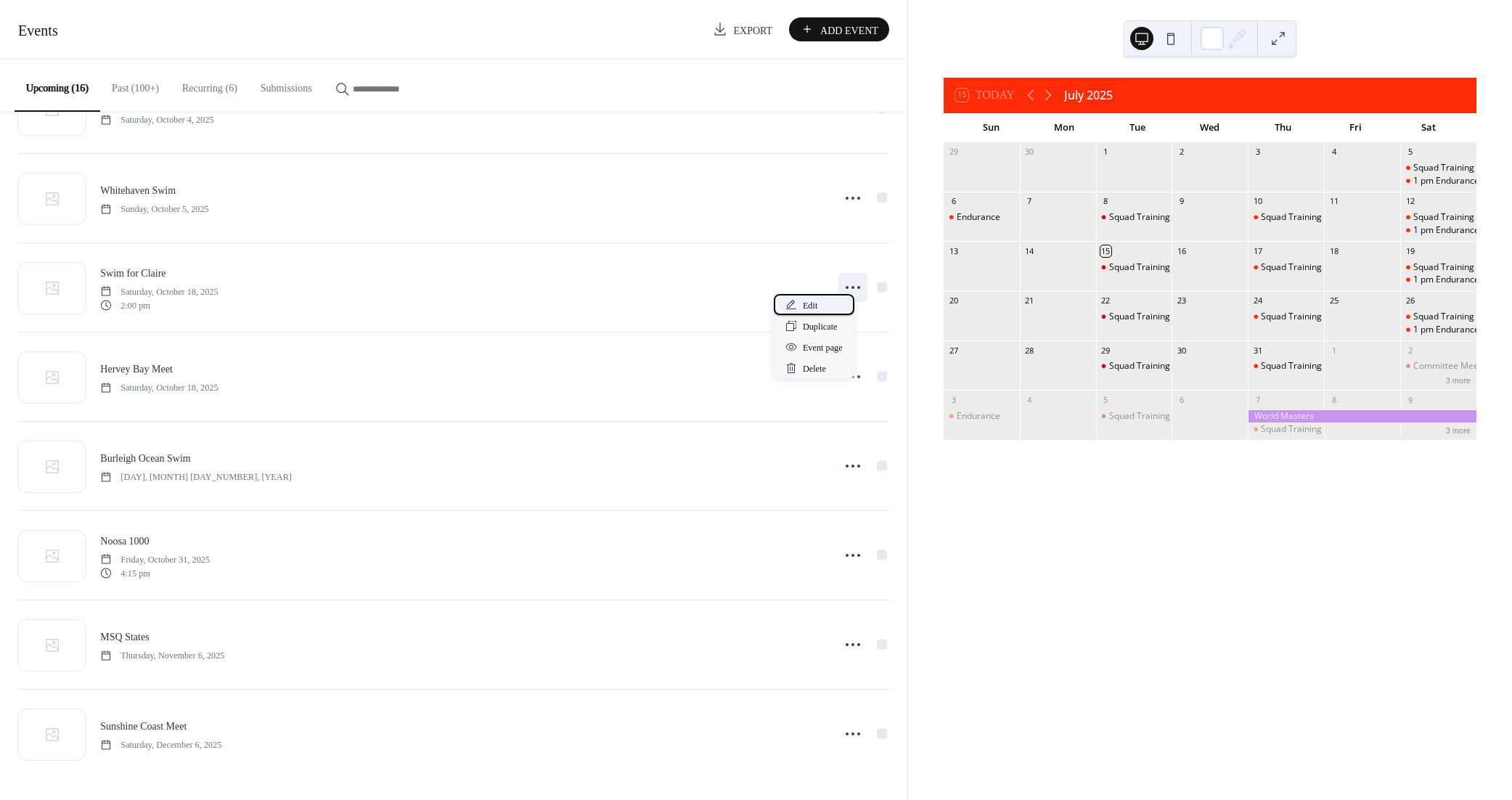 click on "Edit" at bounding box center [810, 306] 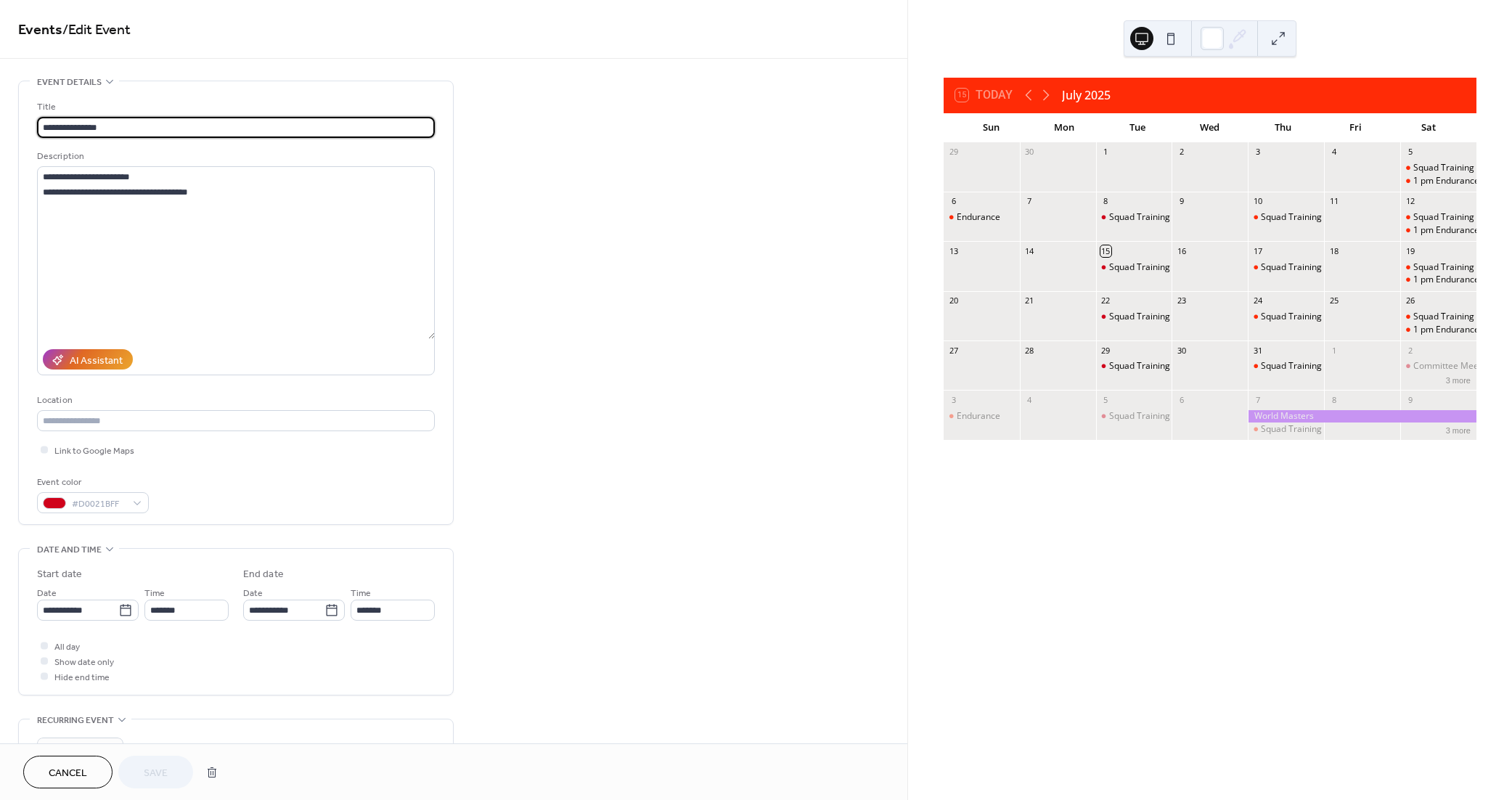 drag, startPoint x: 112, startPoint y: 147, endPoint x: 25, endPoint y: 142, distance: 87.14356 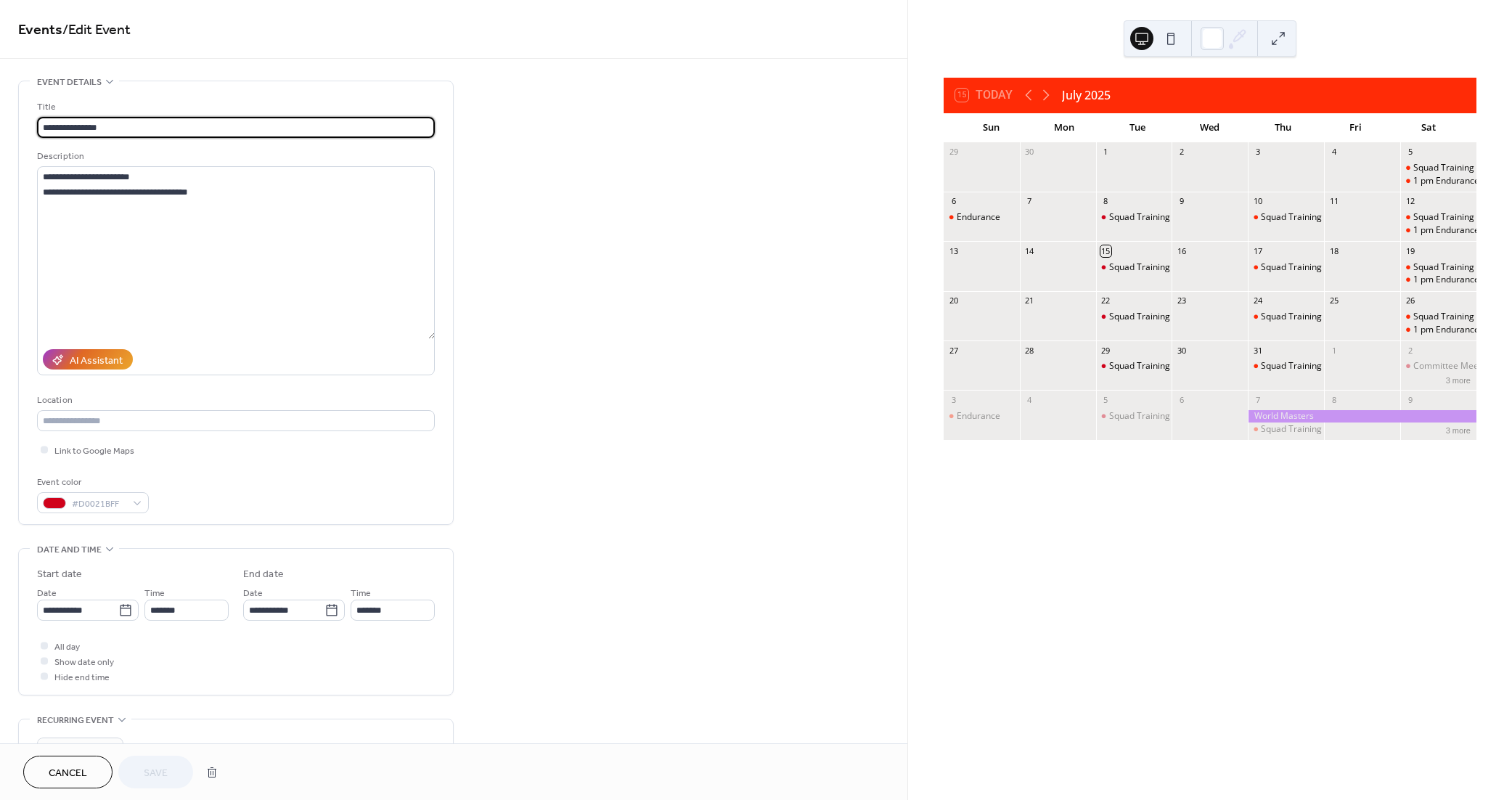 click on "**********" at bounding box center [236, 303] 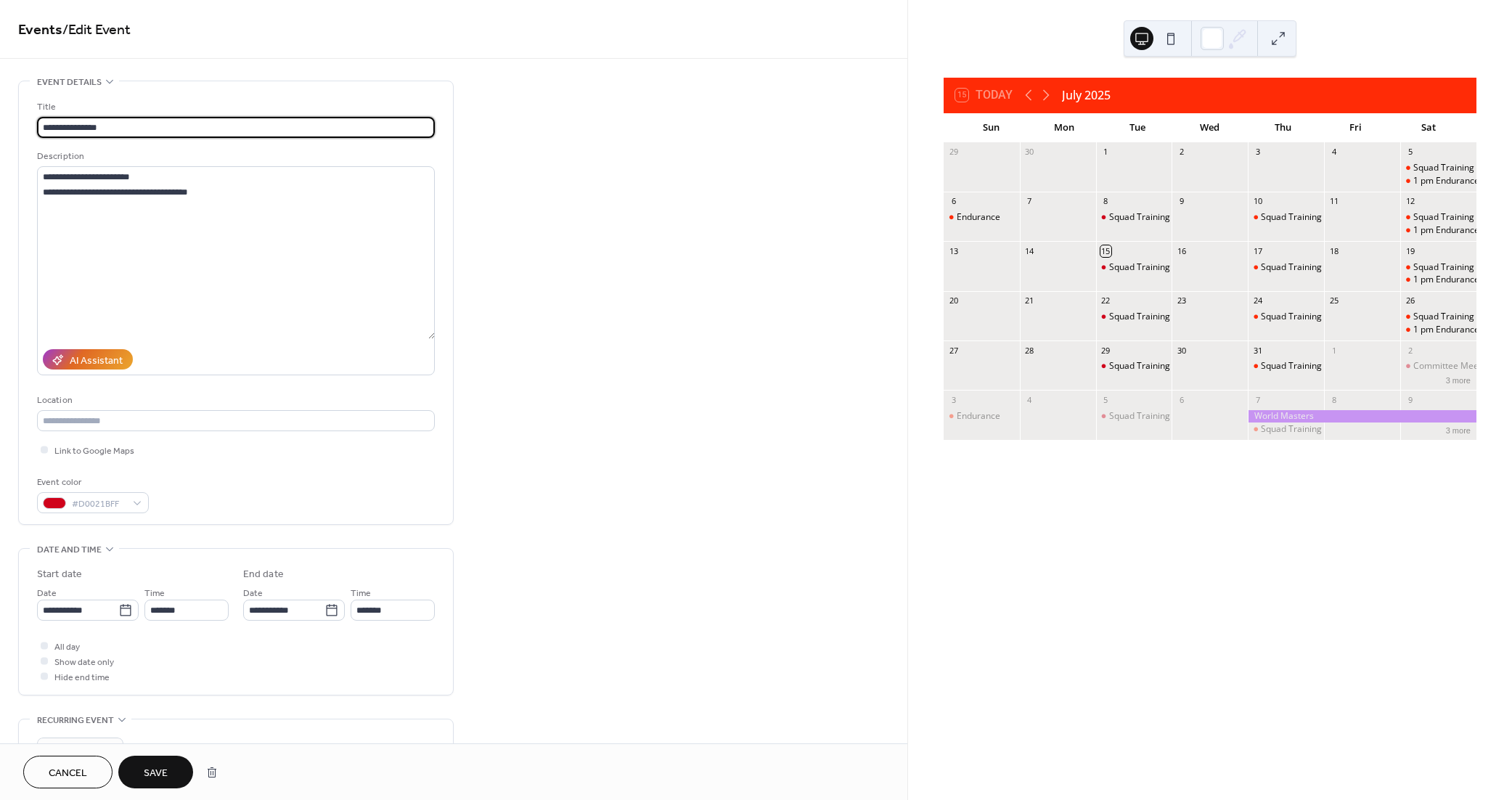 scroll, scrollTop: 0, scrollLeft: 0, axis: both 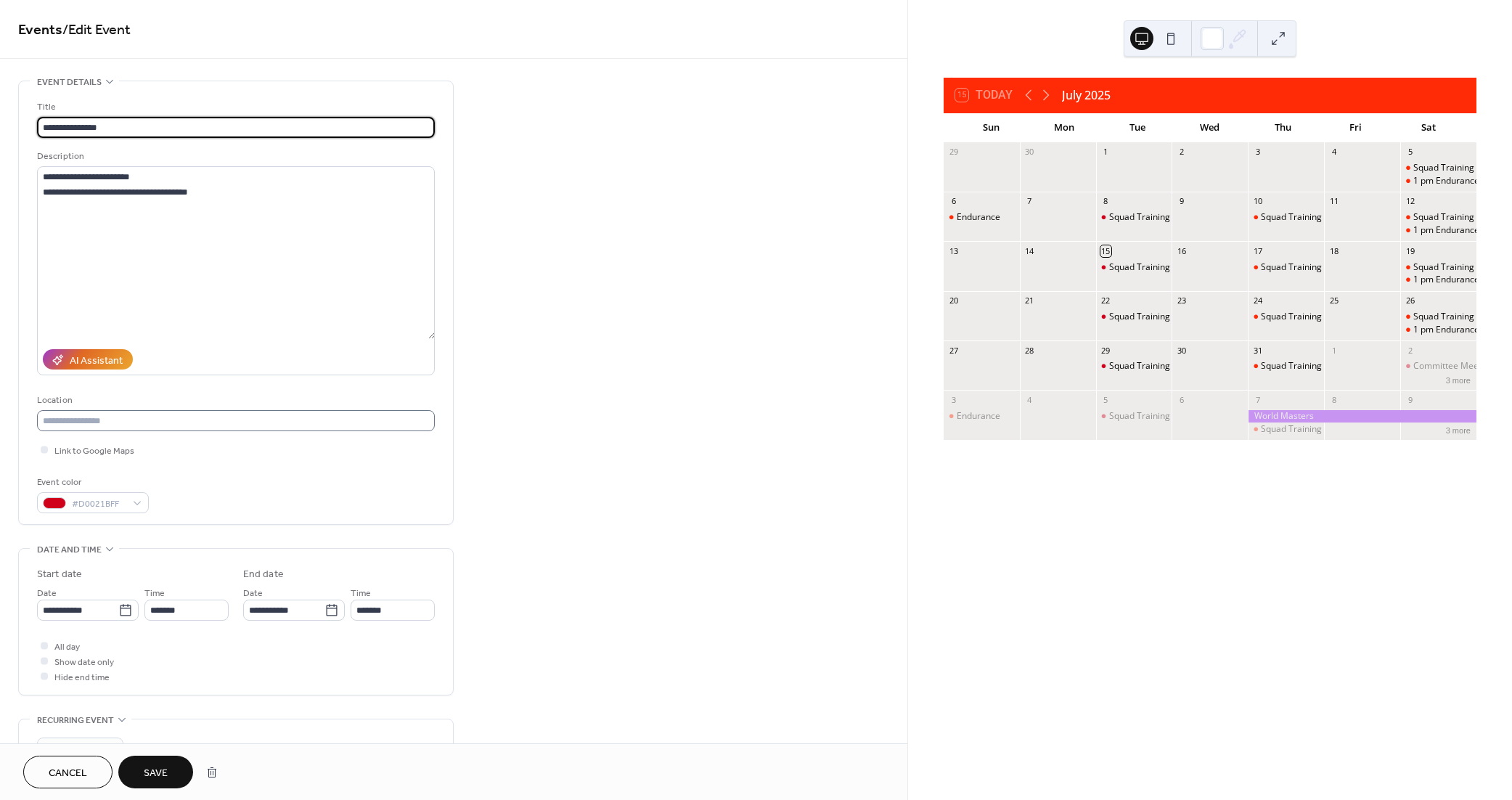 type on "**********" 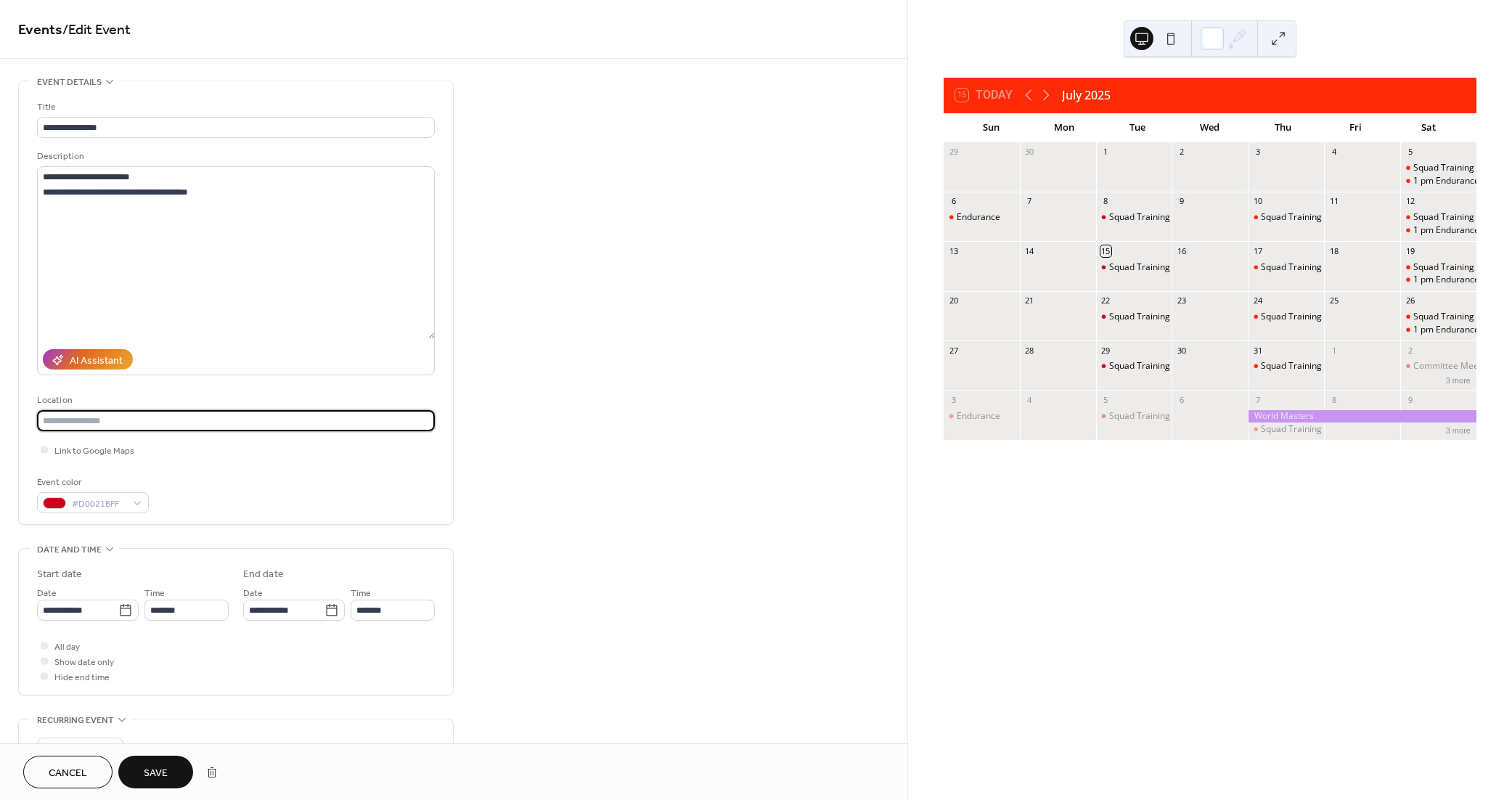 click at bounding box center [236, 420] 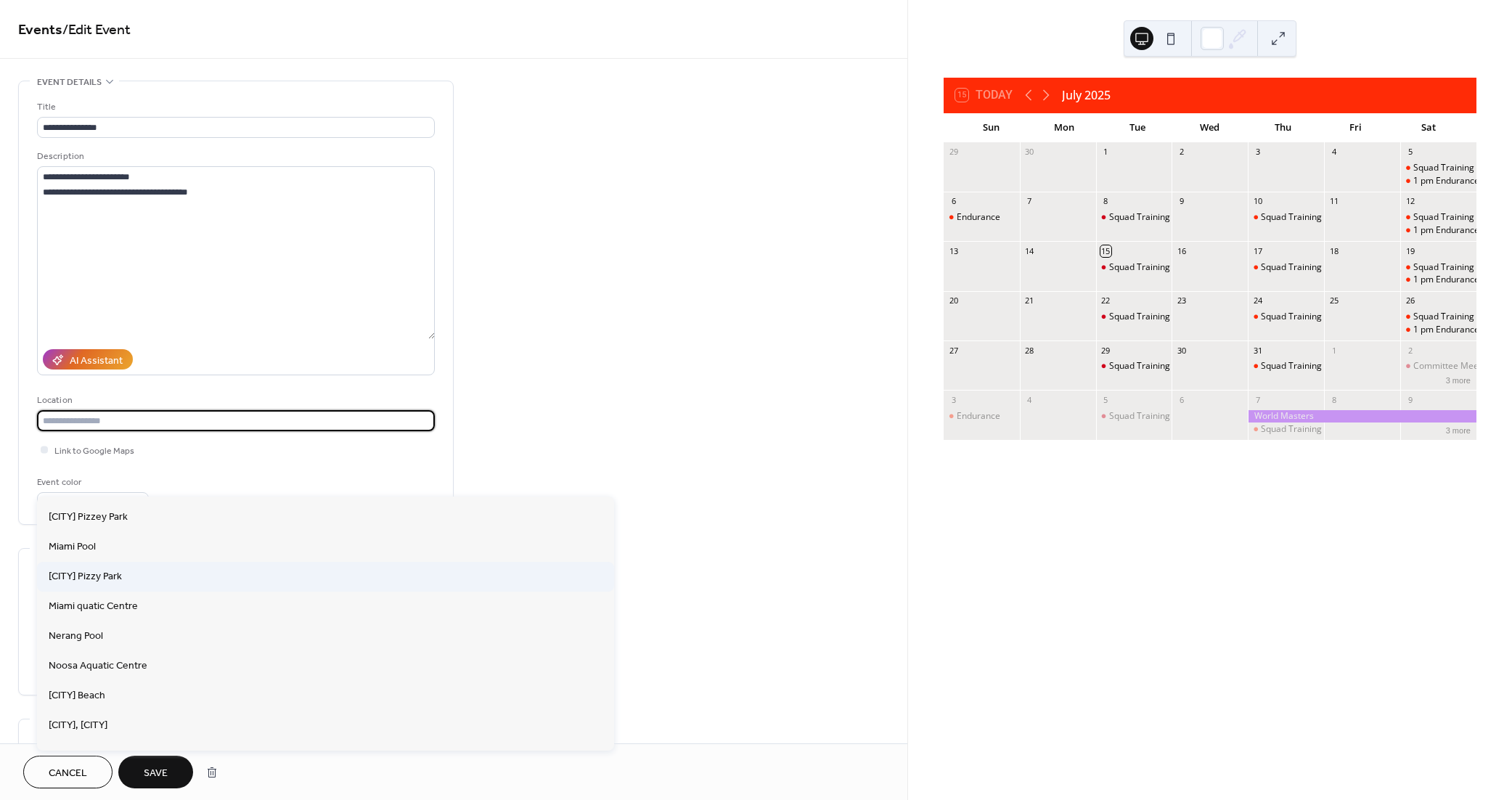 scroll, scrollTop: 678, scrollLeft: 0, axis: vertical 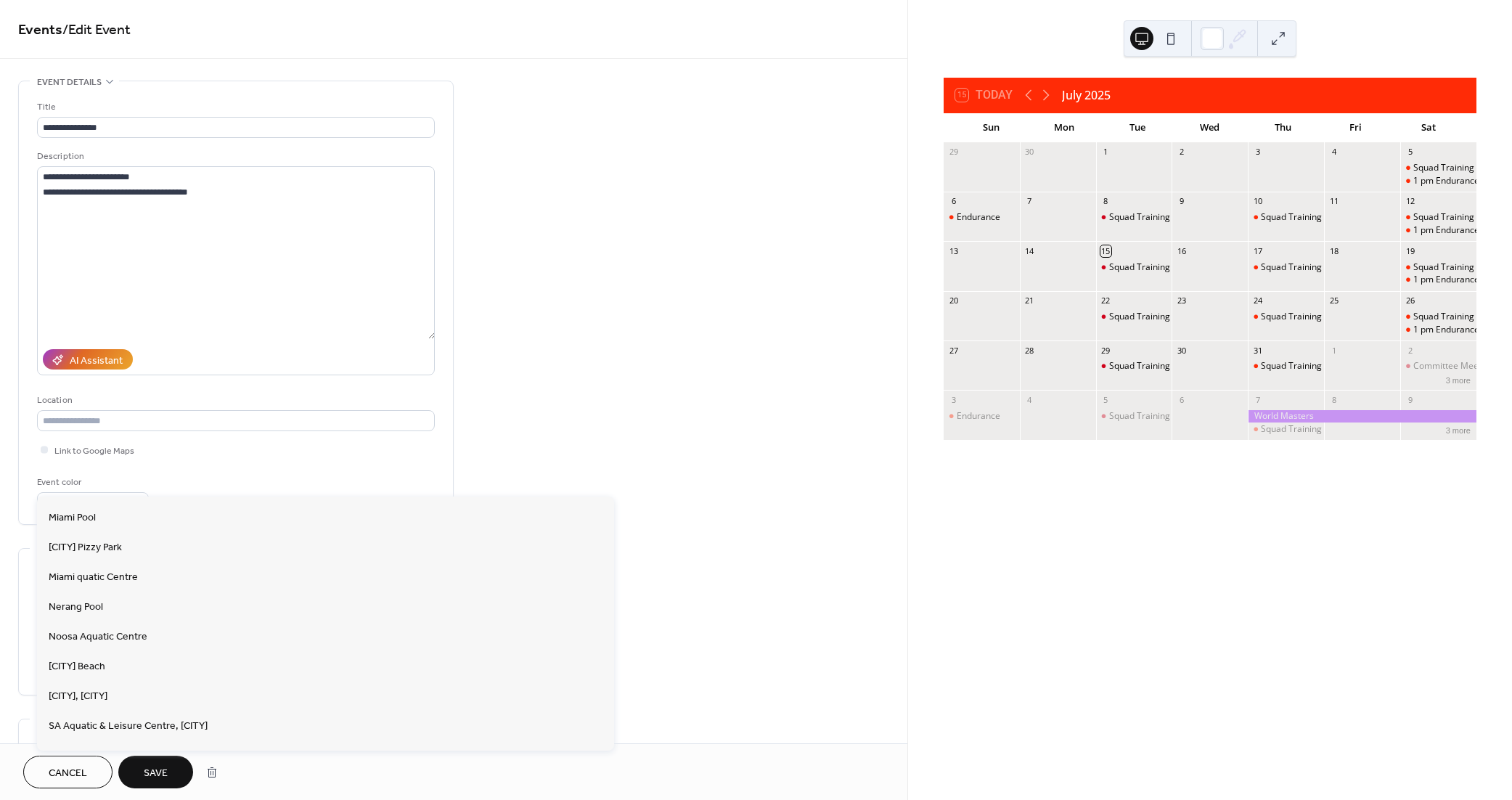 click on "Miami Aquatic Centre" at bounding box center (97, 458) 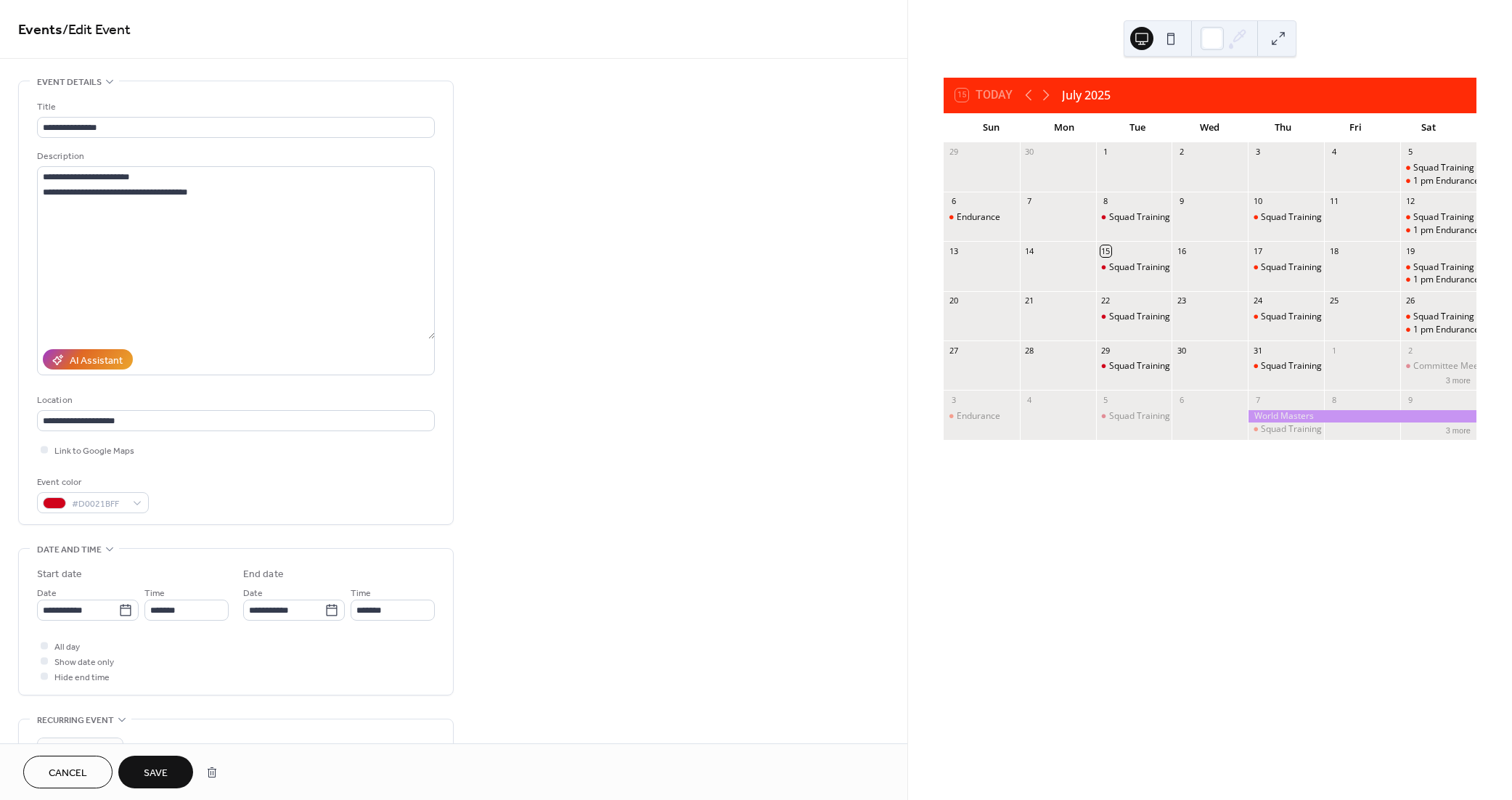 click on "Save" at bounding box center [155, 773] 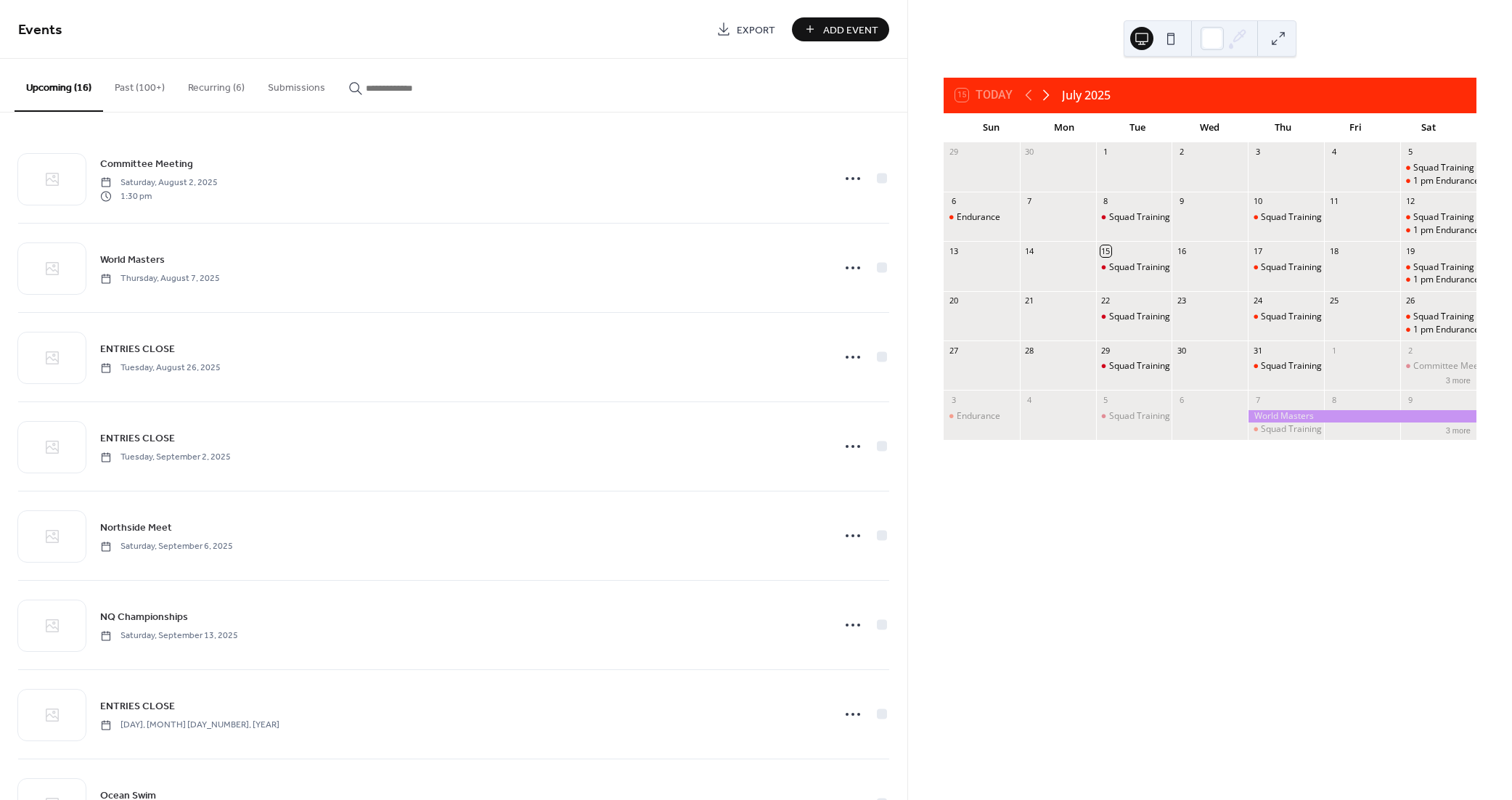click 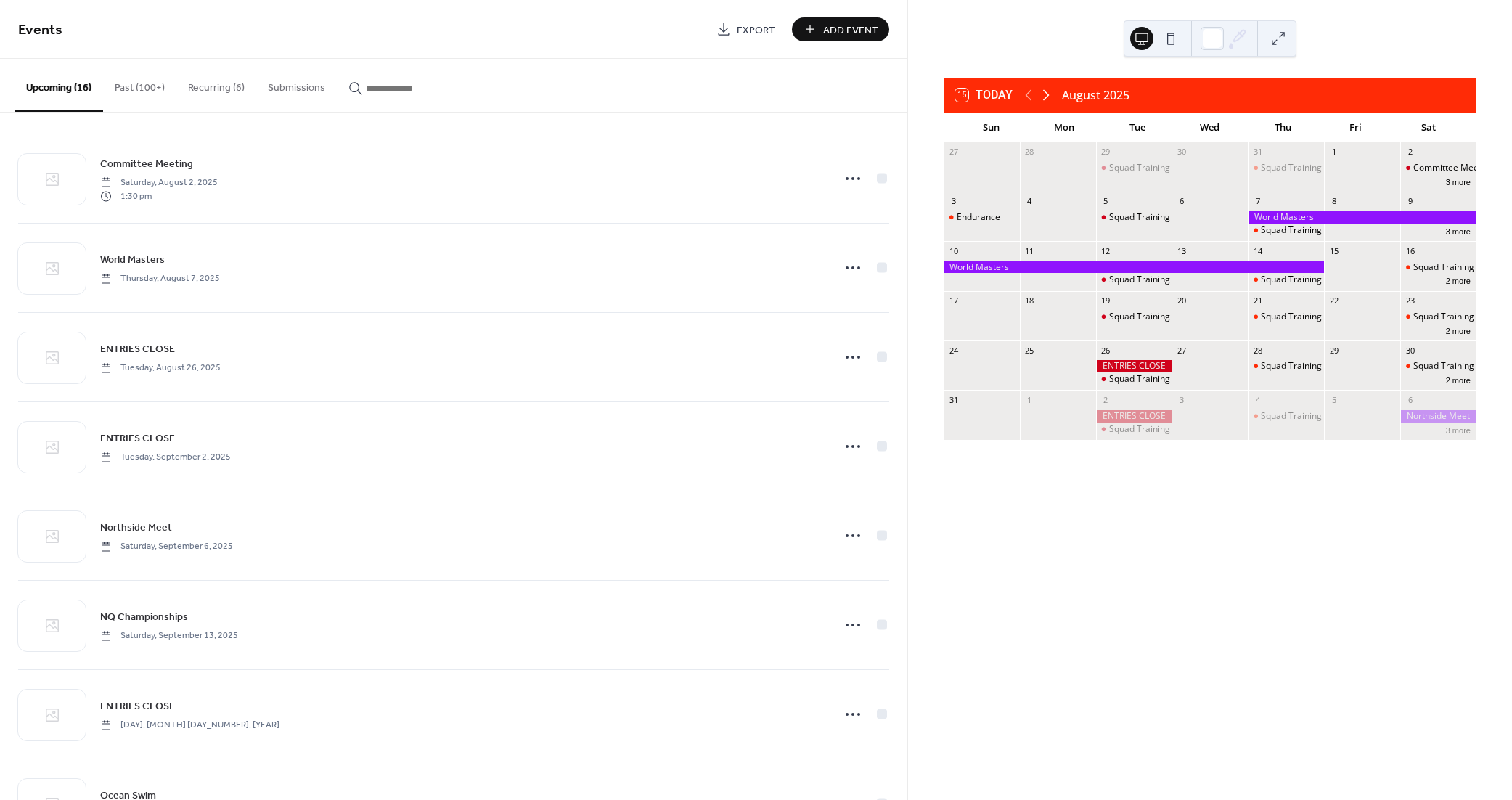 click 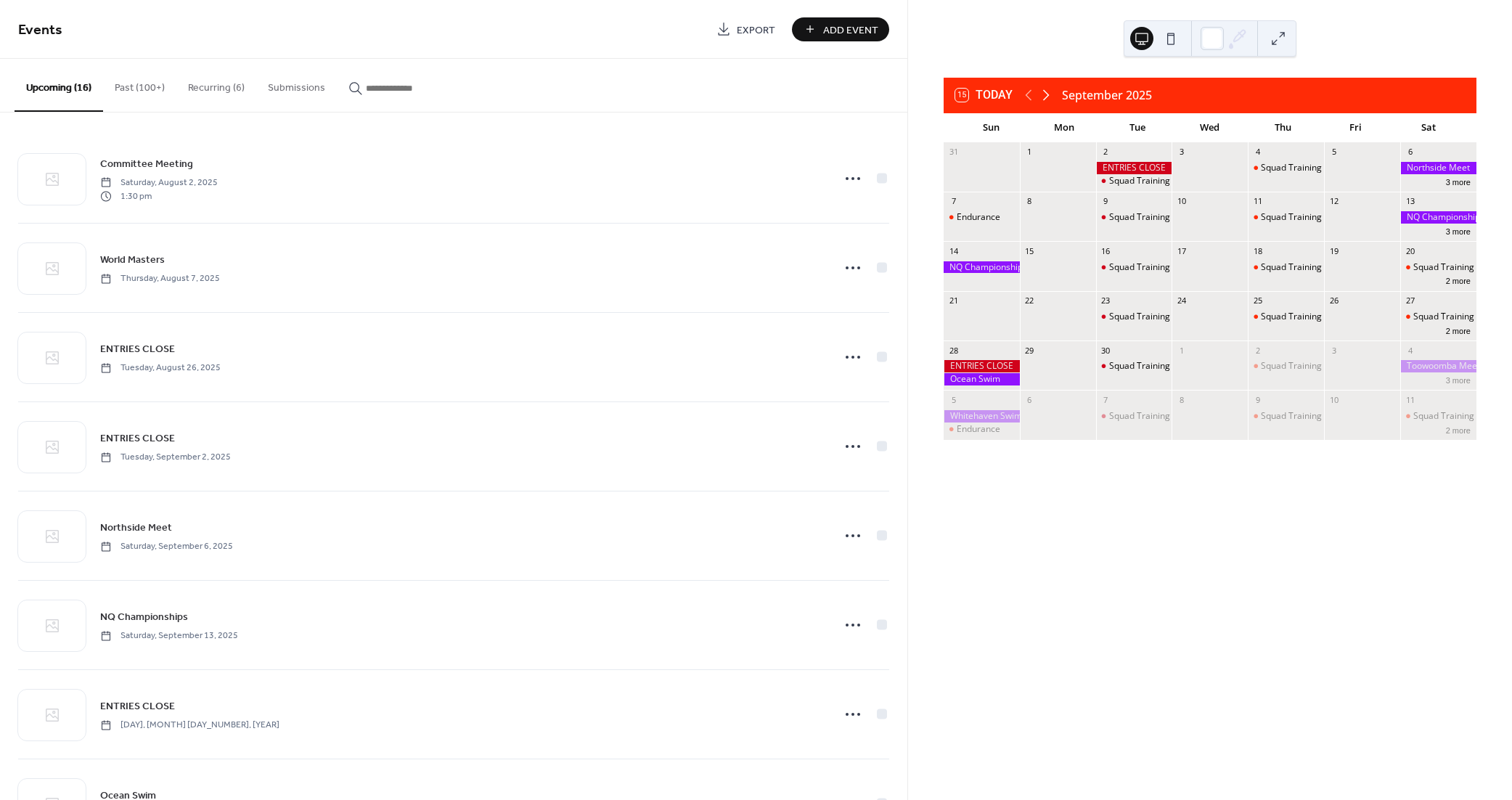click 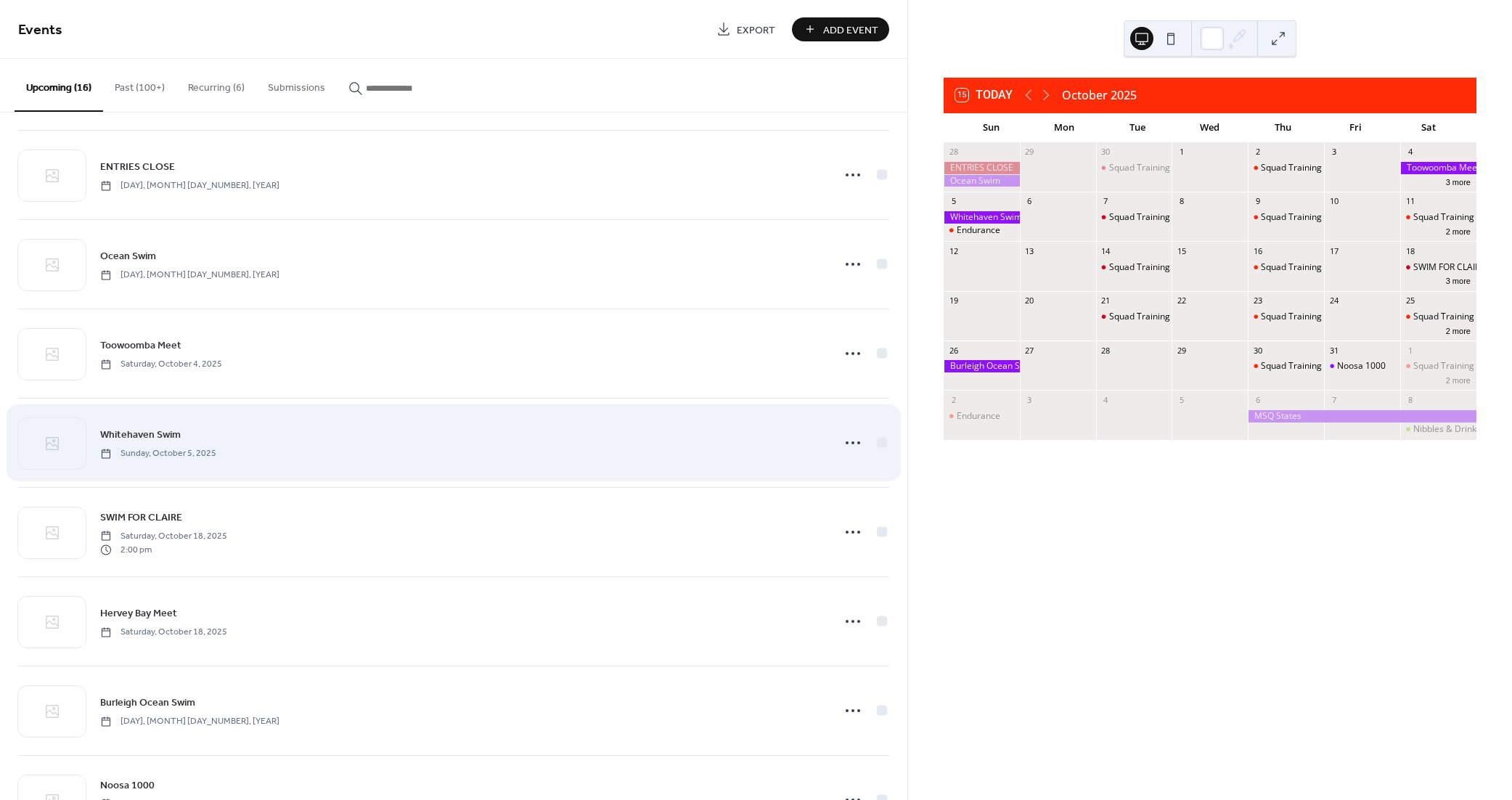 scroll, scrollTop: 546, scrollLeft: 0, axis: vertical 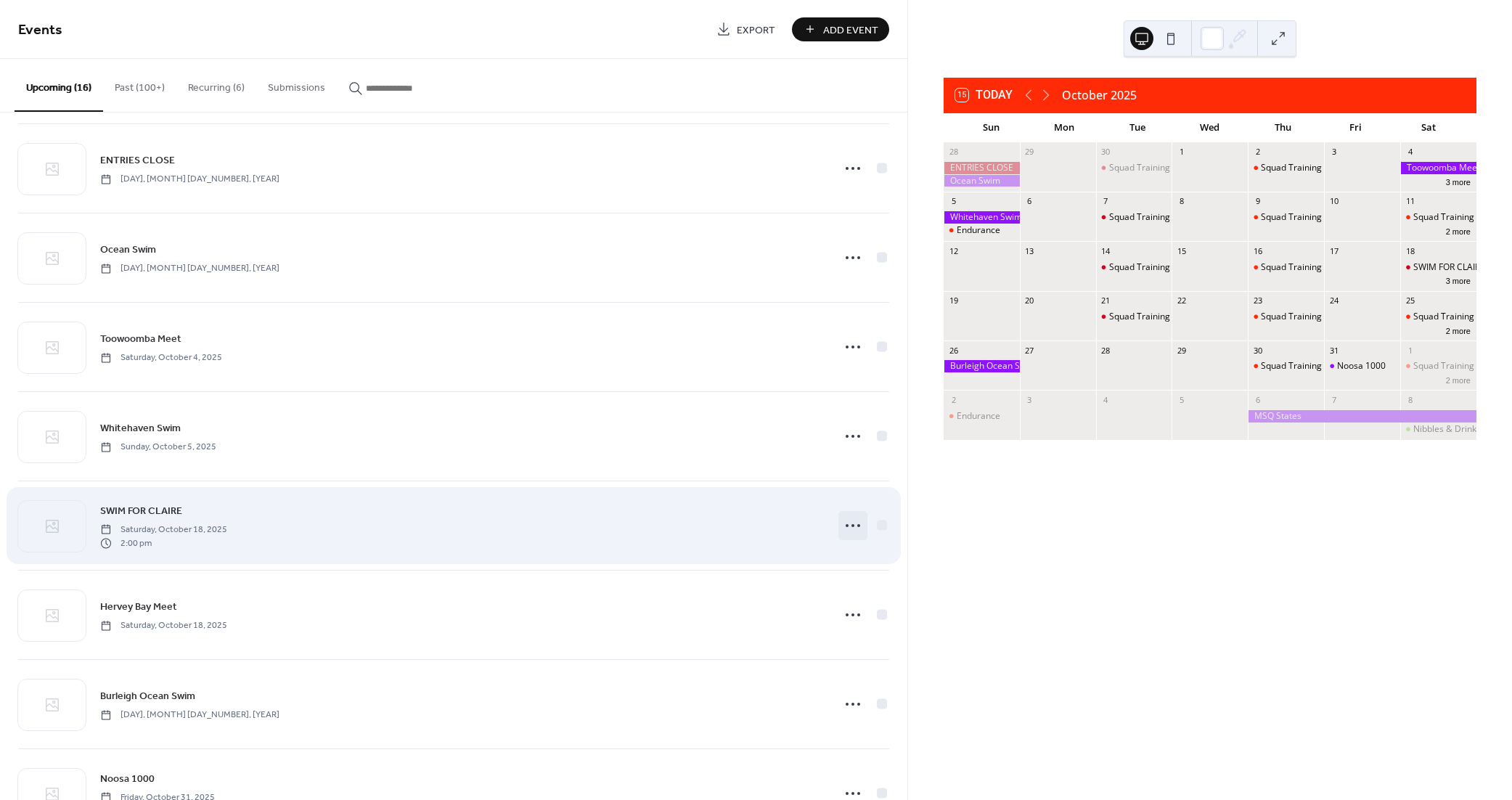 click 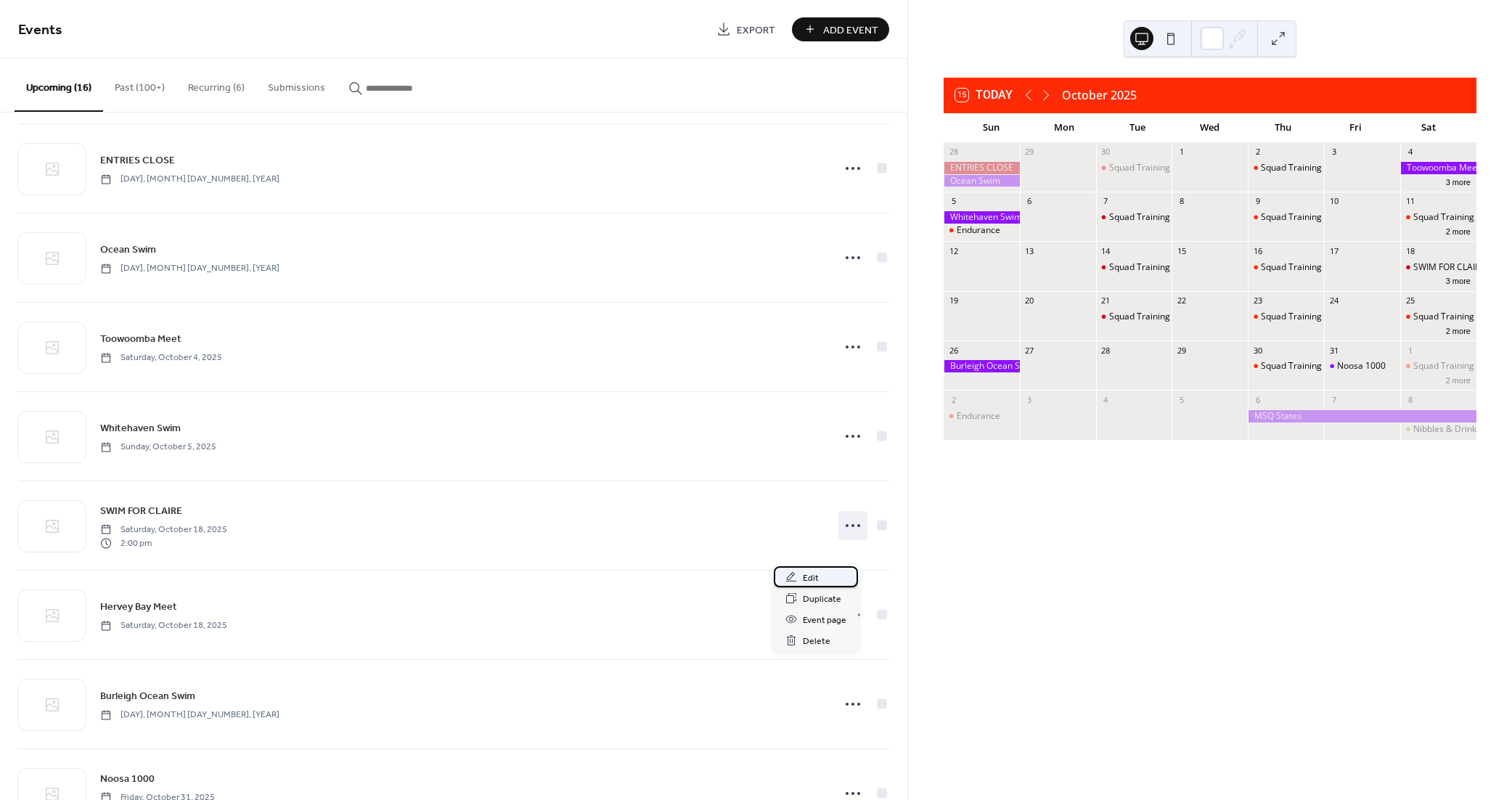 click on "Edit" at bounding box center (811, 578) 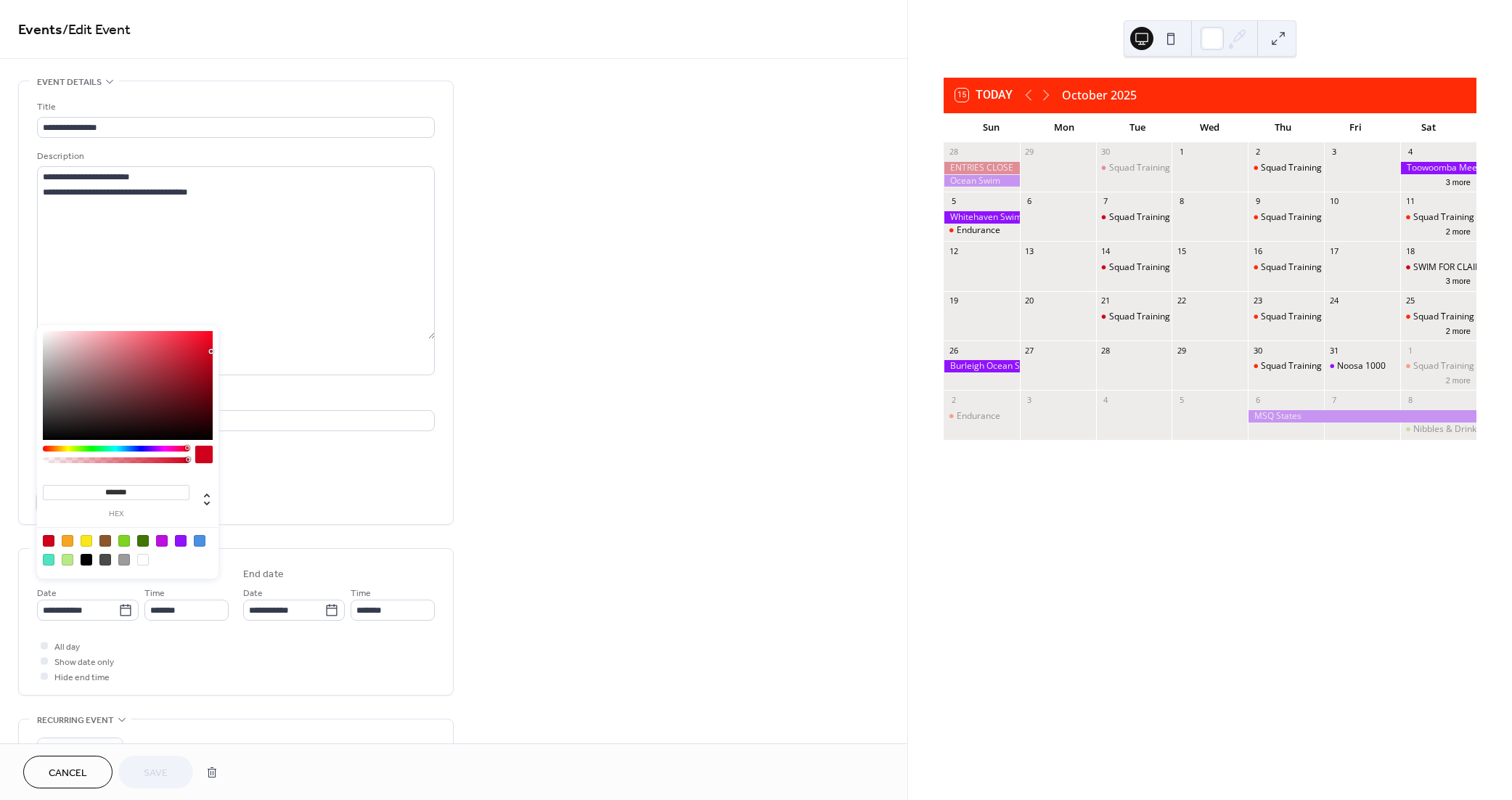 click on "#D0021BFF" at bounding box center (93, 502) 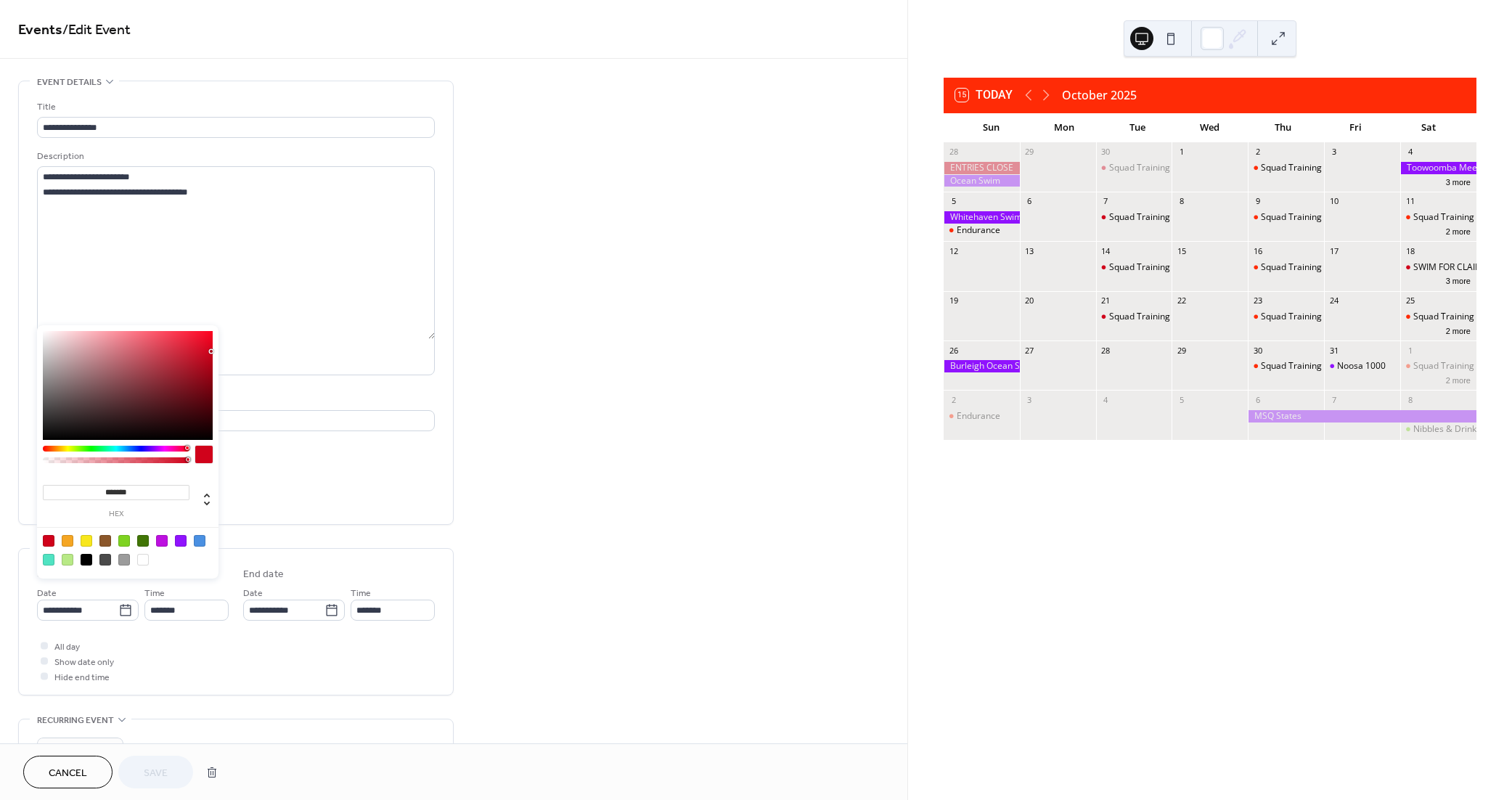 click at bounding box center [181, 541] 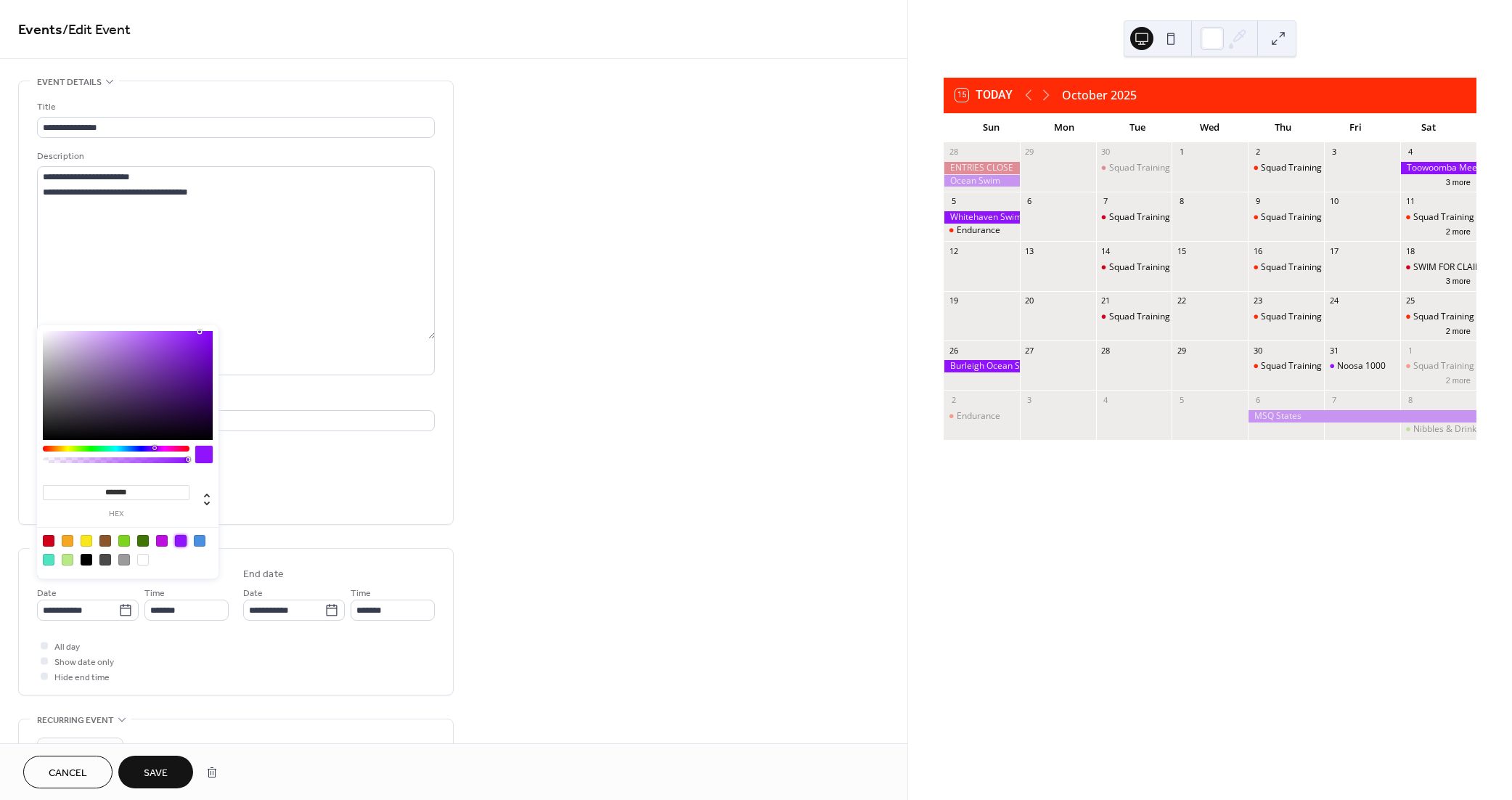 type on "*******" 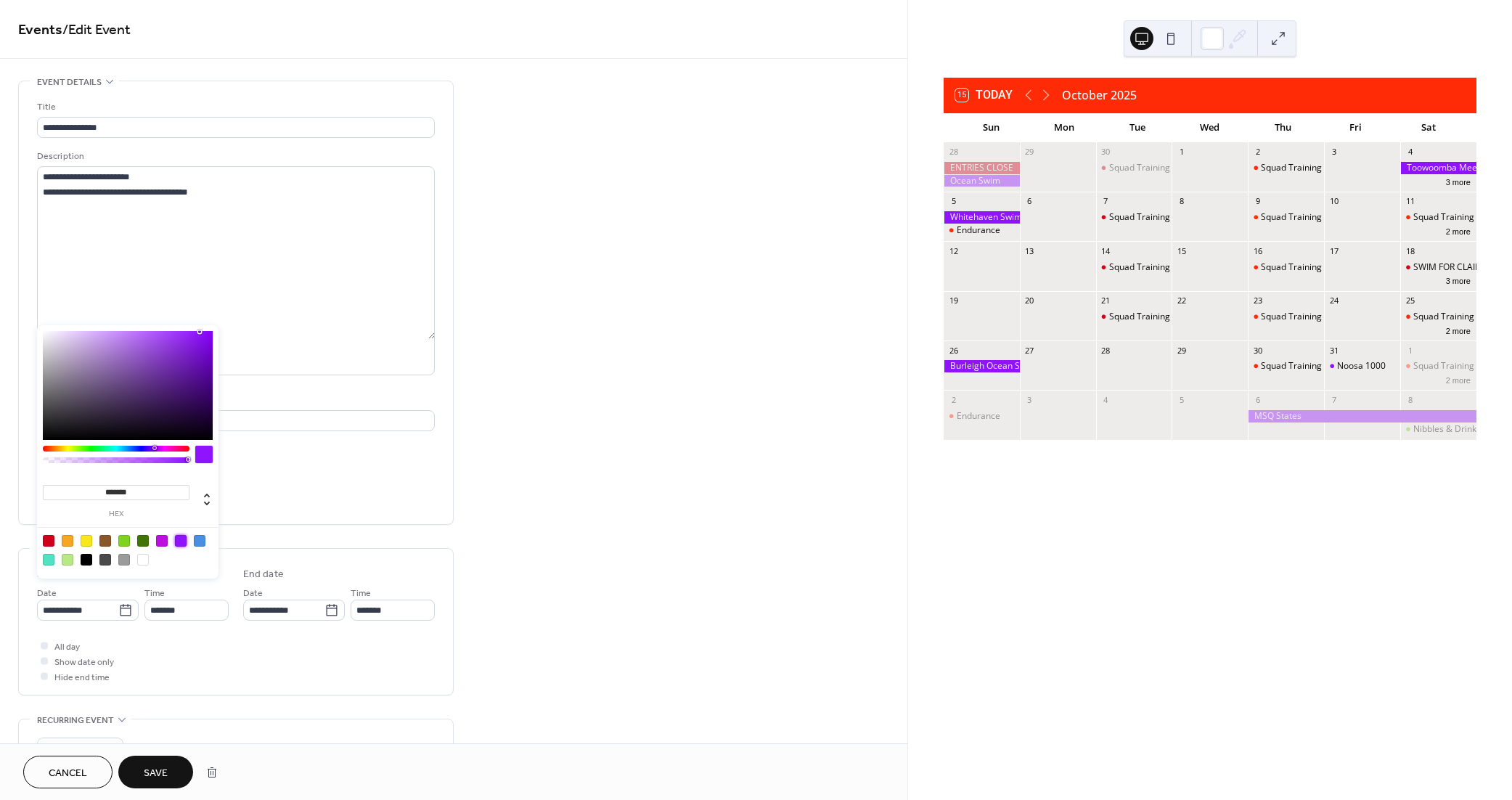 click on "Save" at bounding box center (155, 773) 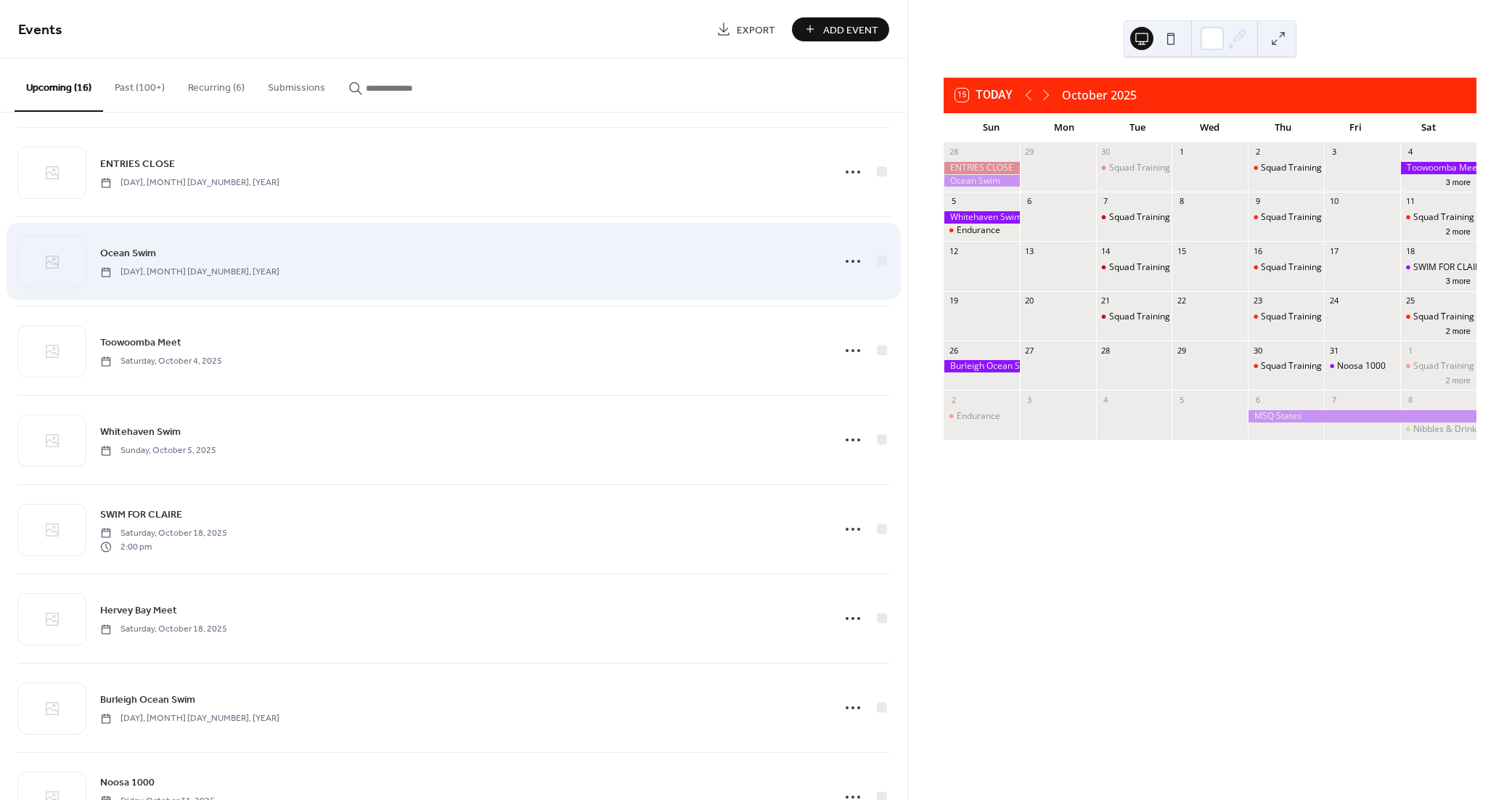 scroll, scrollTop: 544, scrollLeft: 0, axis: vertical 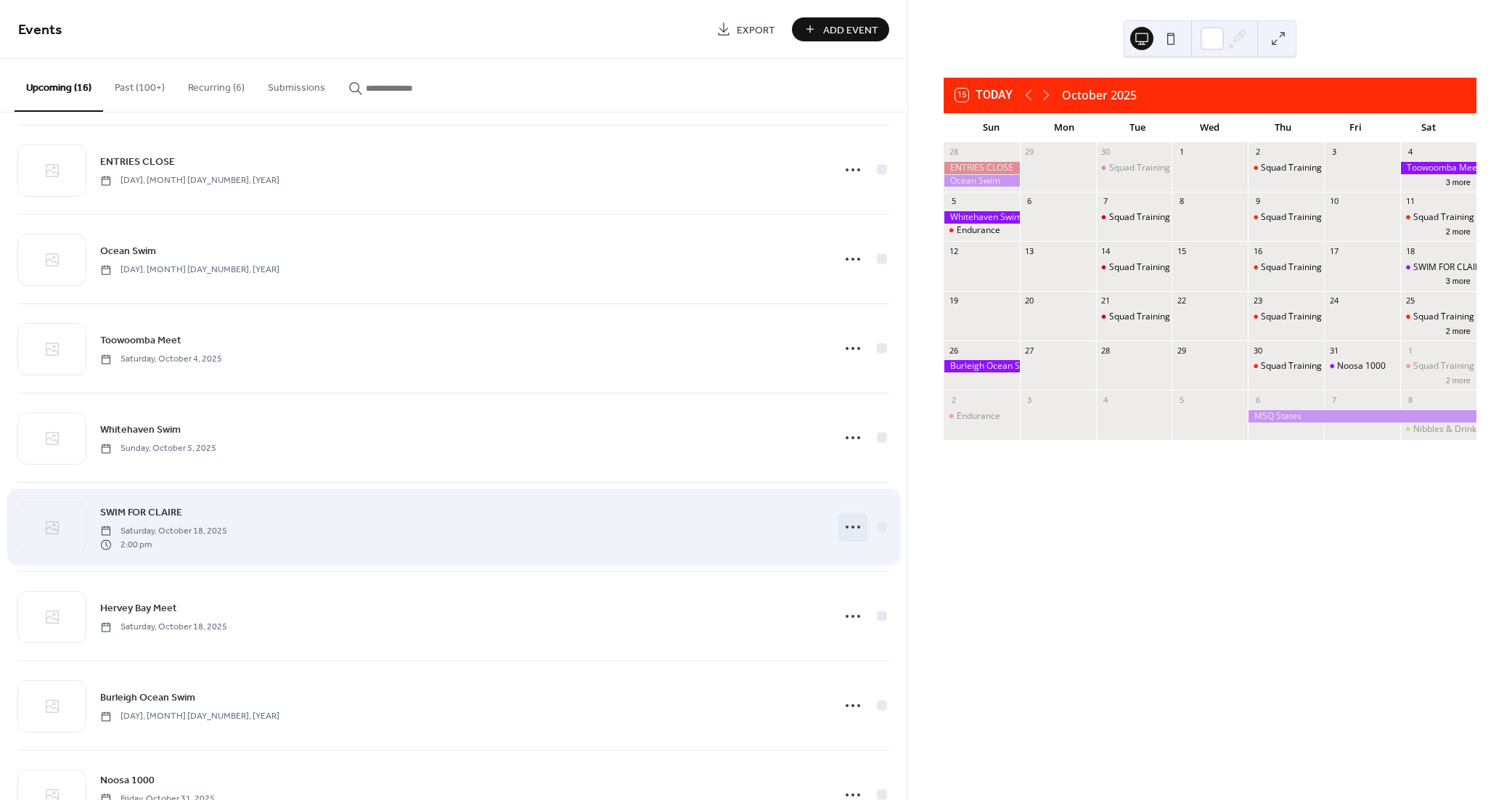 click 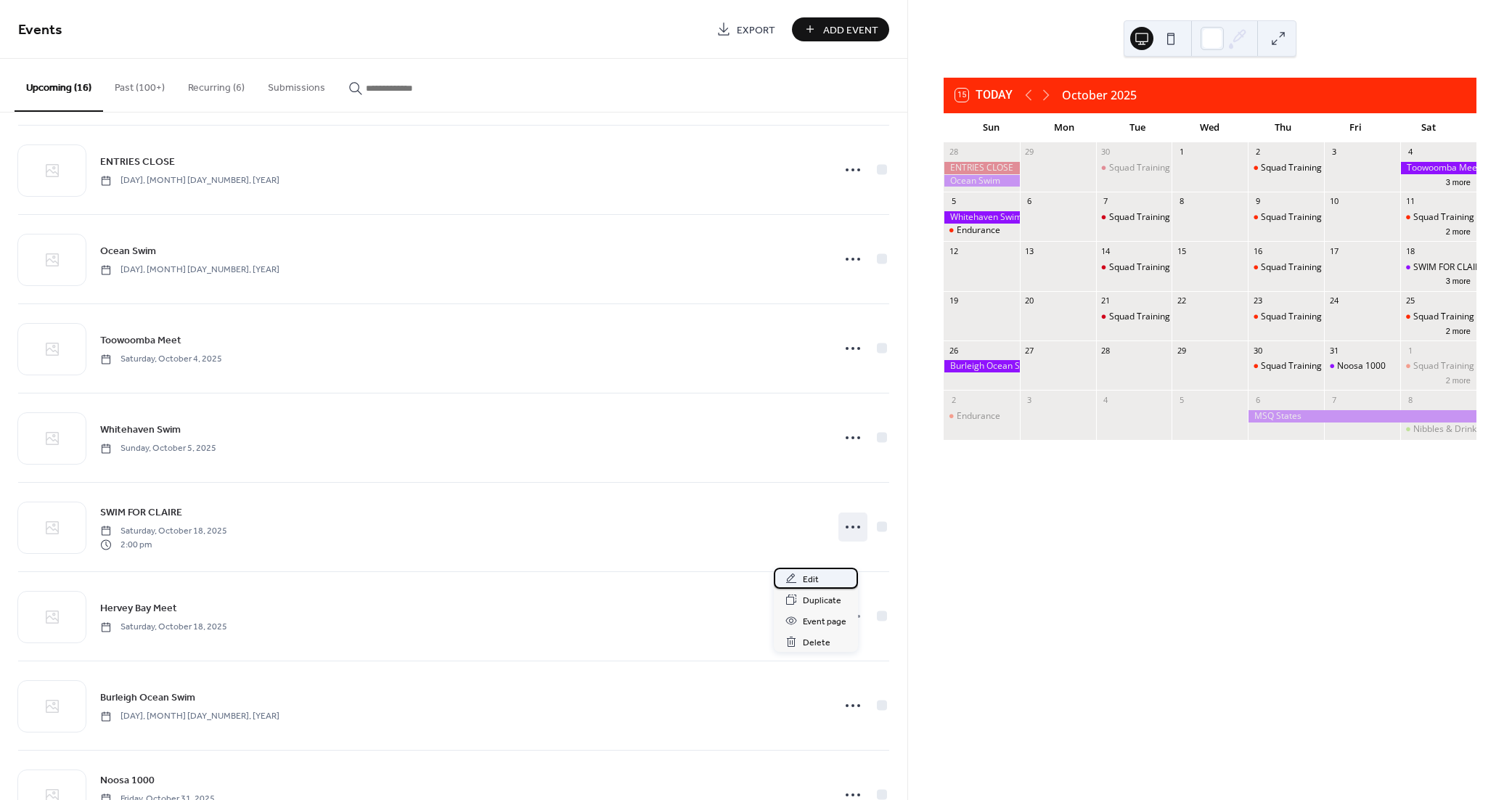 click on "Edit" at bounding box center (811, 579) 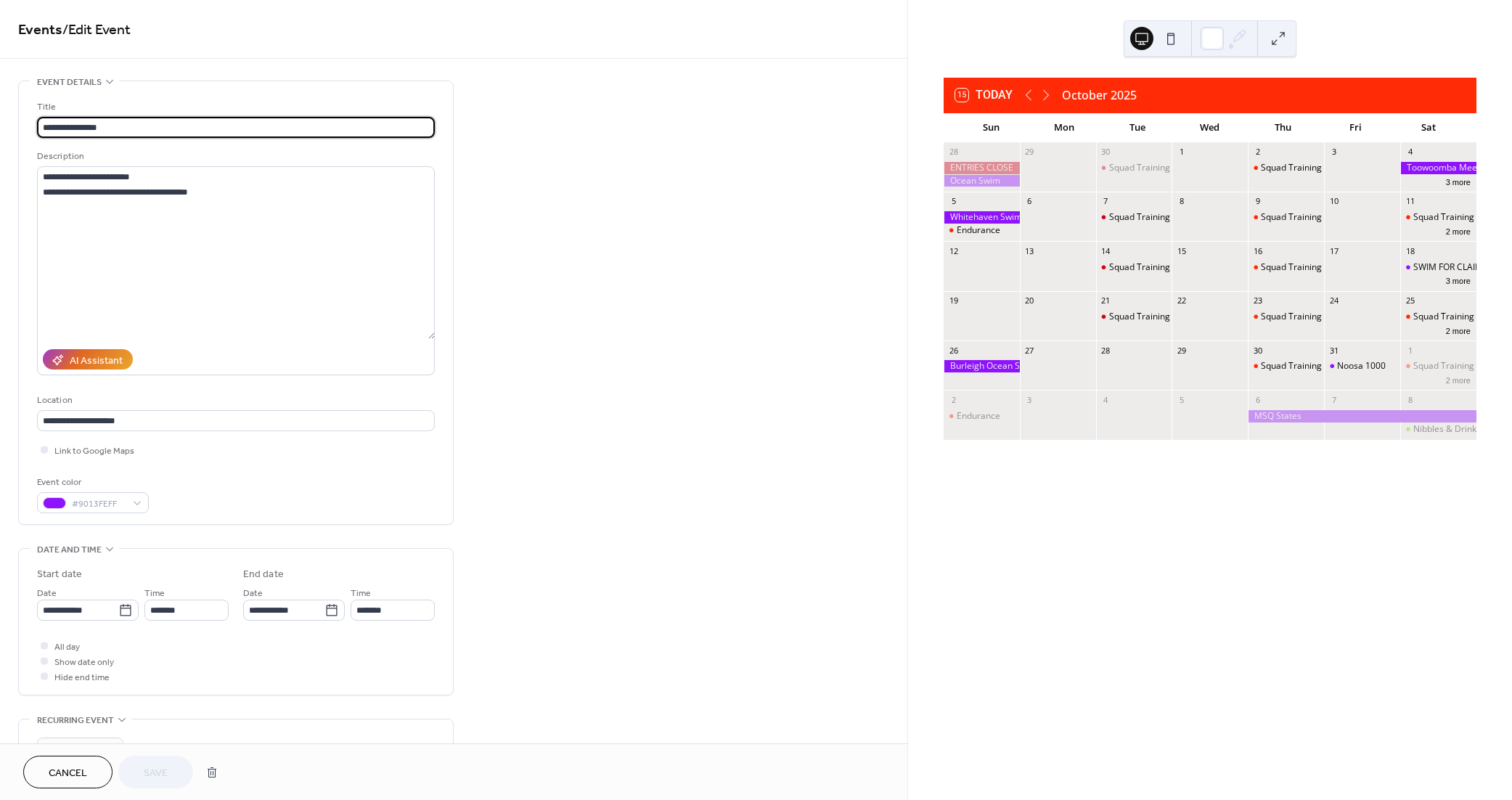 scroll, scrollTop: 0, scrollLeft: 0, axis: both 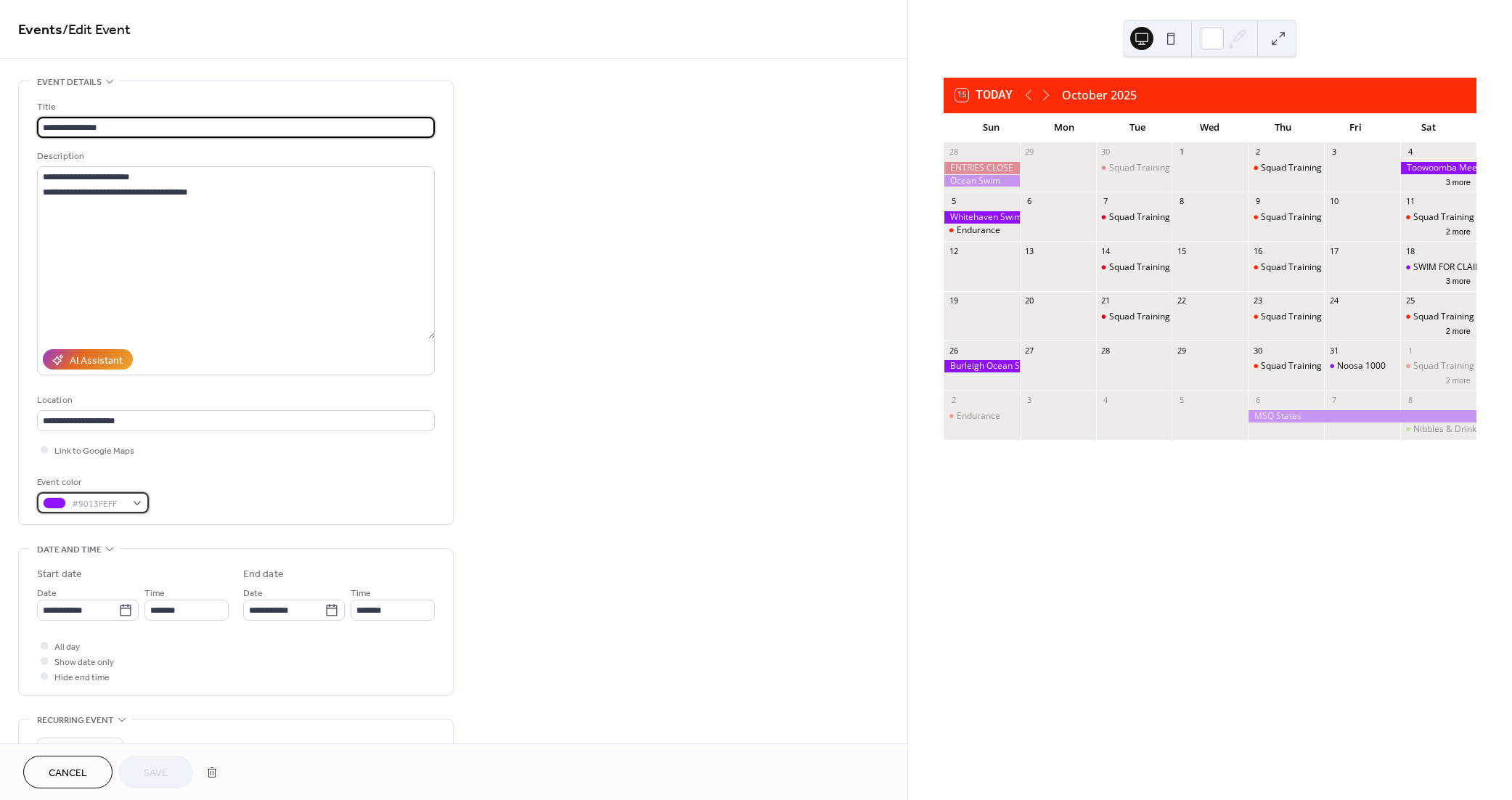 click on "#9013FEFF" at bounding box center [93, 502] 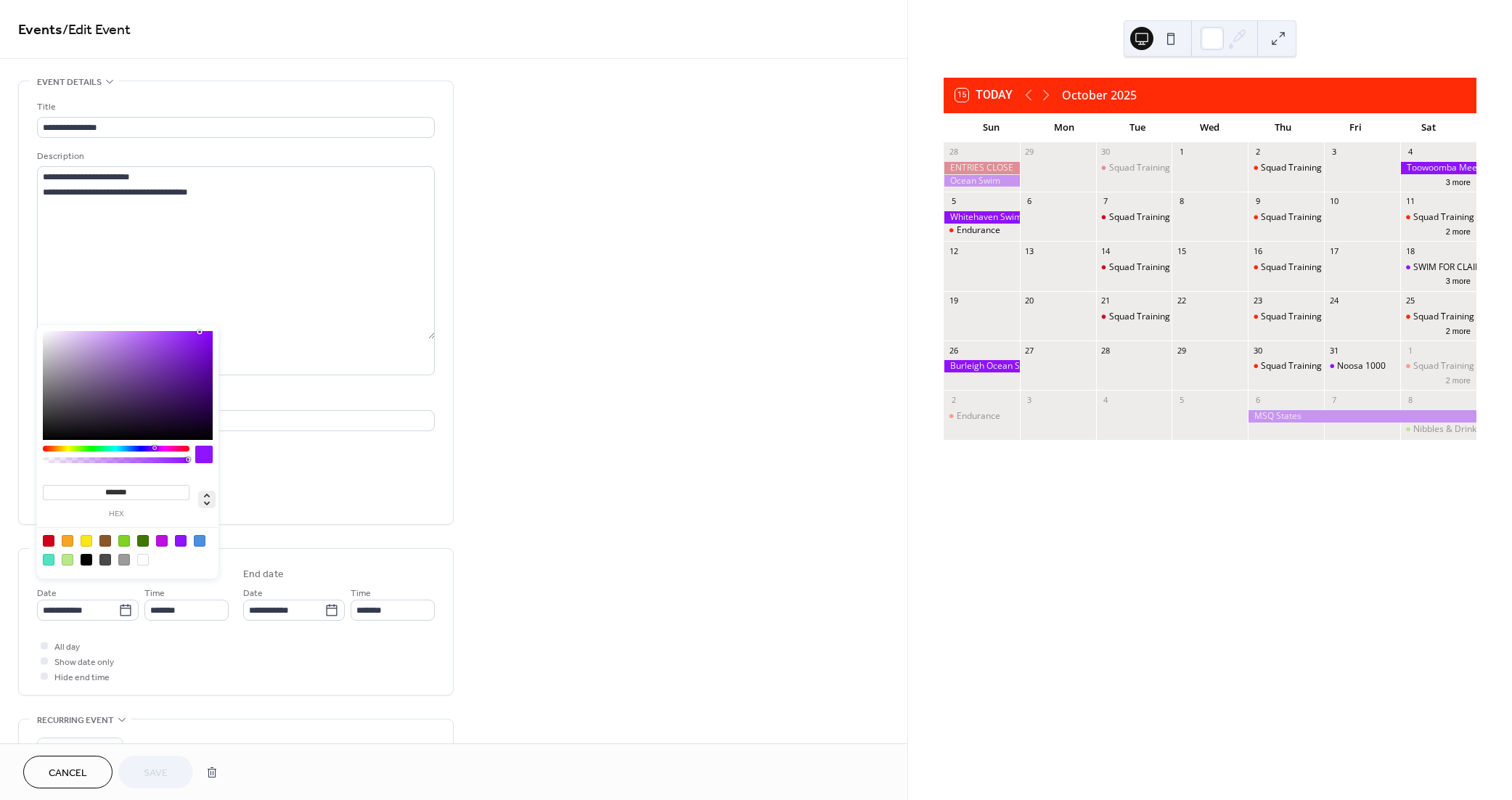 click 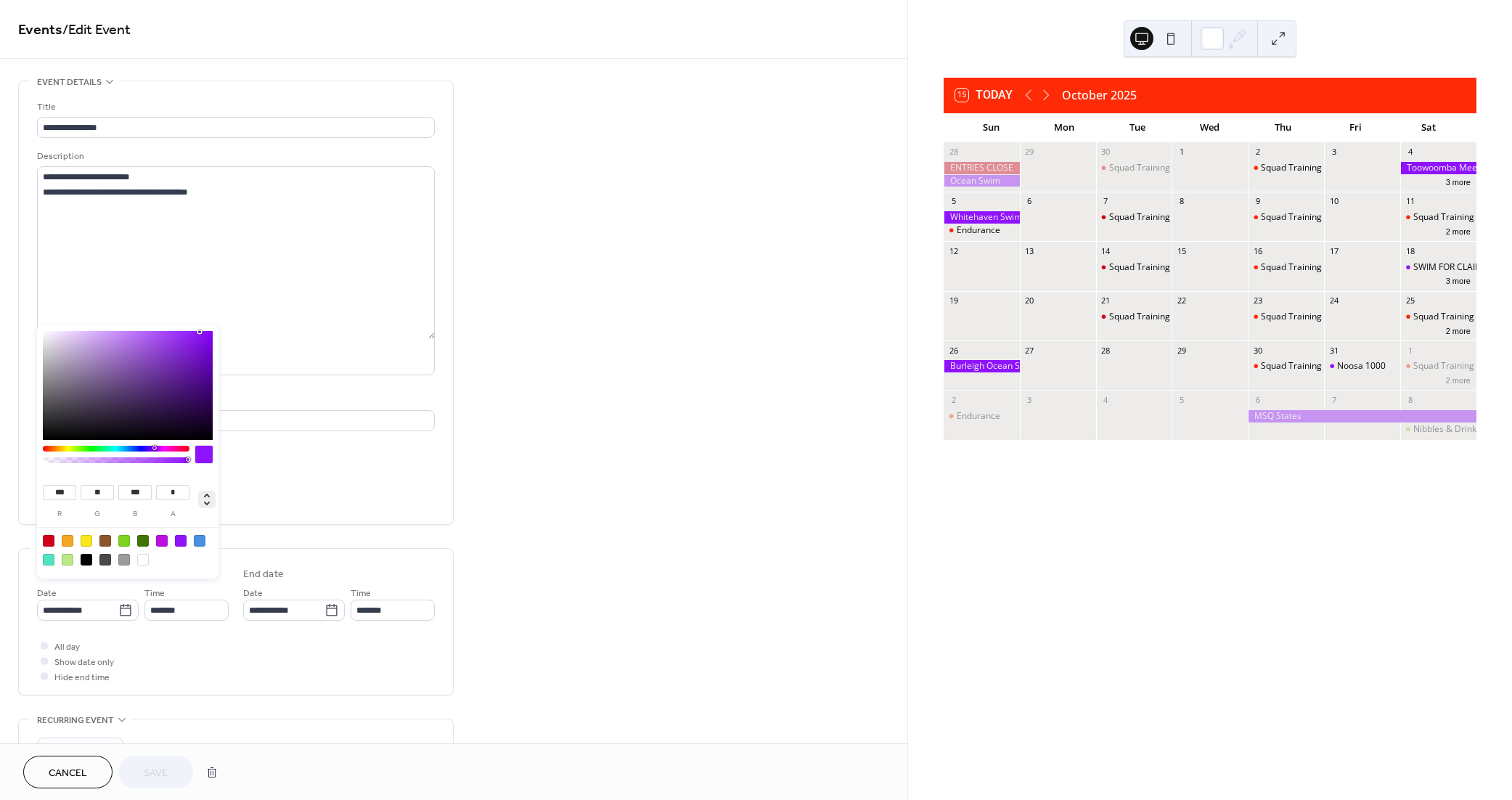 click 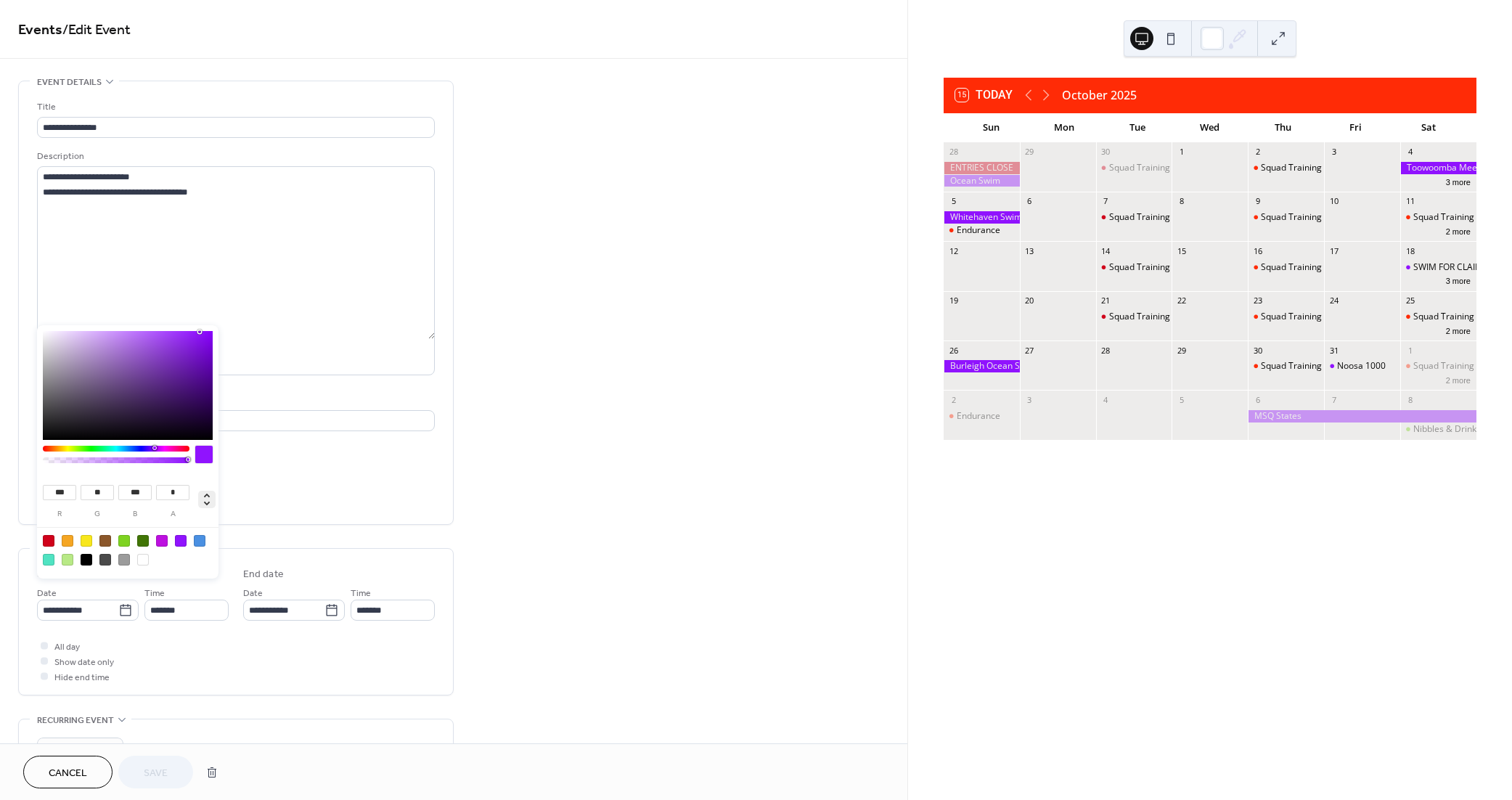 type on "***" 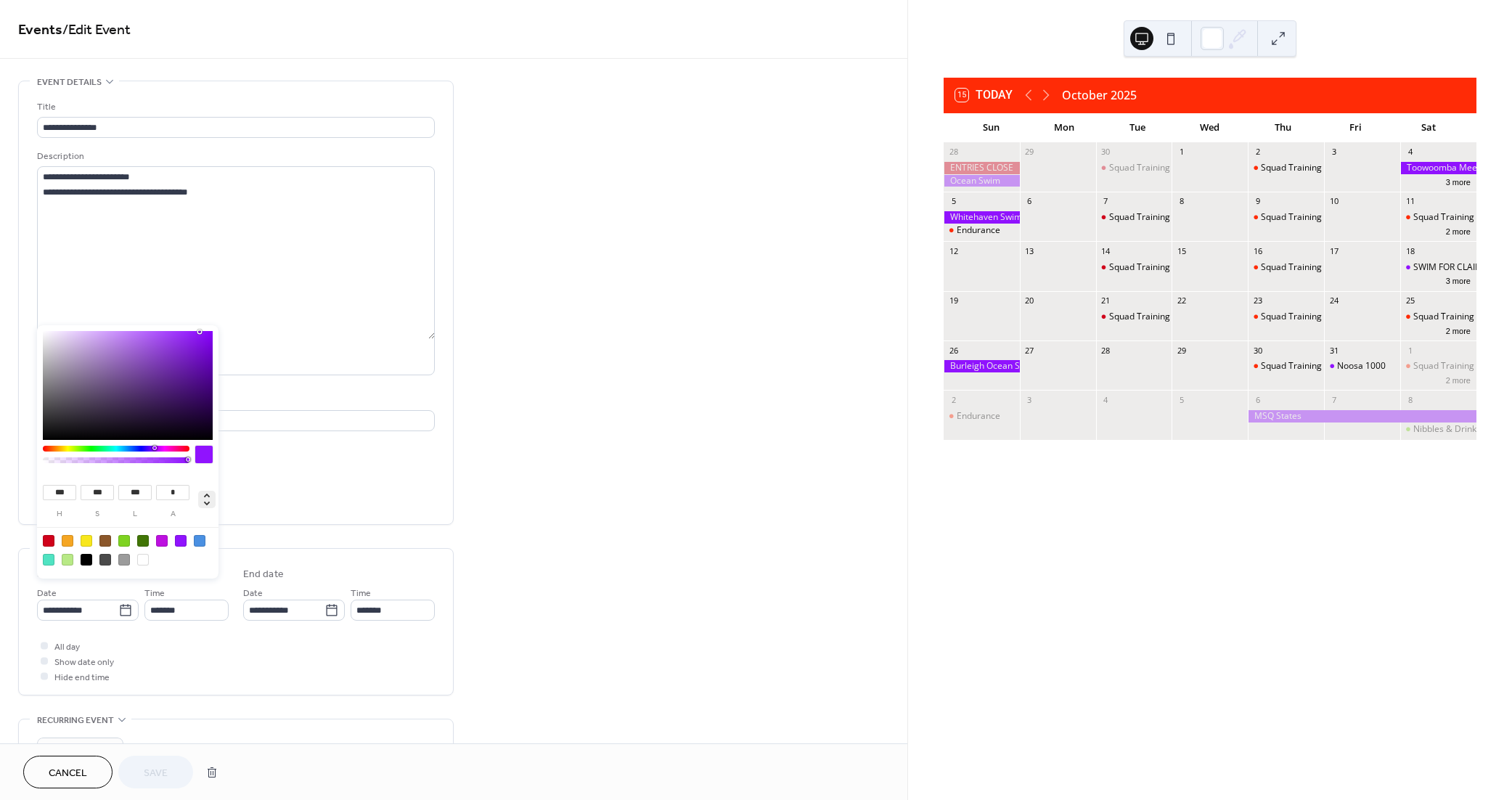 click 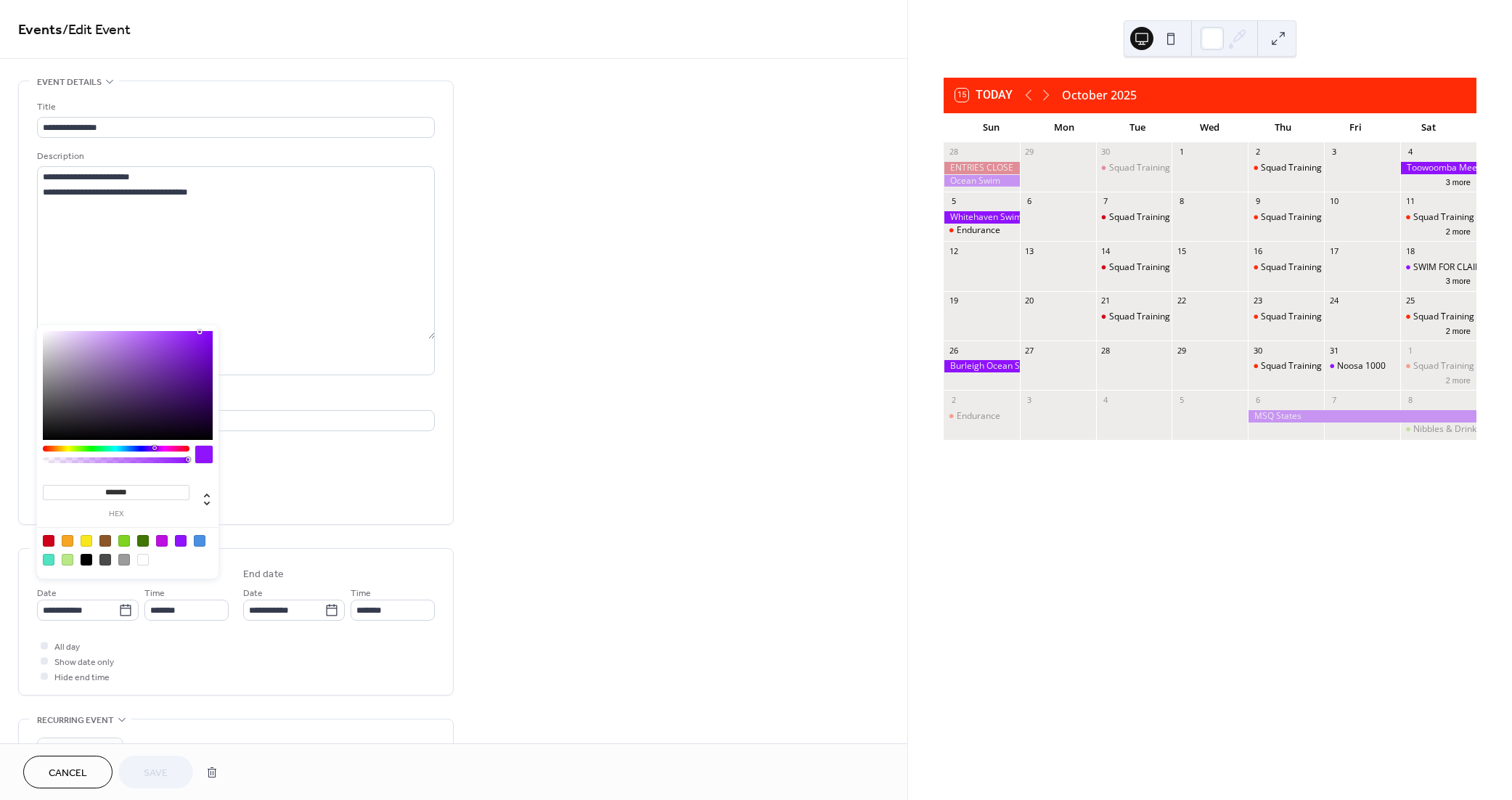 click at bounding box center (204, 454) 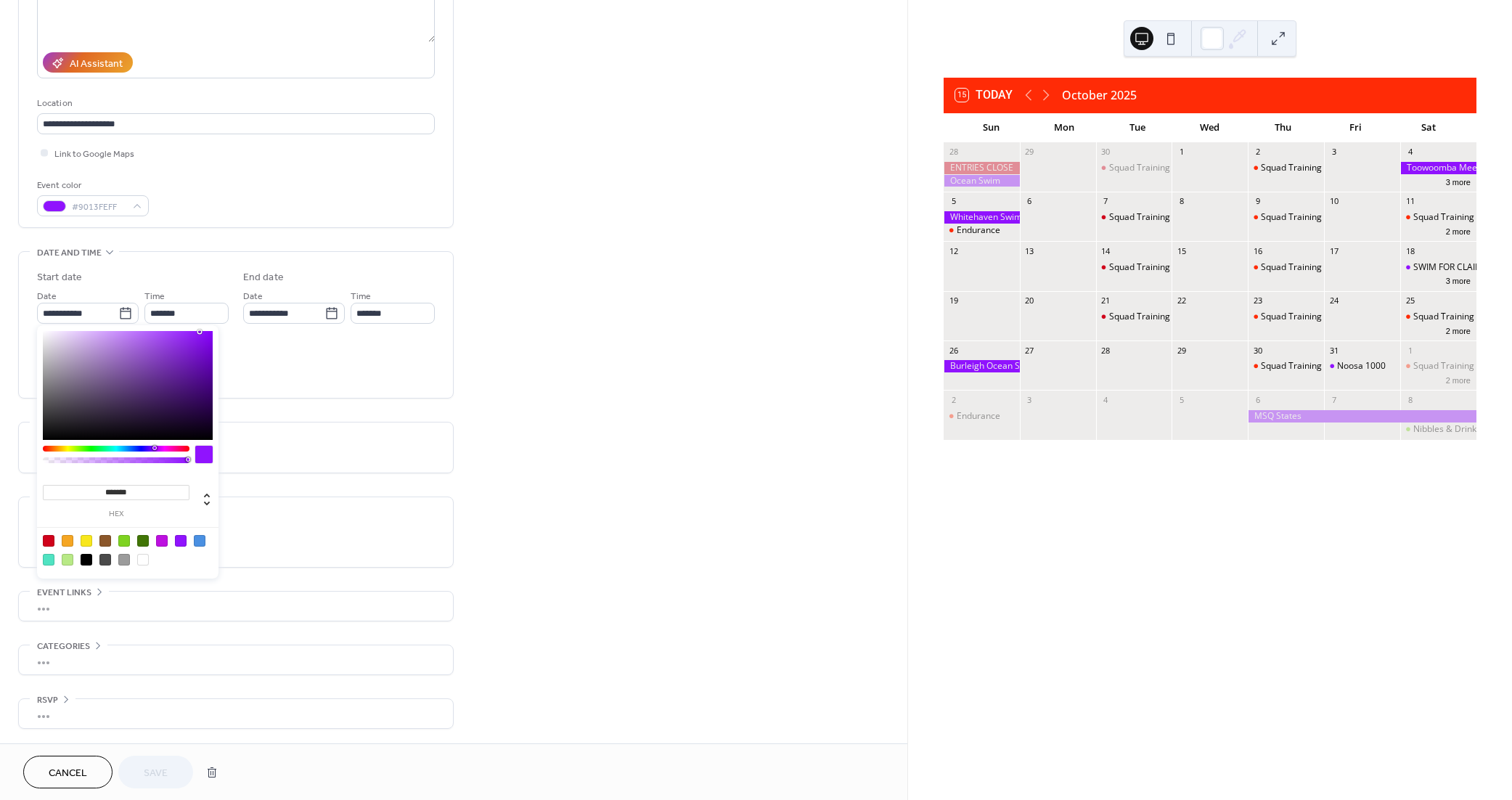scroll, scrollTop: 497, scrollLeft: 0, axis: vertical 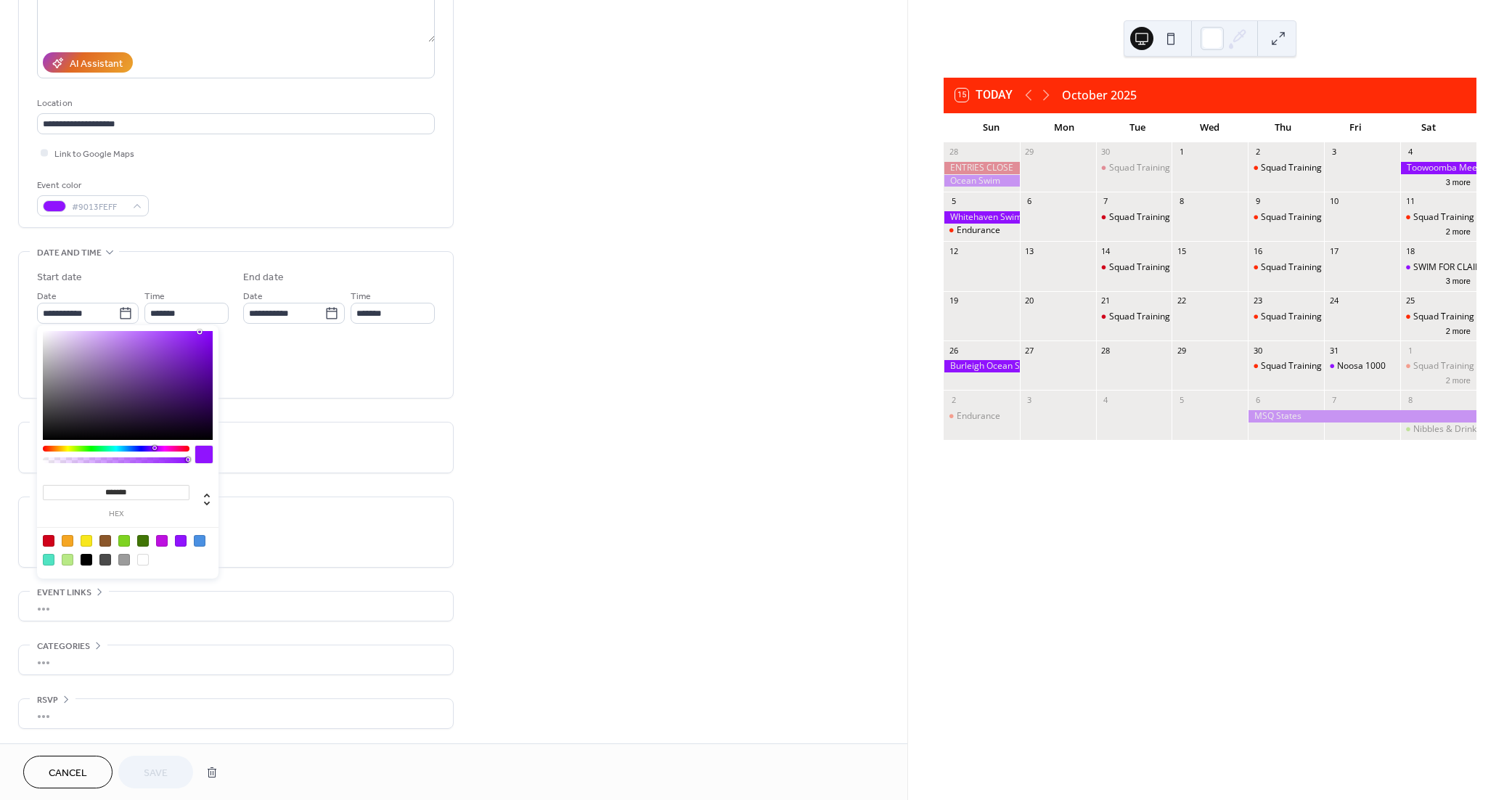 click on "All day Show date only Hide end time" at bounding box center (236, 364) 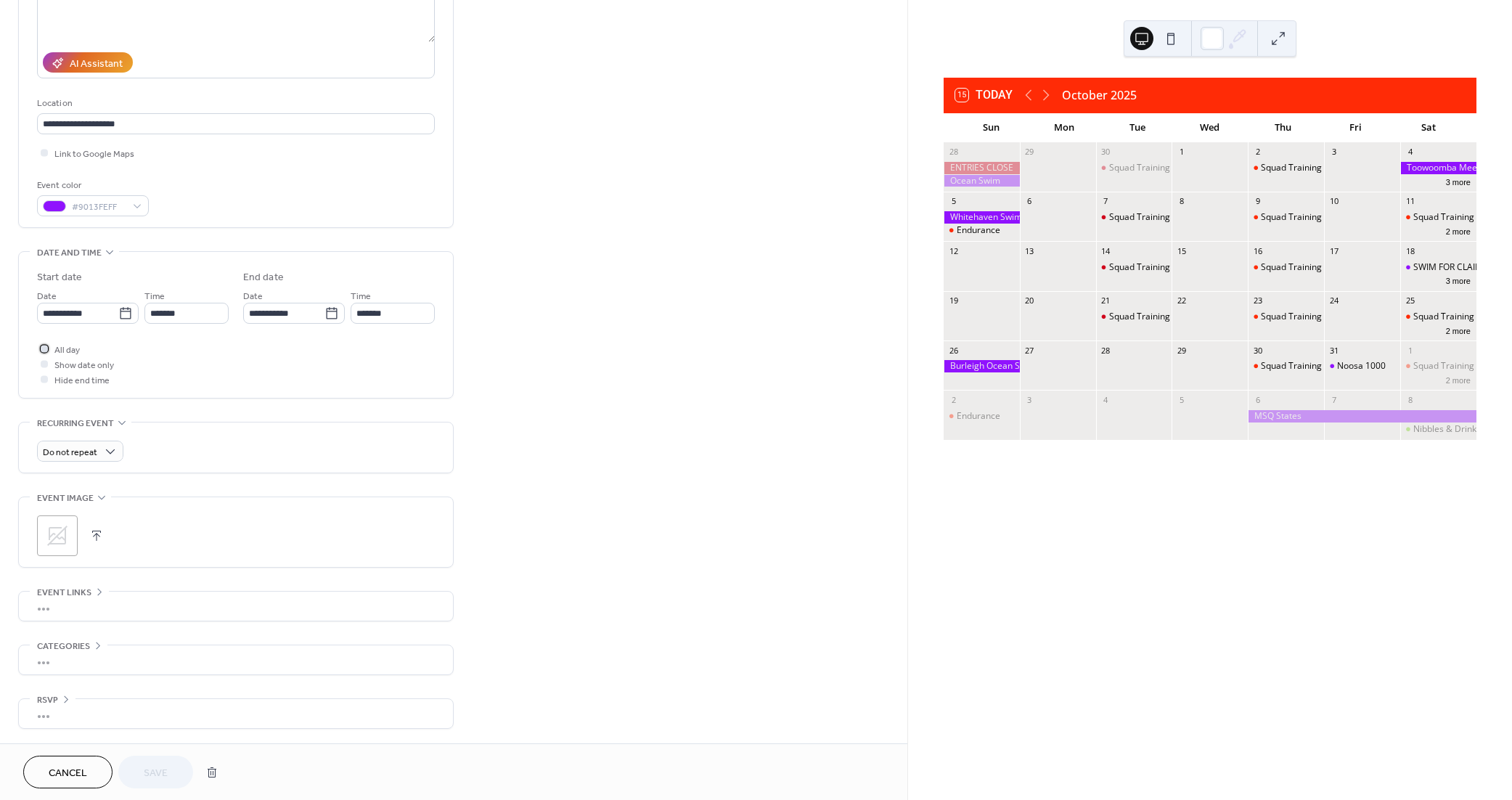 click at bounding box center [44, 348] 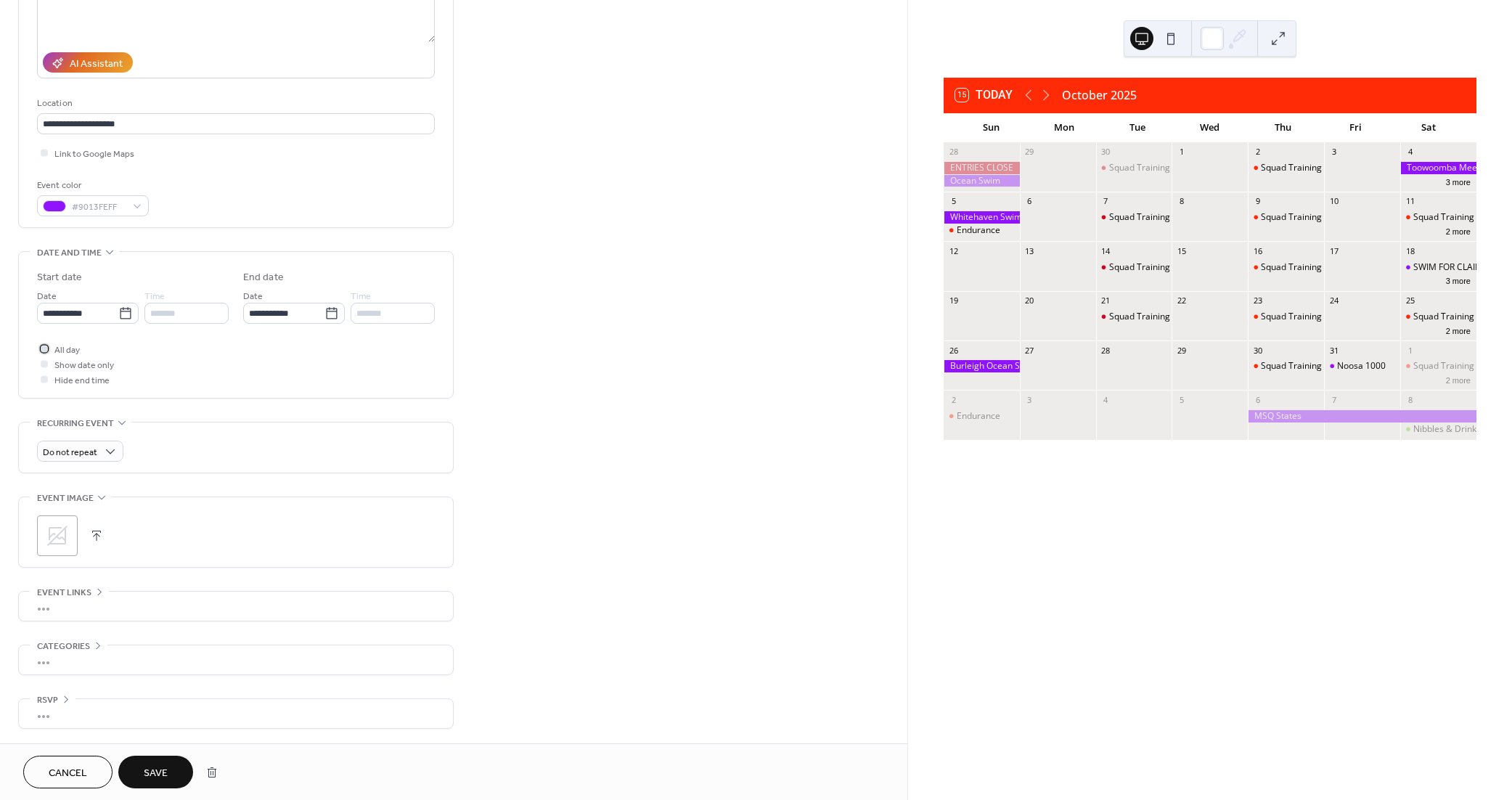 click at bounding box center (44, 348) 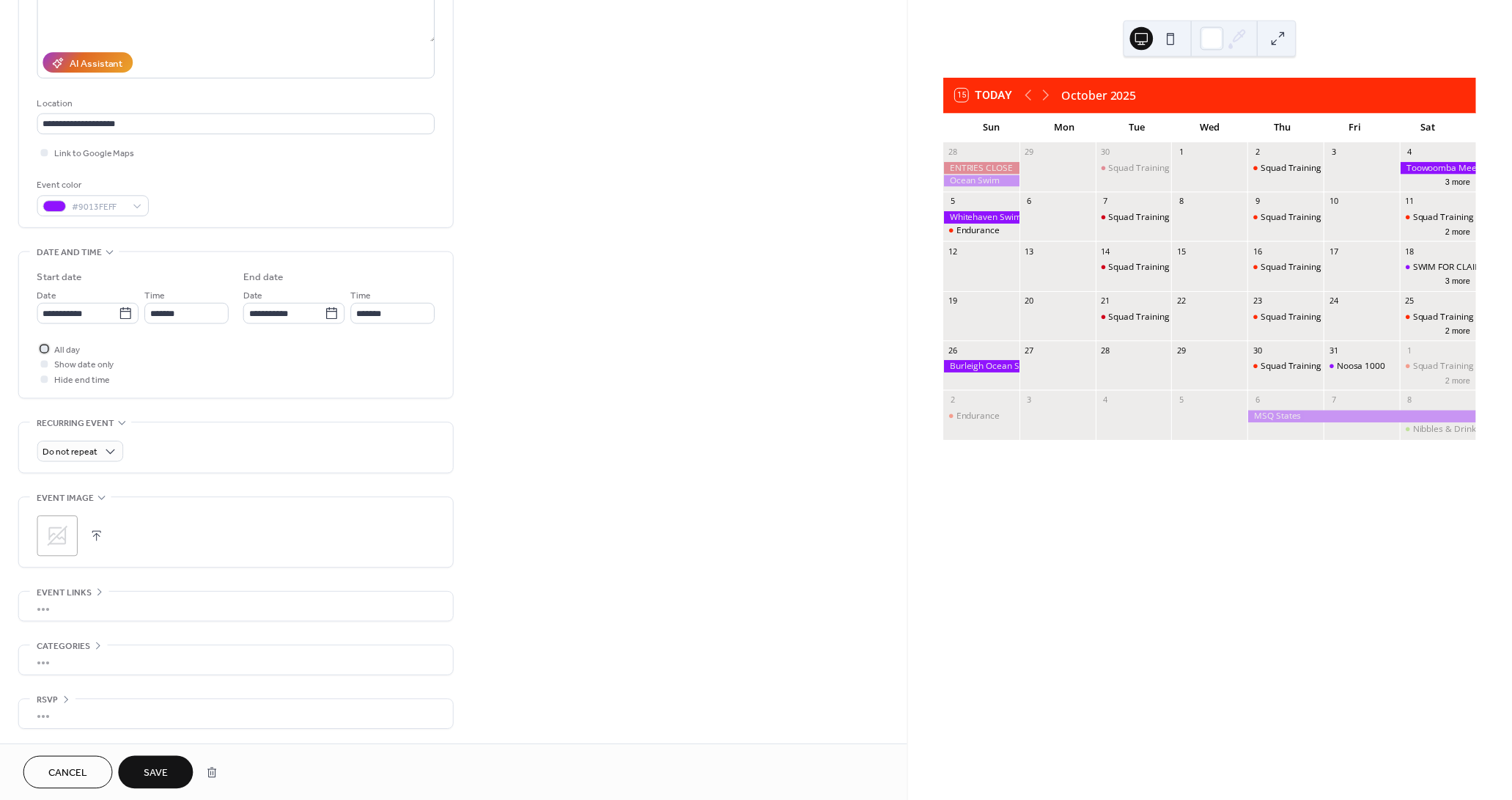 scroll, scrollTop: 416, scrollLeft: 0, axis: vertical 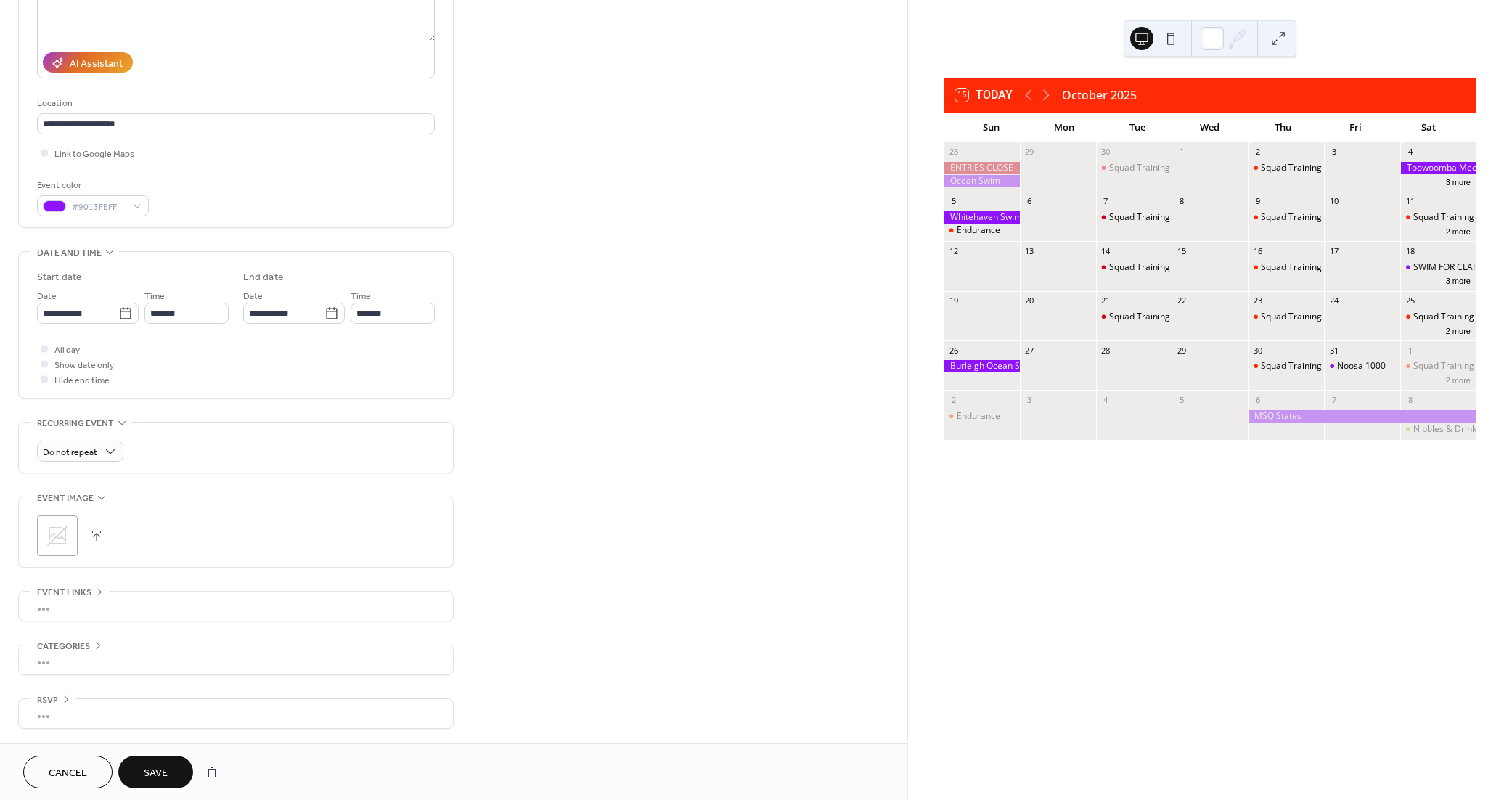 click on "Save" at bounding box center [155, 773] 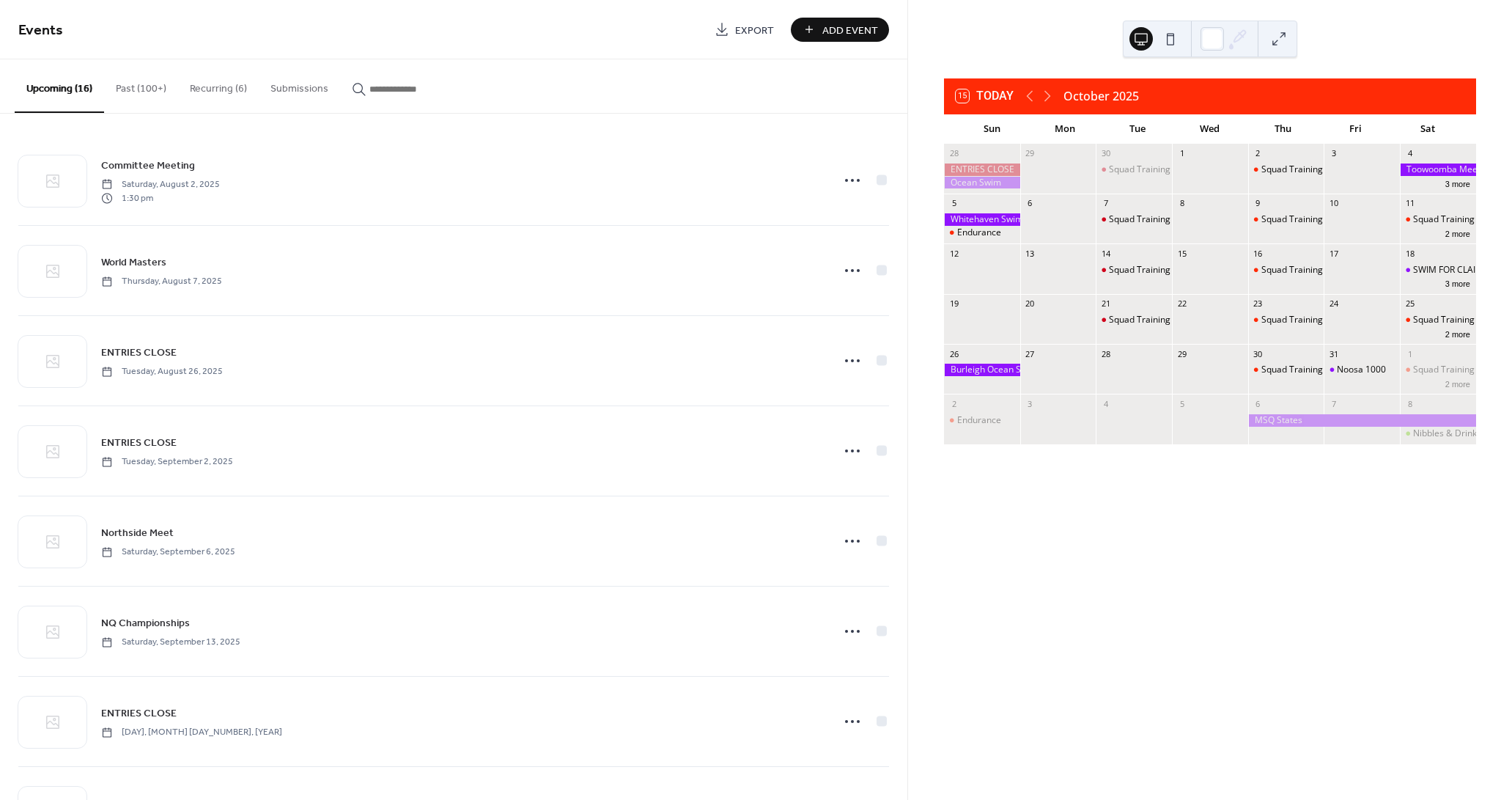 click on "[CITY] Meet [DAY], [MONTH] [DAY_NUMBER], [YEAR]" at bounding box center (454, 1173) 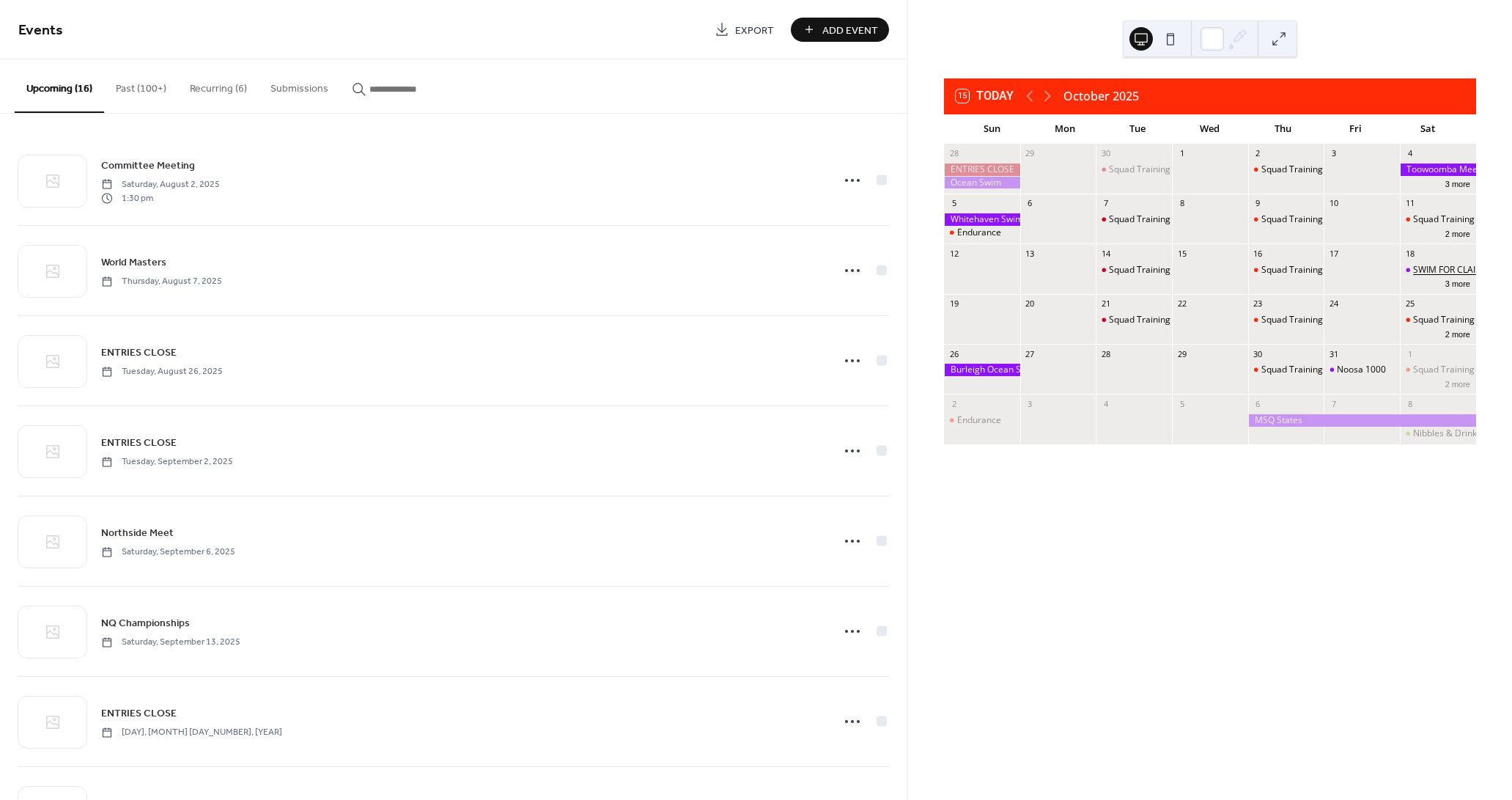 click on "SWIM FOR CLAIRE" at bounding box center [1449, 270] 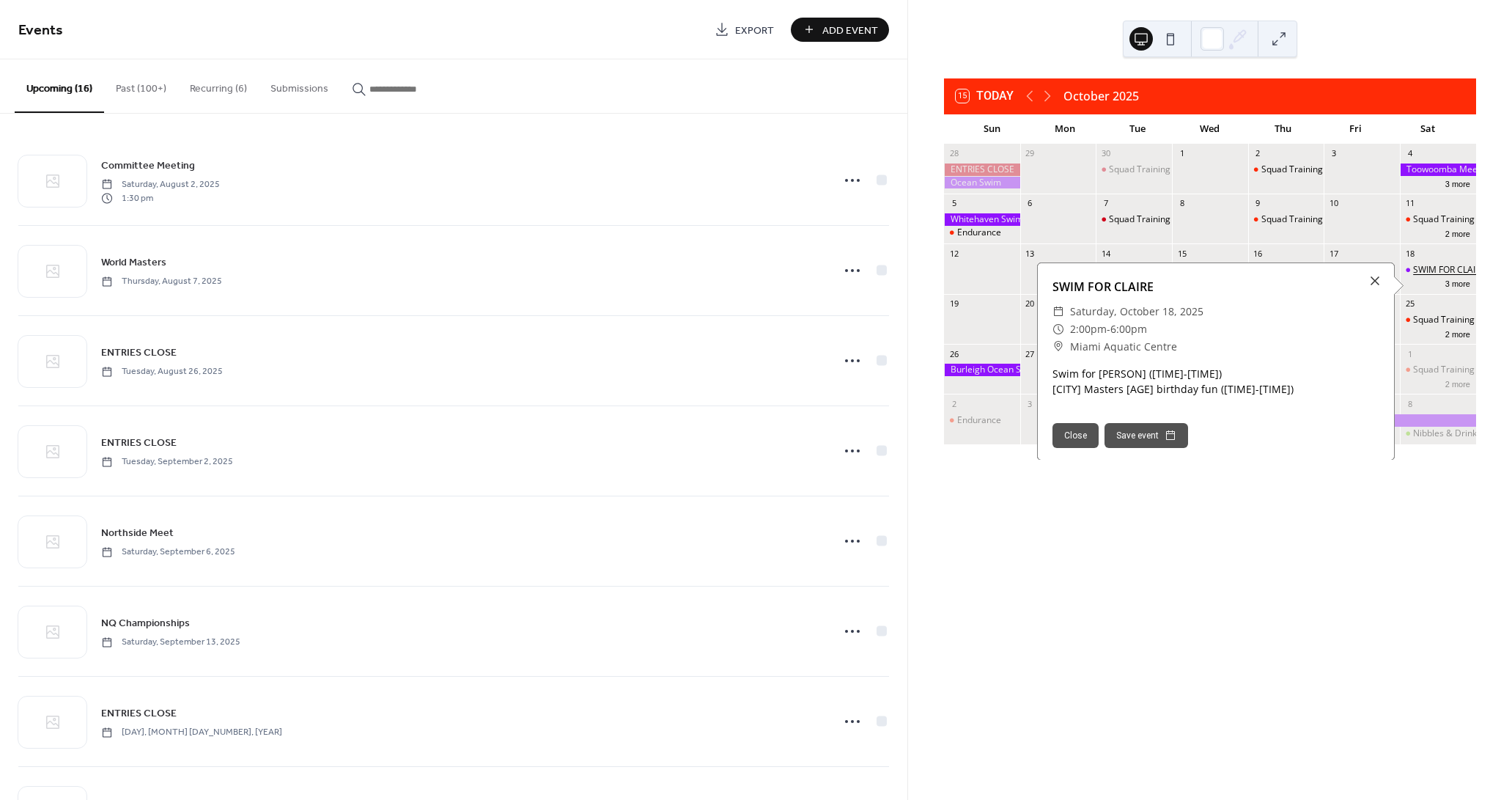 click on "SWIM FOR CLAIRE" at bounding box center [1449, 270] 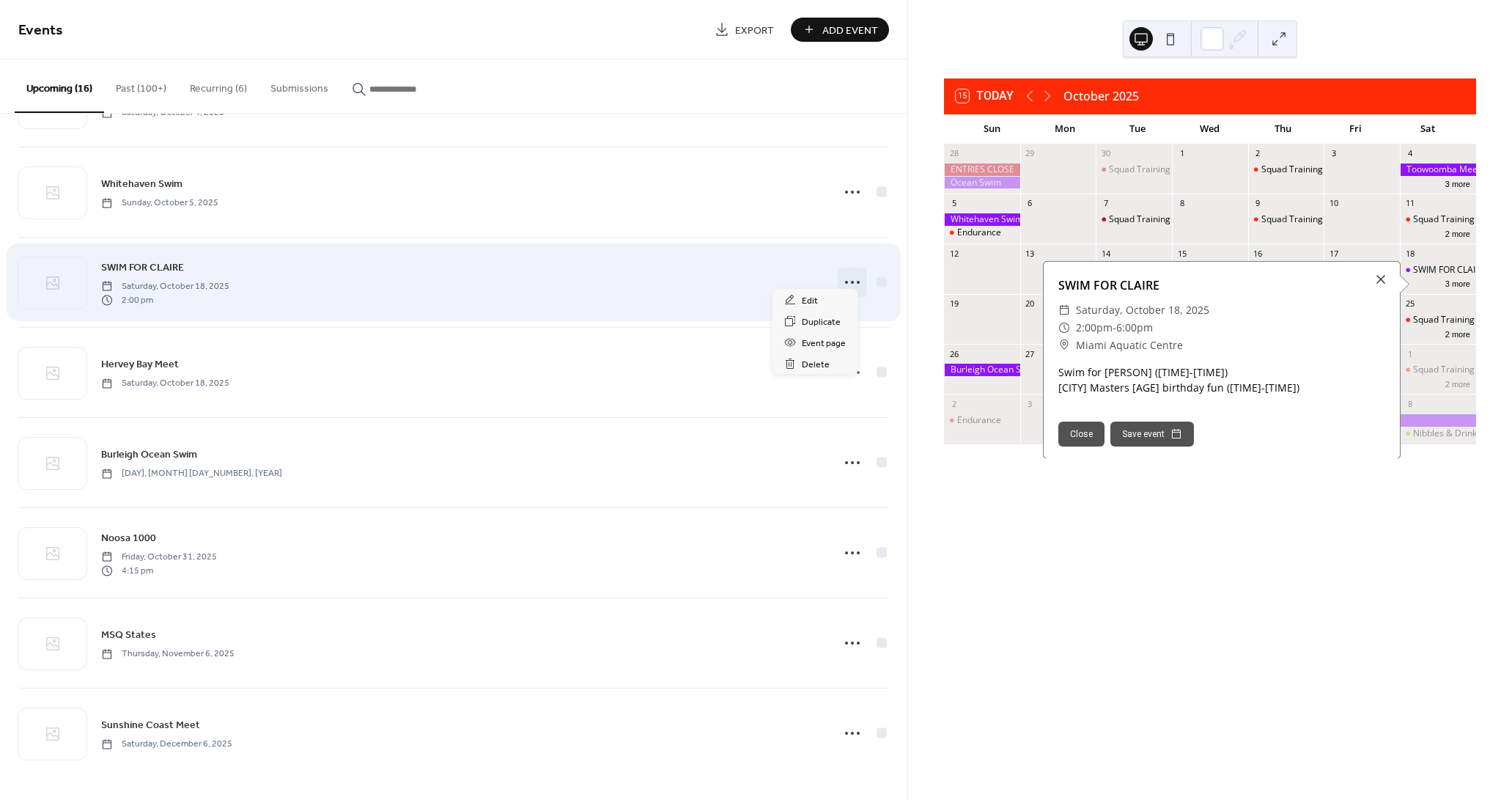 click 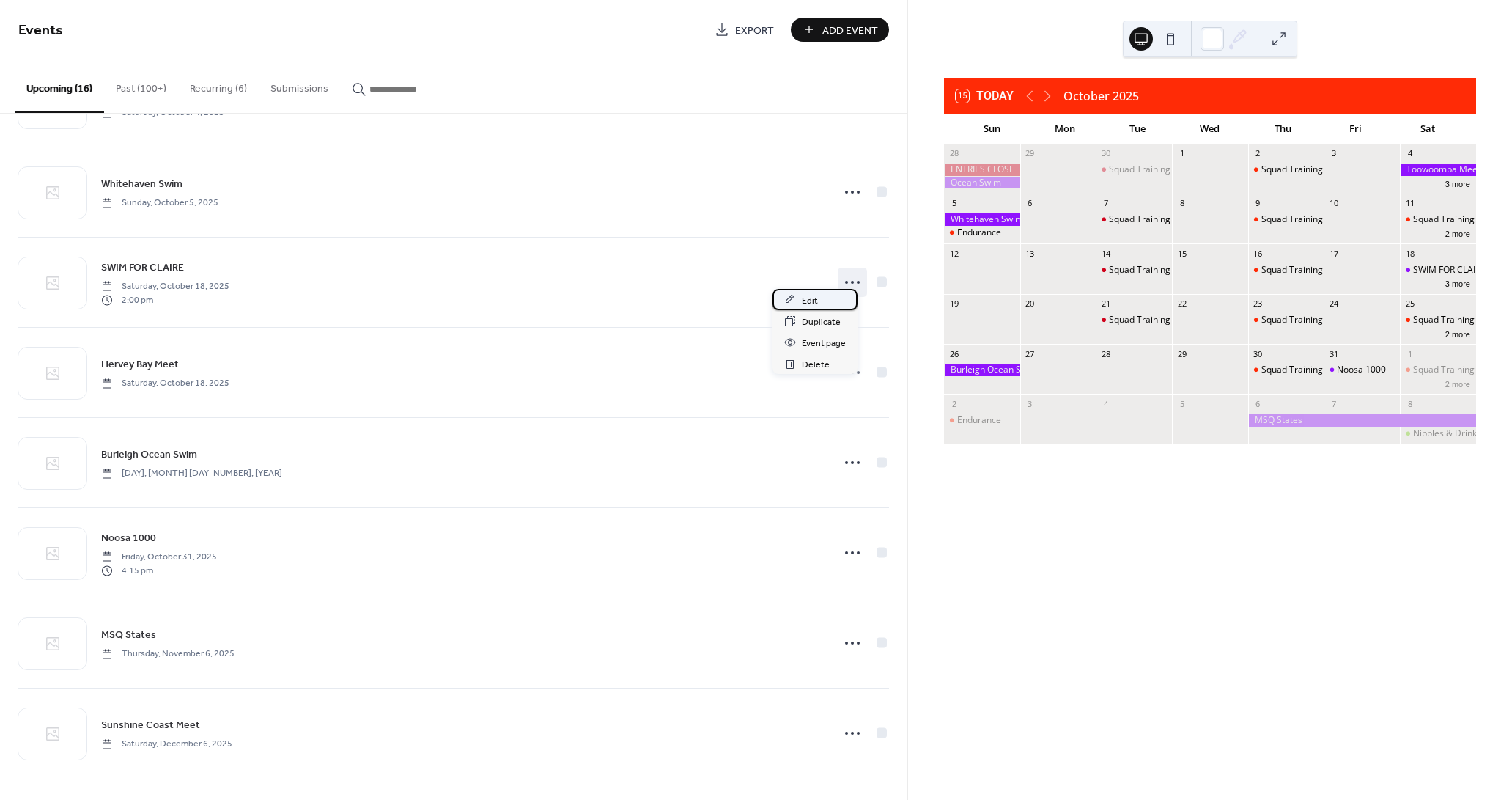 click on "Edit" at bounding box center (810, 301) 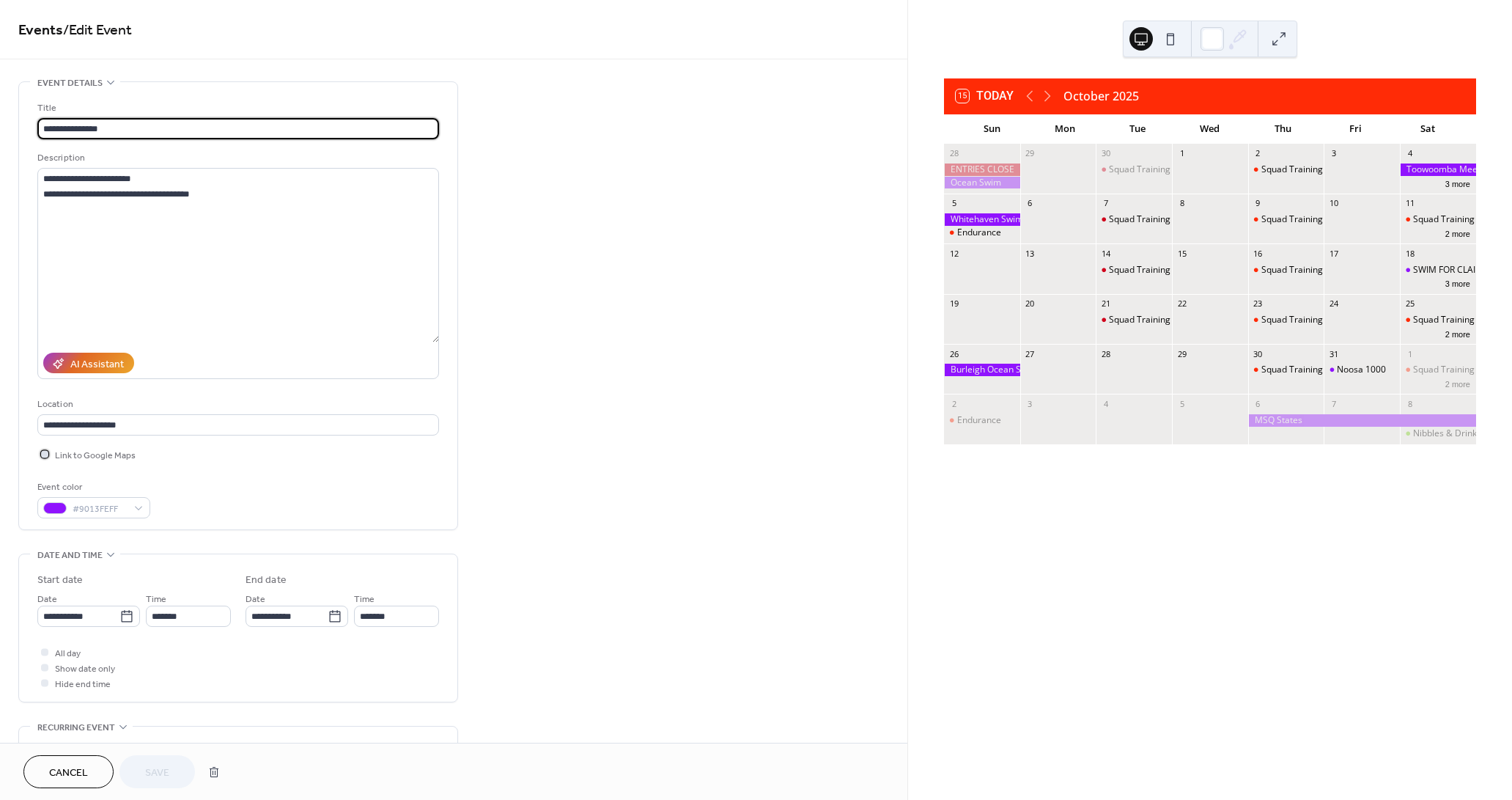 click at bounding box center [45, 454] 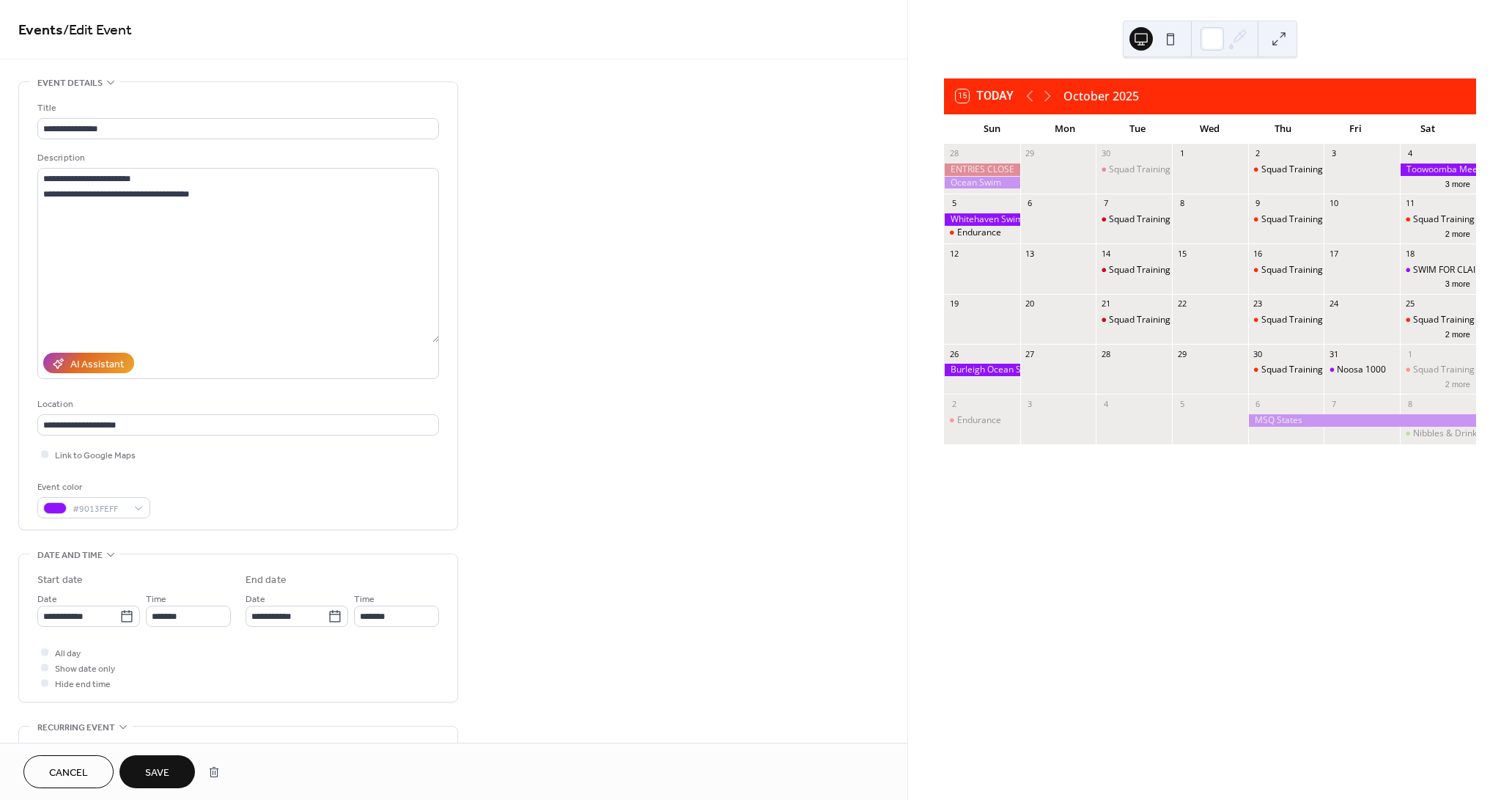 click on "Save" at bounding box center (157, 773) 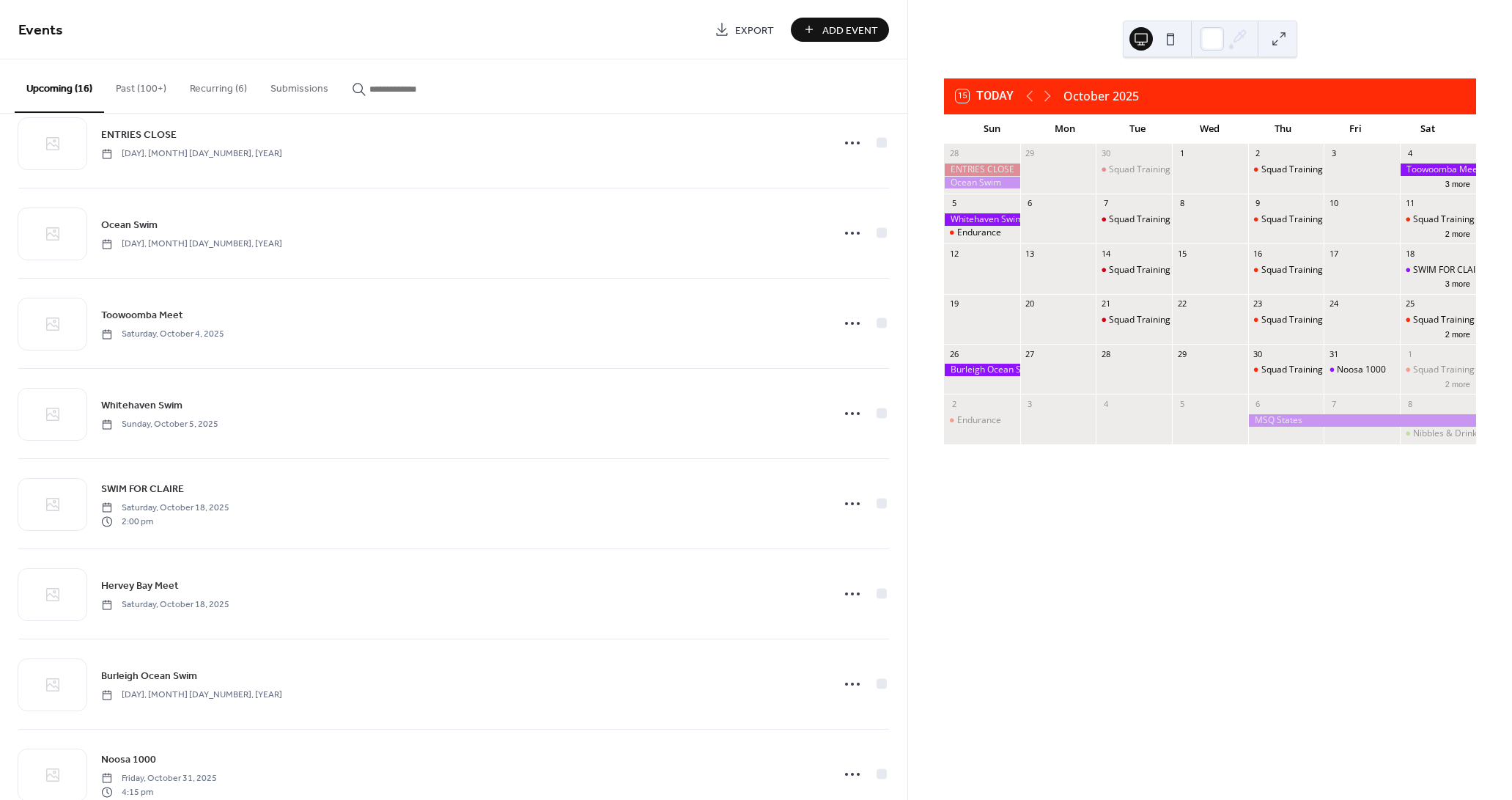 scroll, scrollTop: 581, scrollLeft: 0, axis: vertical 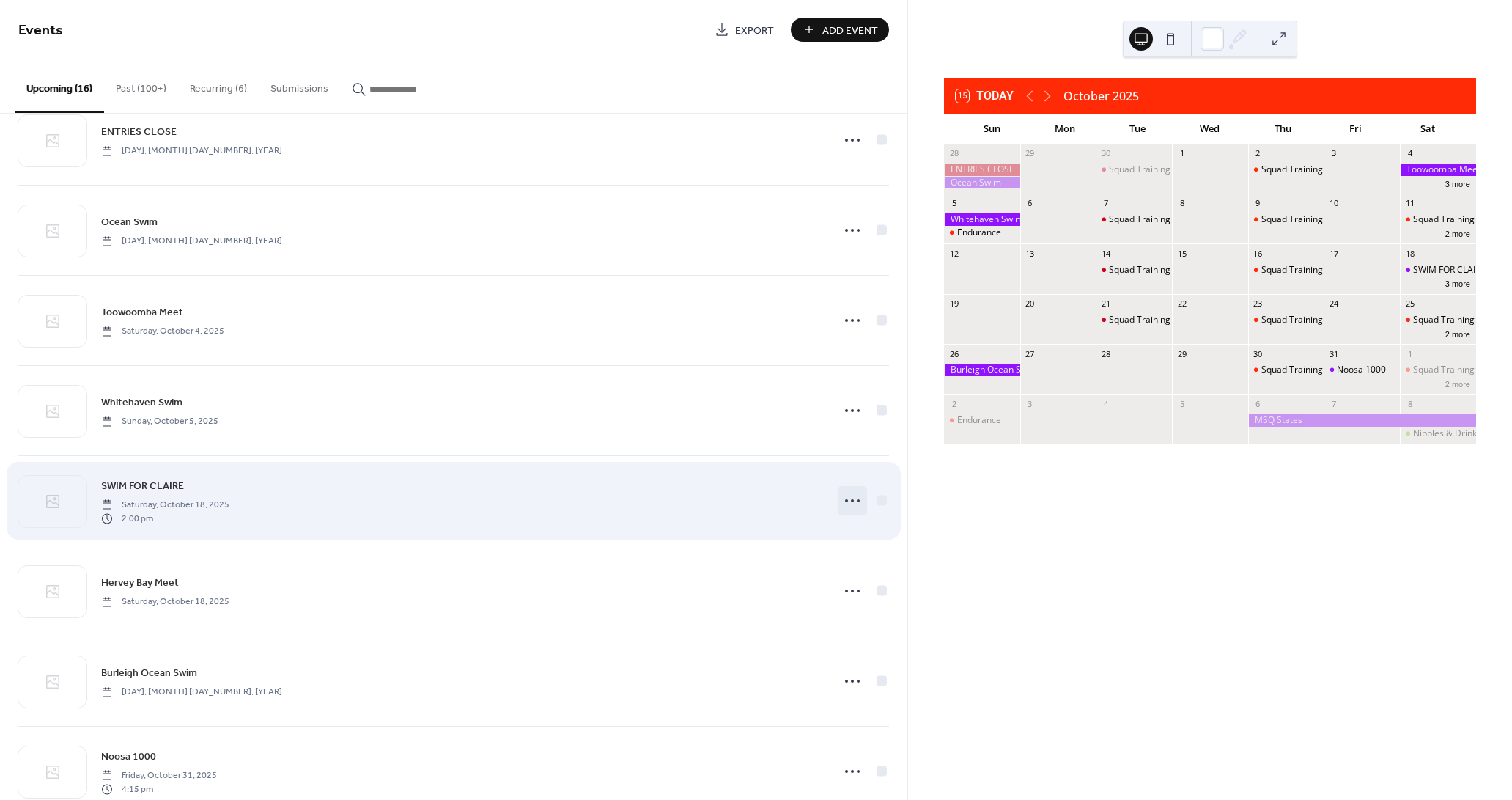click 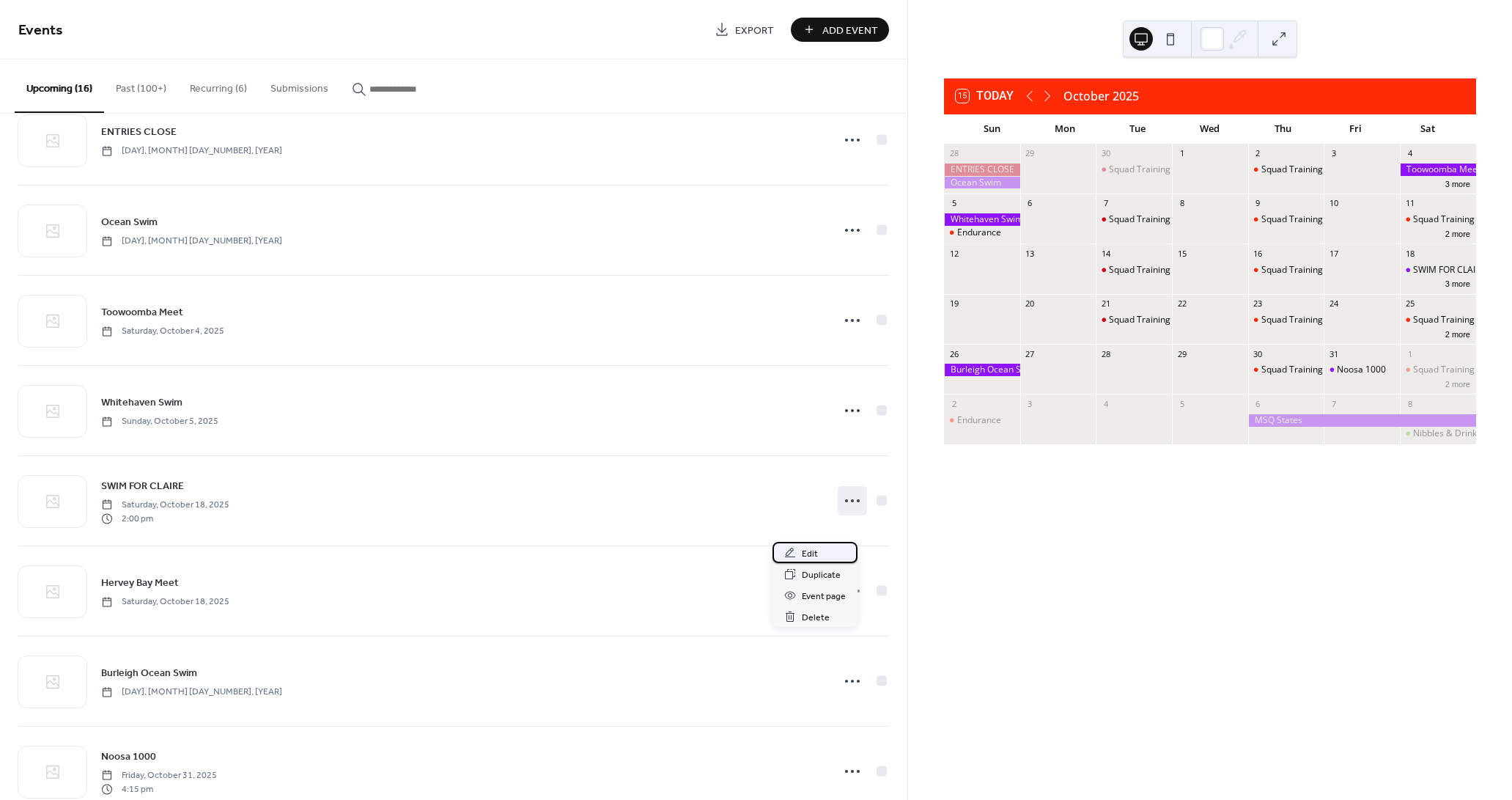 click on "Edit" at bounding box center (810, 554) 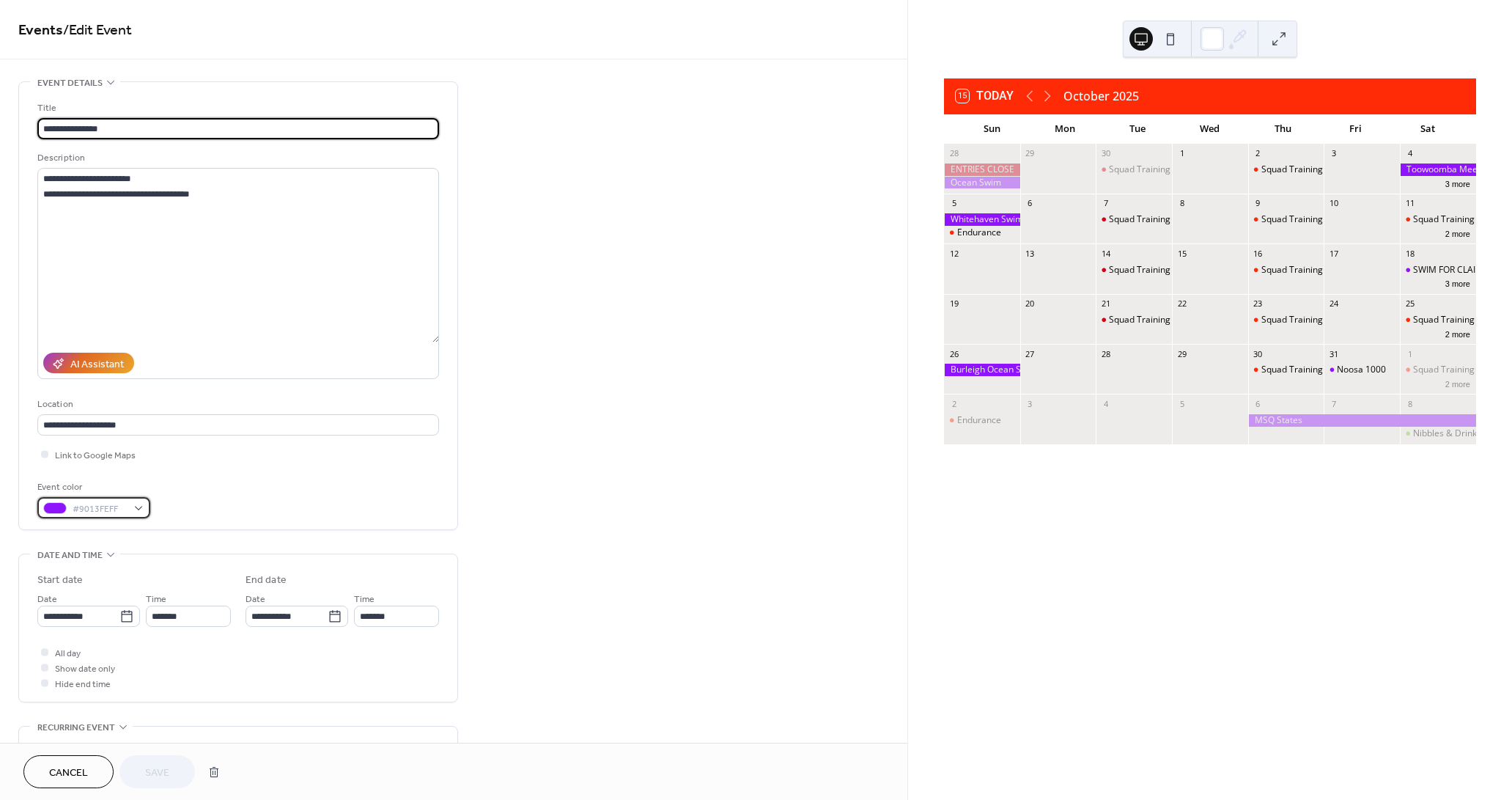 click on "#9013FEFF" at bounding box center (94, 507) 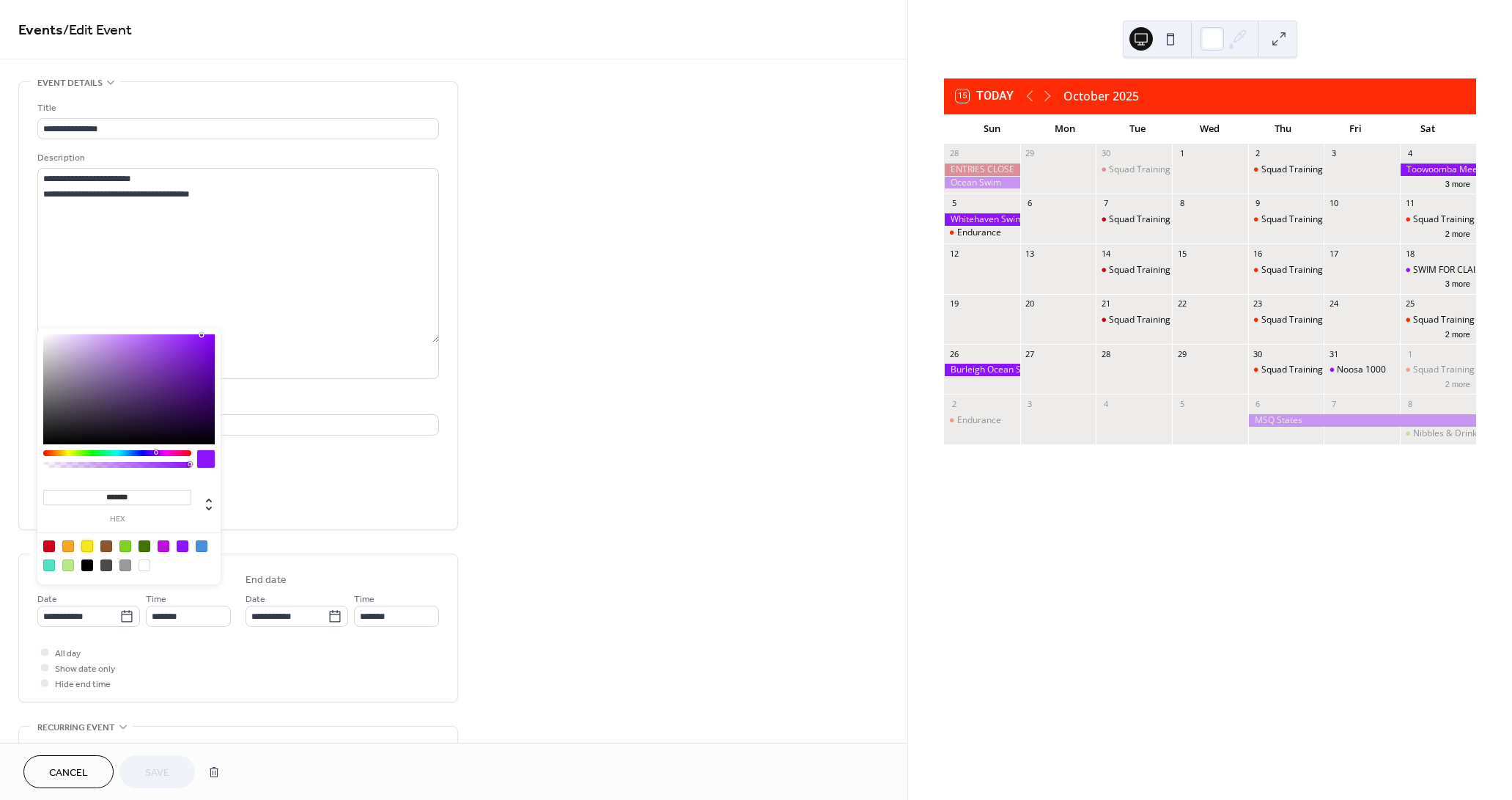 click at bounding box center [87, 546] 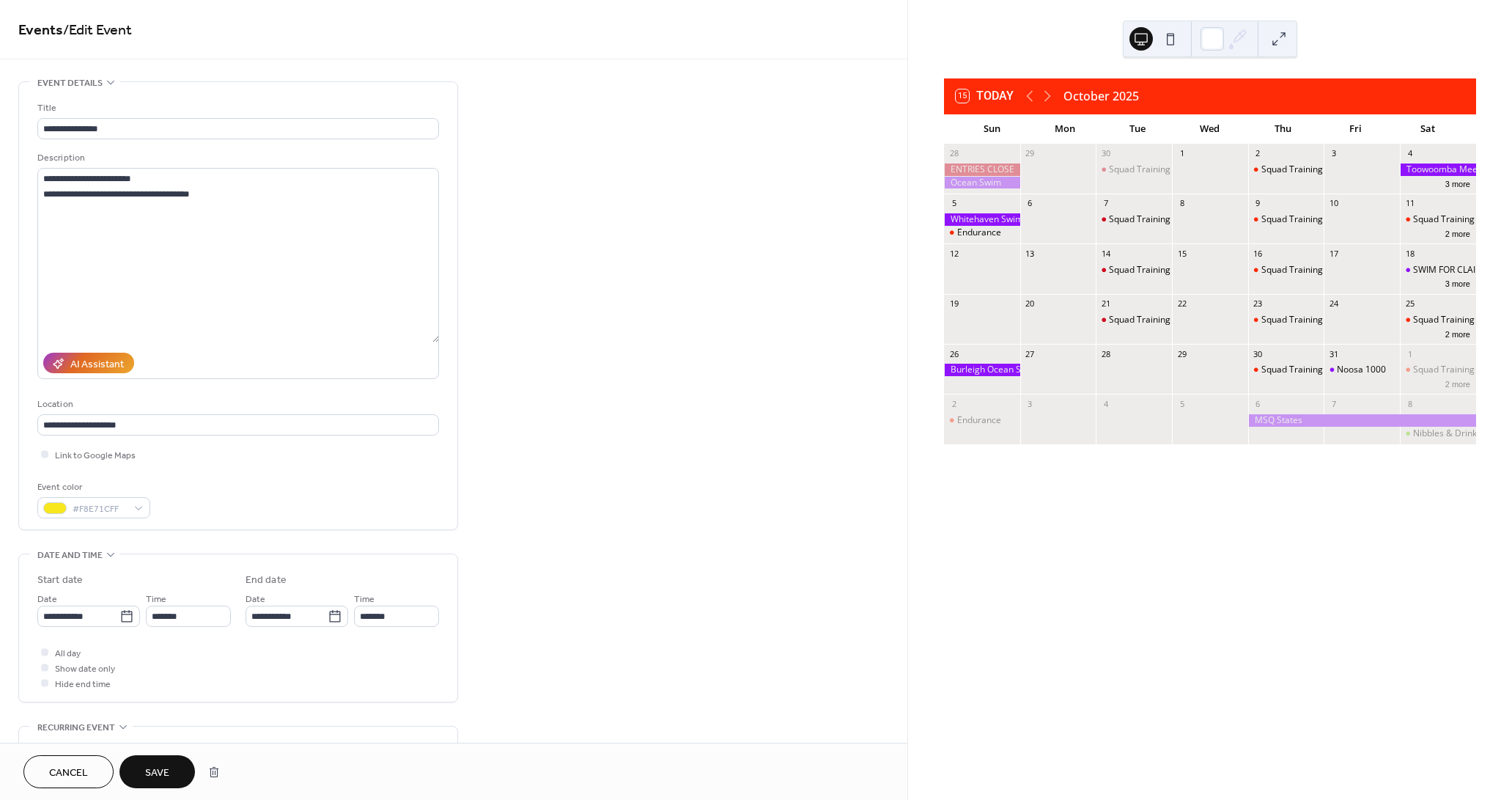 click on "Save" at bounding box center (157, 773) 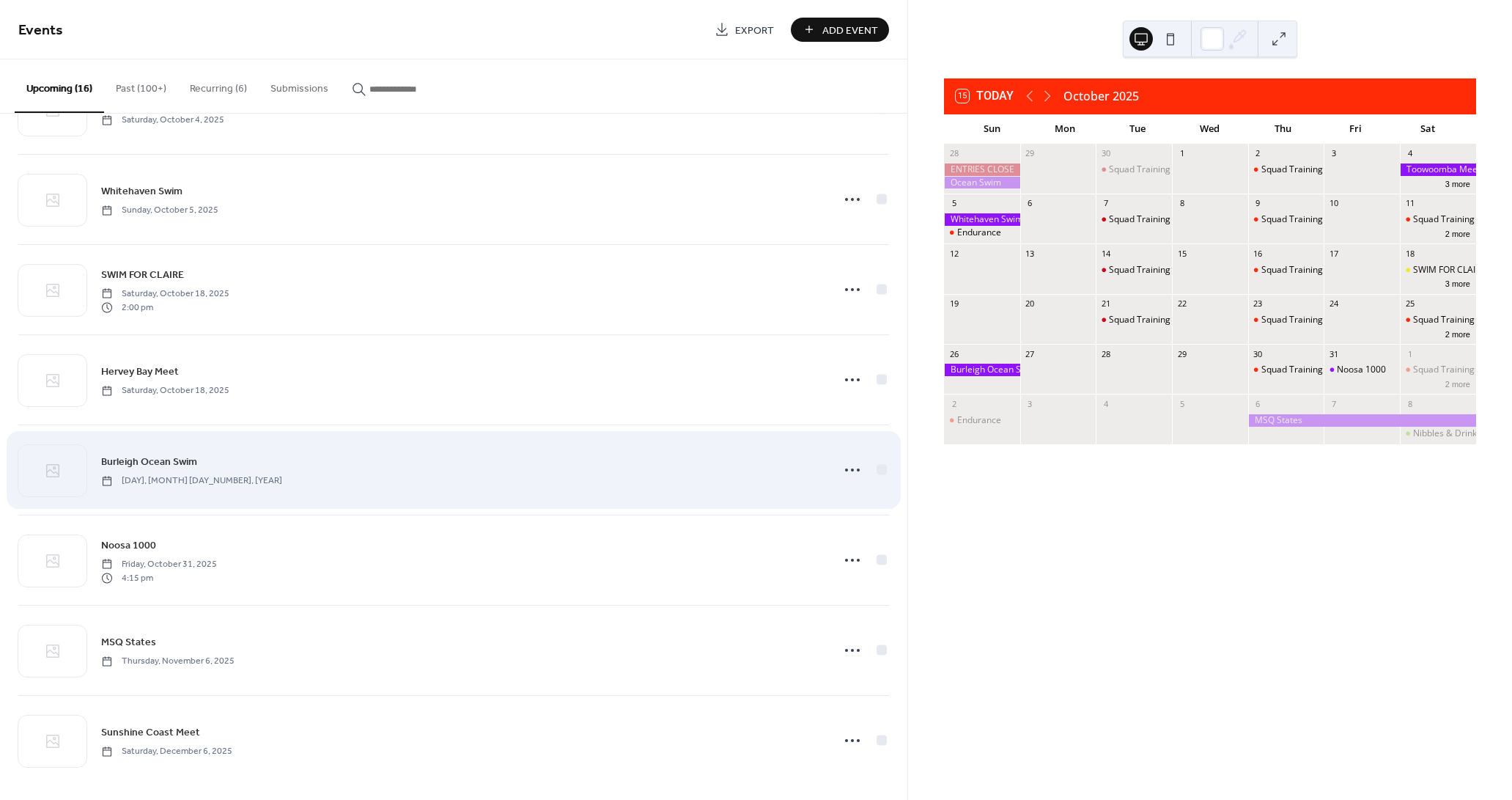 scroll, scrollTop: 803, scrollLeft: 0, axis: vertical 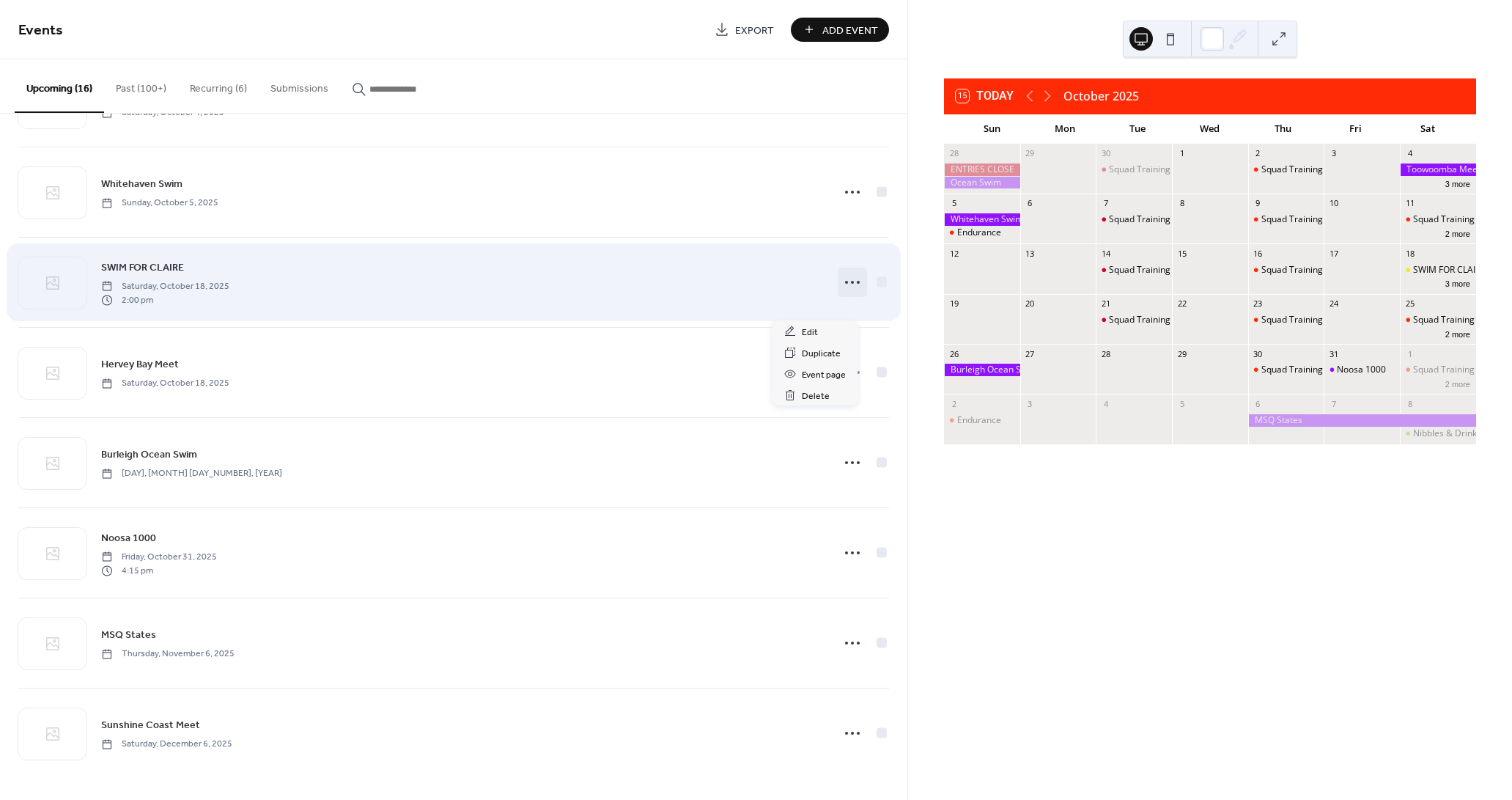 click 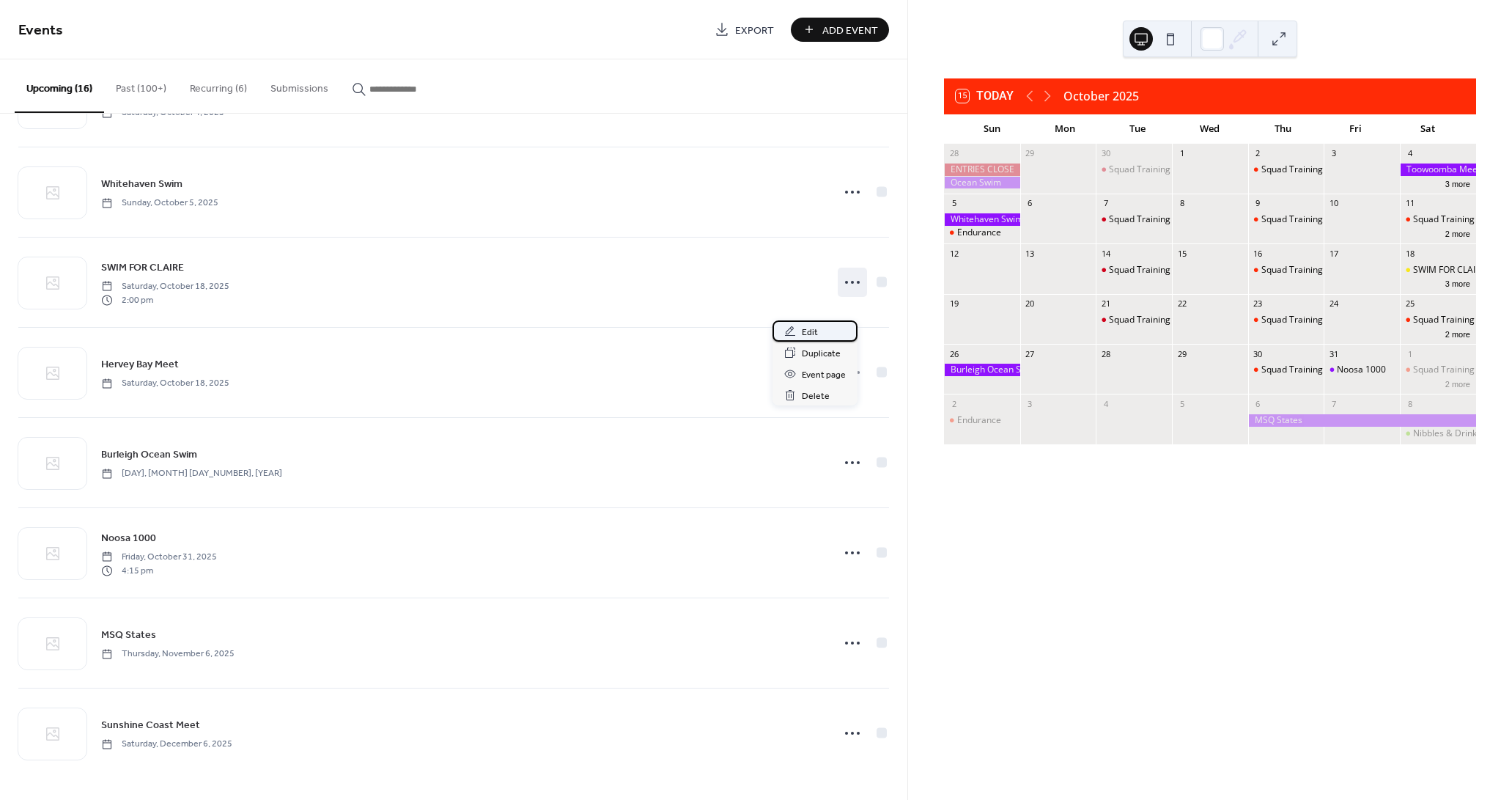 click on "Edit" at bounding box center (810, 332) 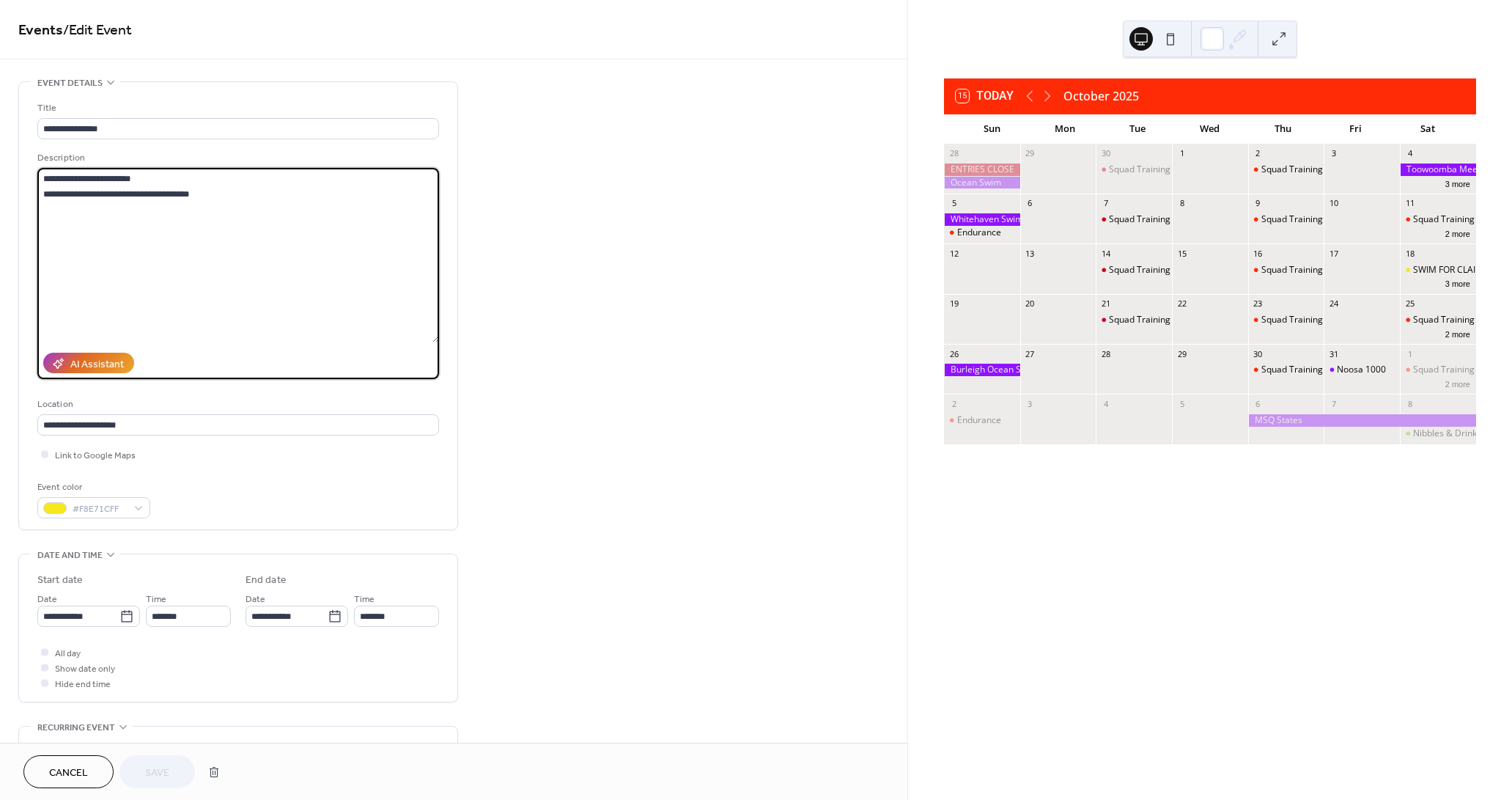 drag, startPoint x: 274, startPoint y: 258, endPoint x: -50, endPoint y: 217, distance: 326.5838 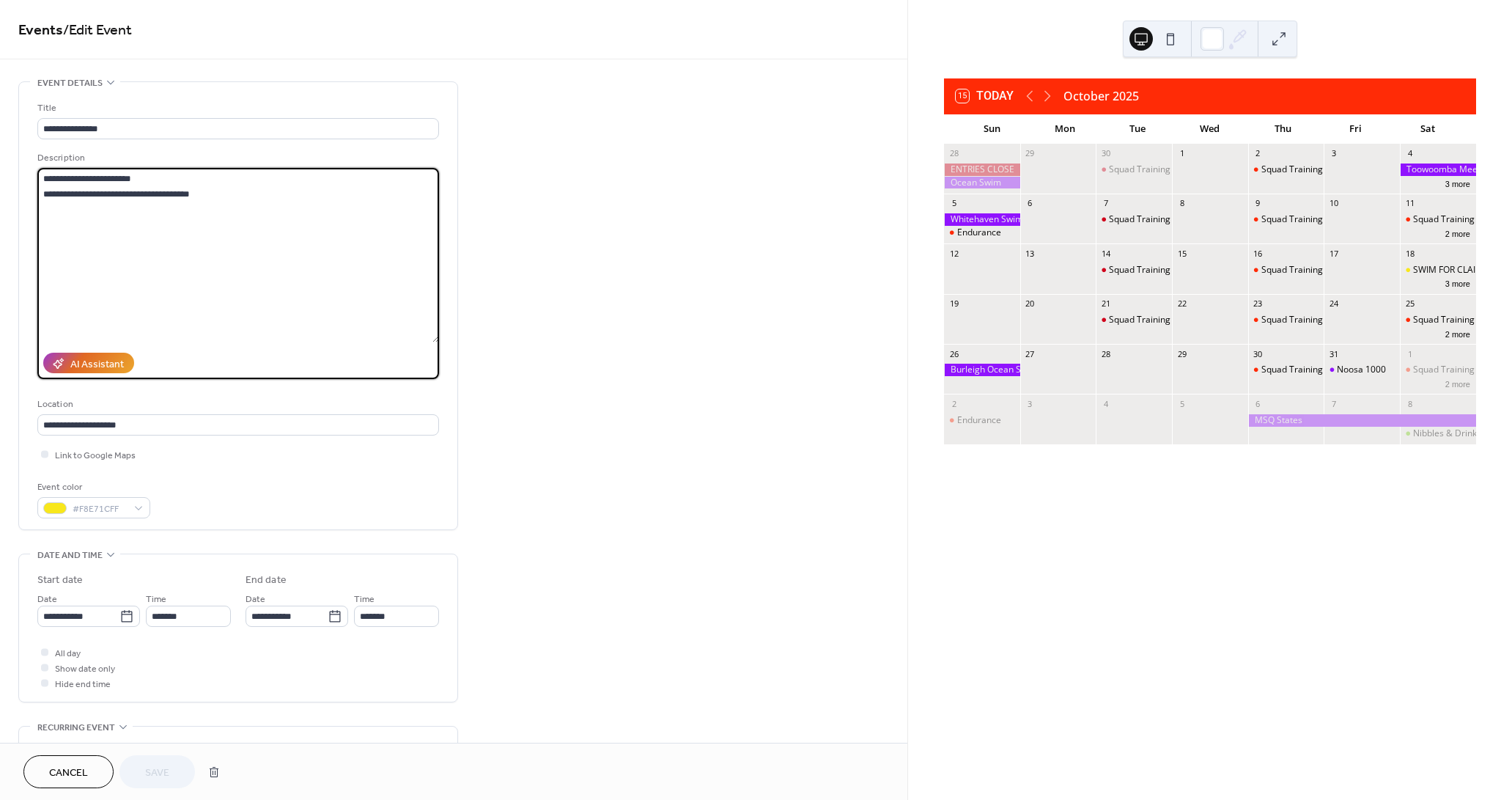 click on "Squad Training 1 2 Squad Training 3 4 3 more 5 Endurance 6 7 Squad Training 8 9 Squad Training 10 11 Squad Training 2 more 12 13 14 Squad Training 15 16 Squad Training 17 18 SWIM FOR [PERSON] 3 more 19 20 21 Squad Training 22 23 Squad Training 24 25 Squad Training 2 more 26 27 28 29 30 Squad Training 31 Noosa 1000 1 Squad Training 2 more" at bounding box center (756, 400) 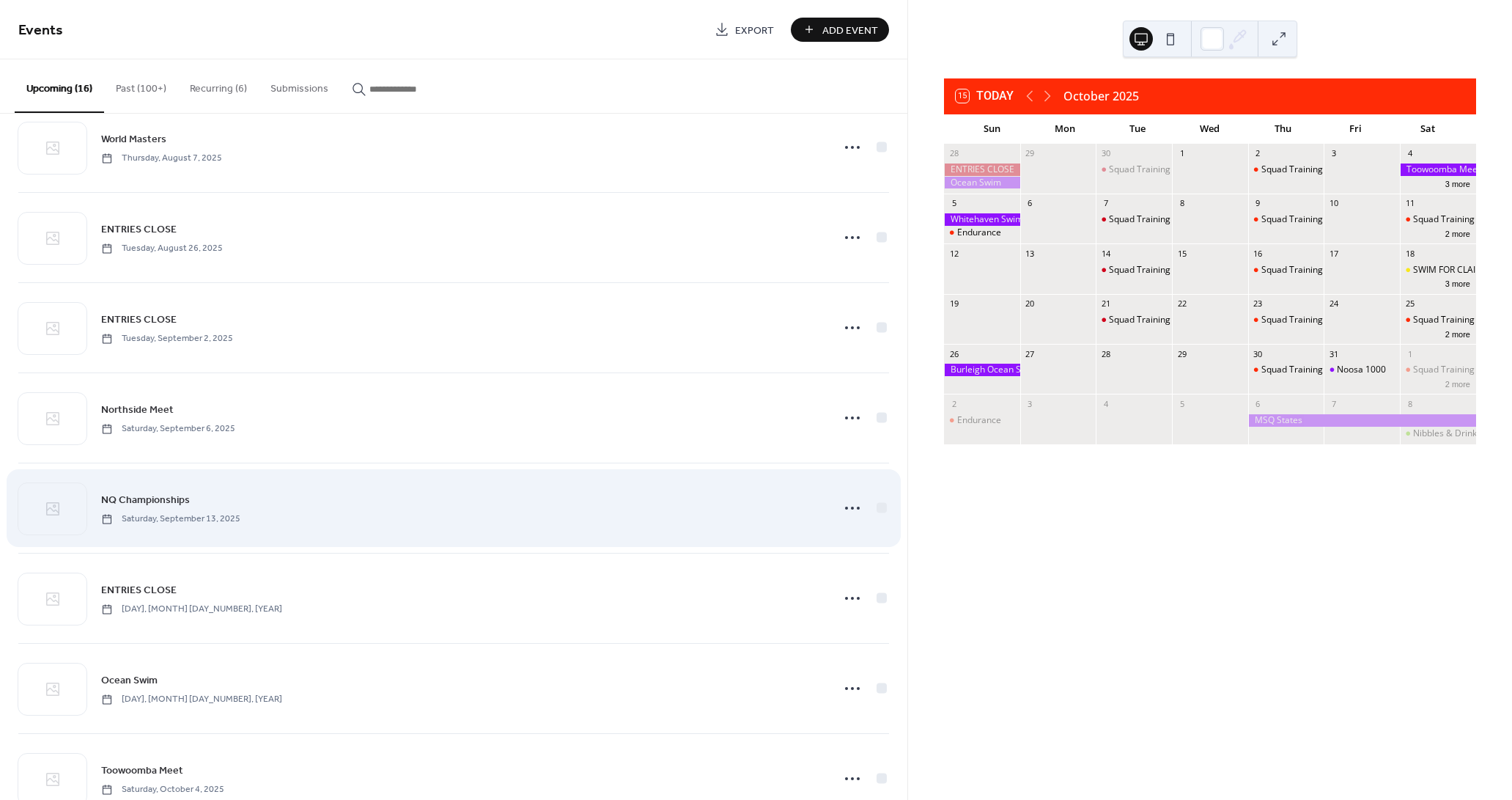 scroll, scrollTop: 195, scrollLeft: 0, axis: vertical 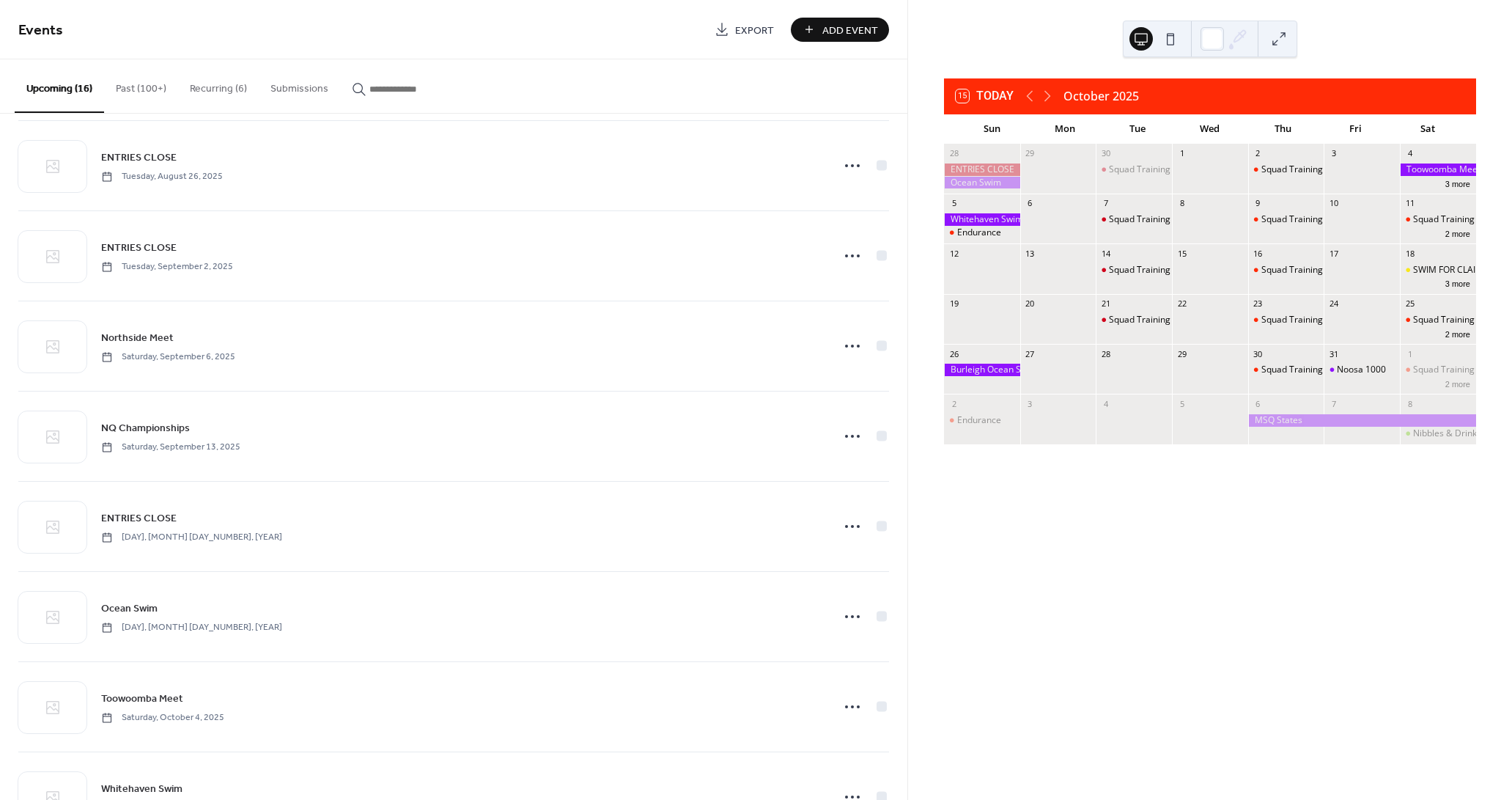 click on "Add Event" at bounding box center (850, 30) 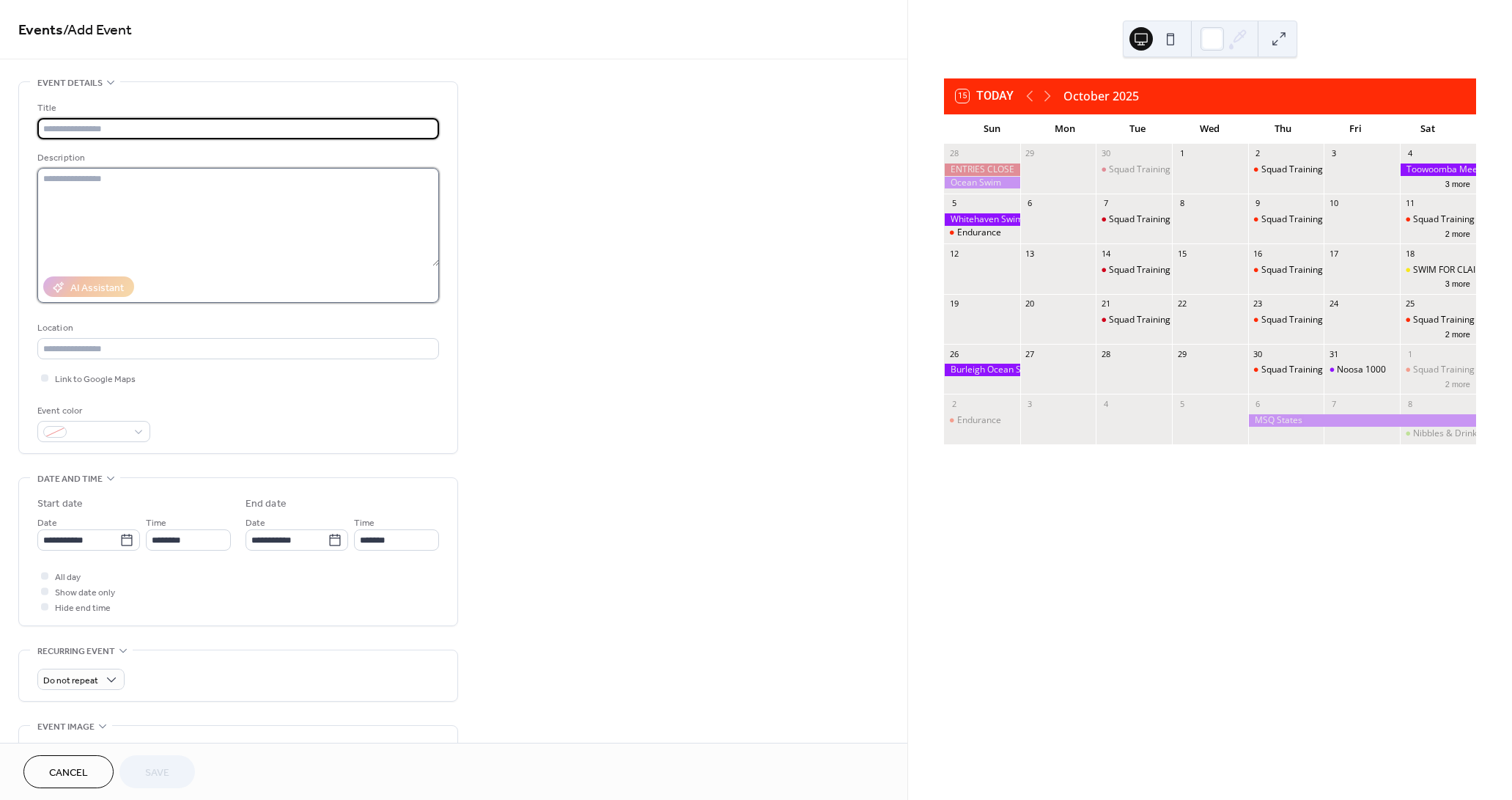 click at bounding box center [238, 217] 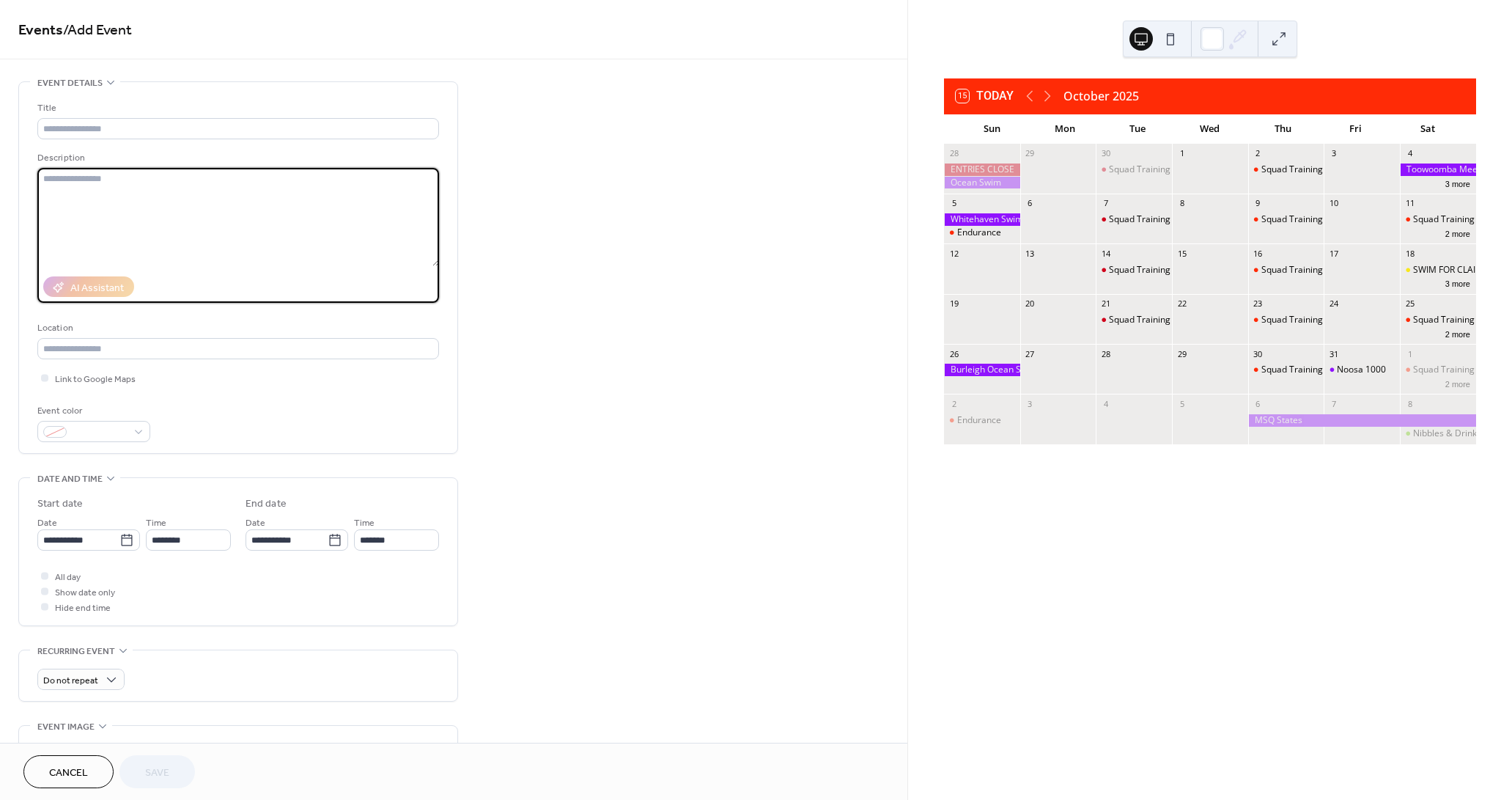 paste on "**********" 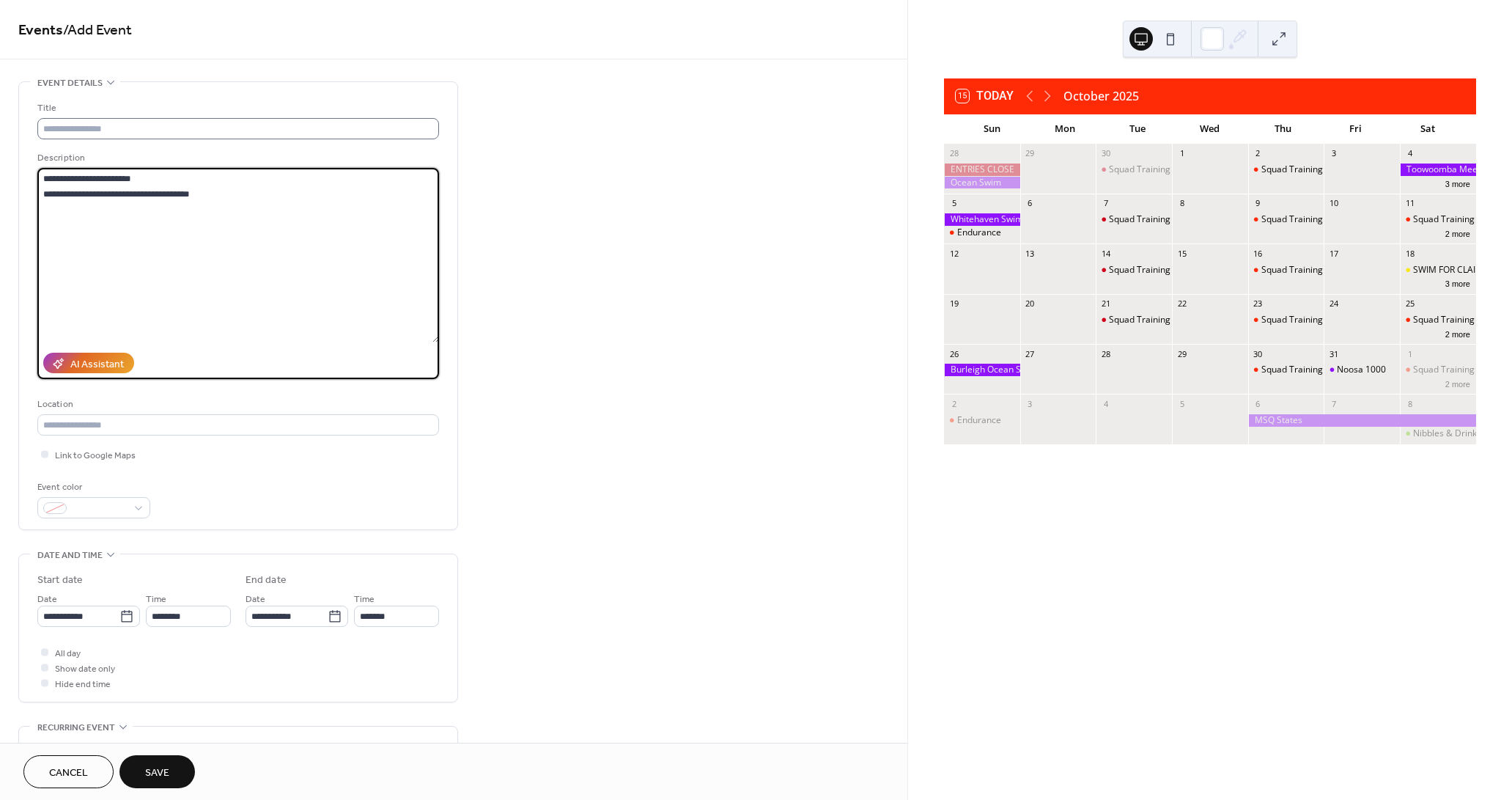 type on "**********" 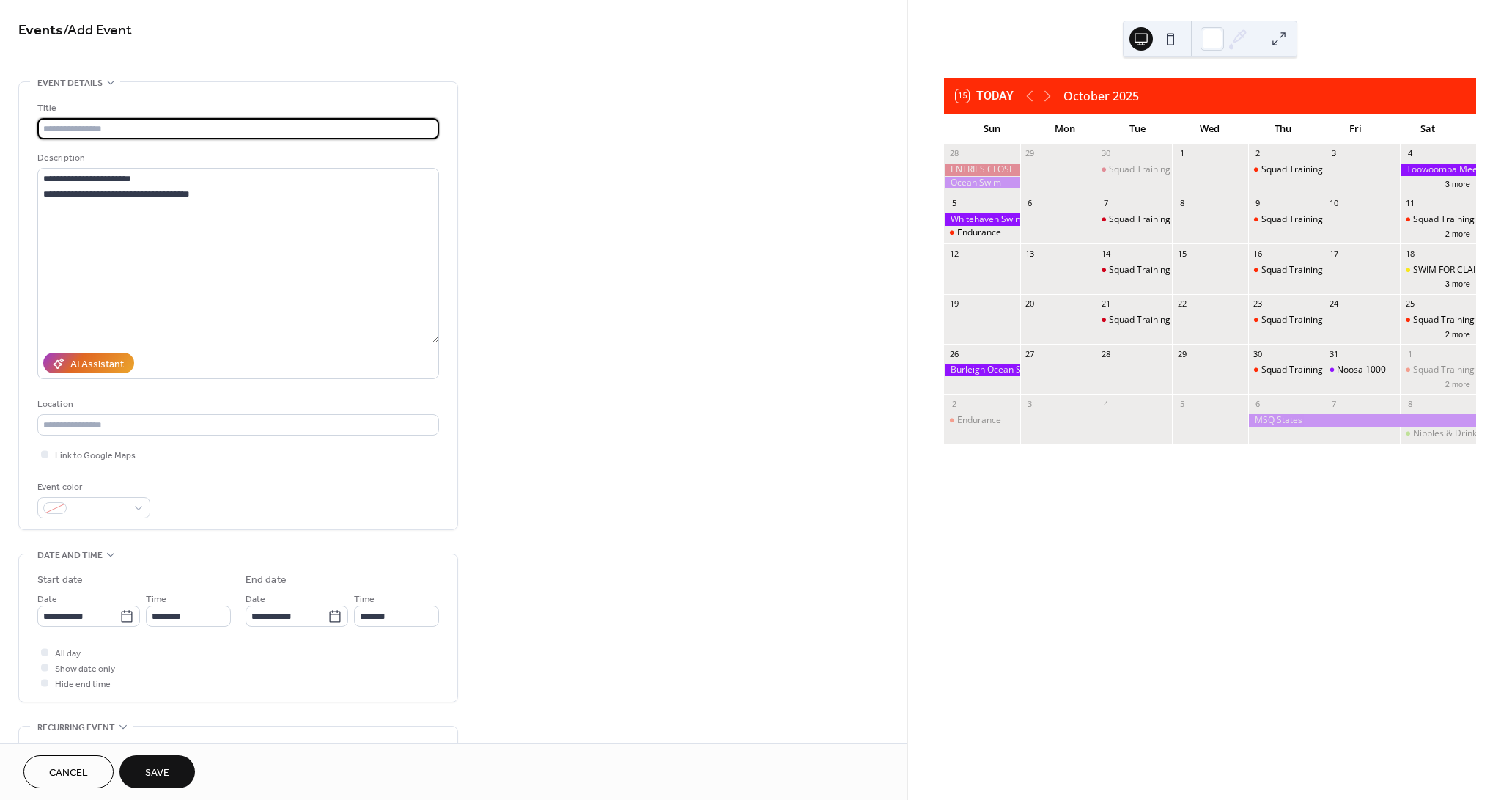 click at bounding box center (238, 128) 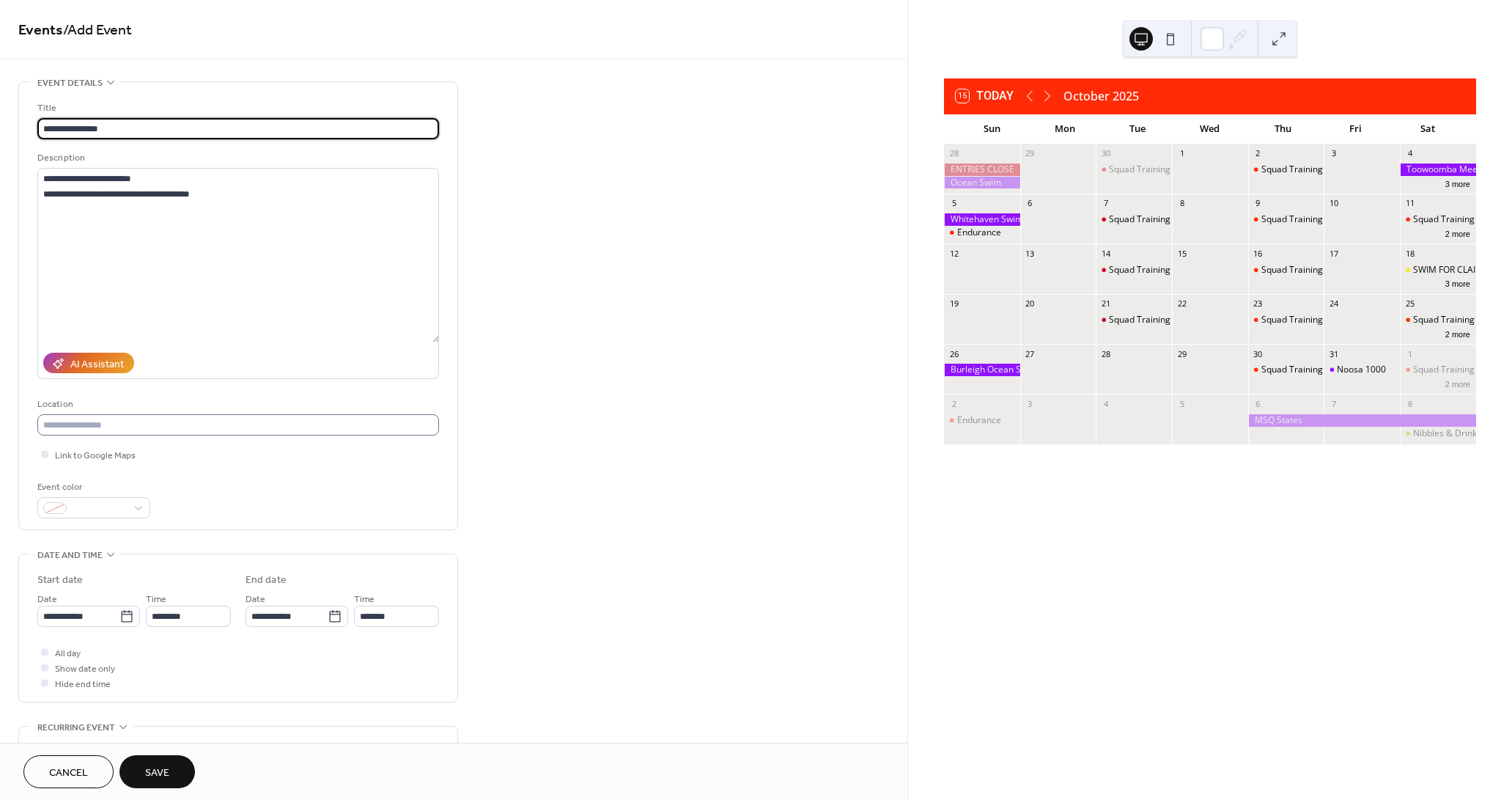 type on "**********" 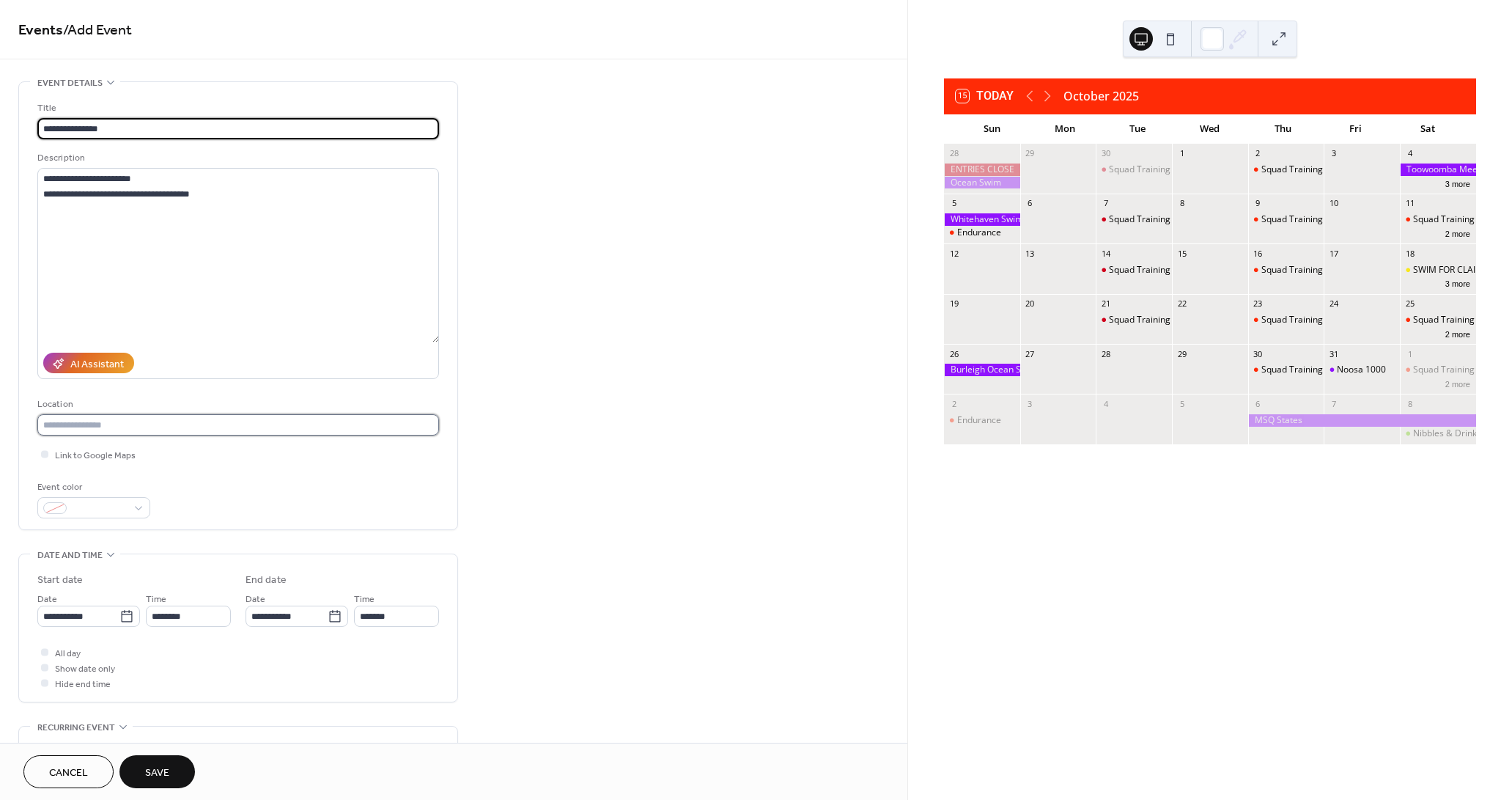 click at bounding box center [238, 425] 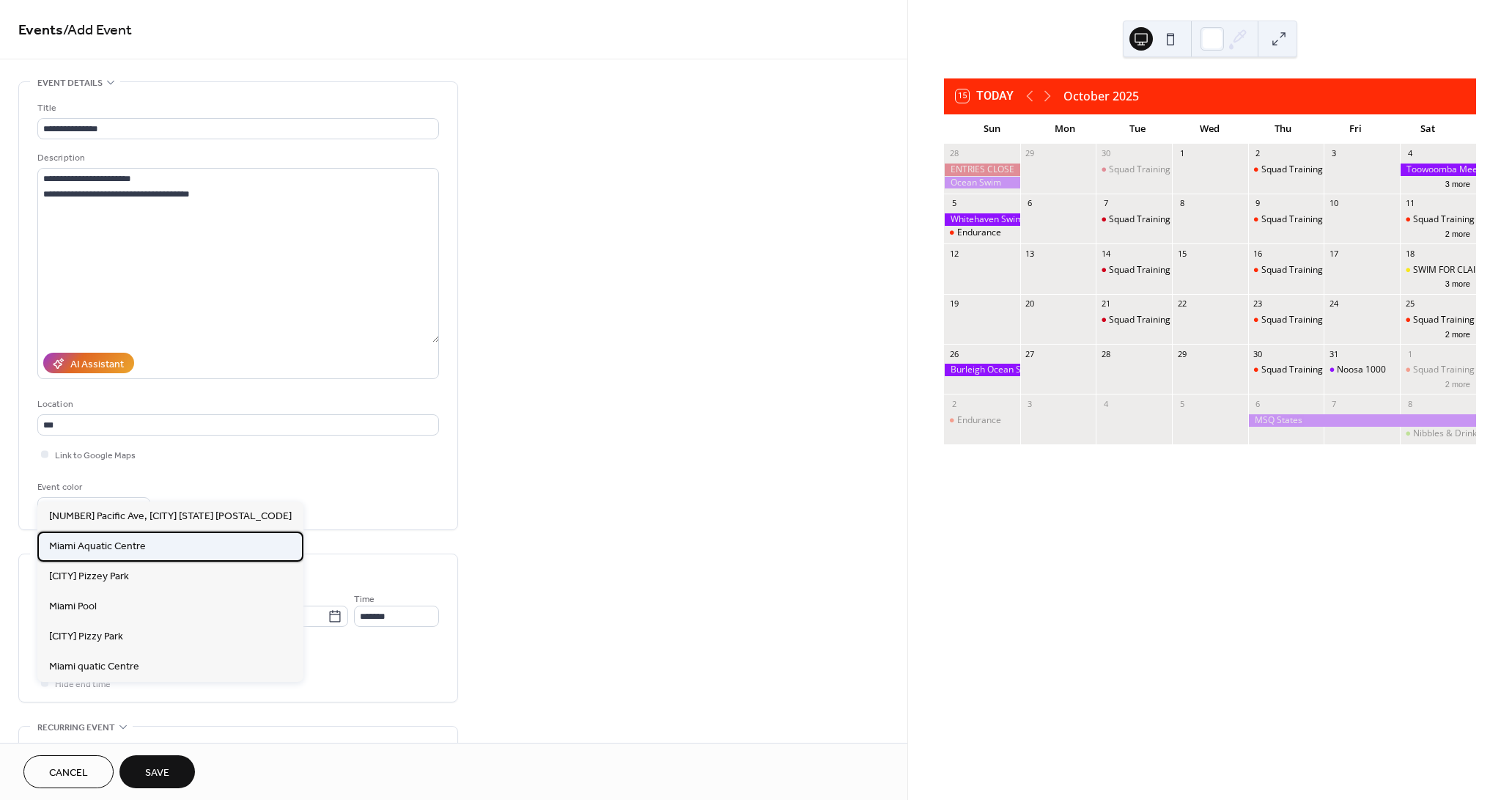 click on "Miami Aquatic Centre" at bounding box center [97, 546] 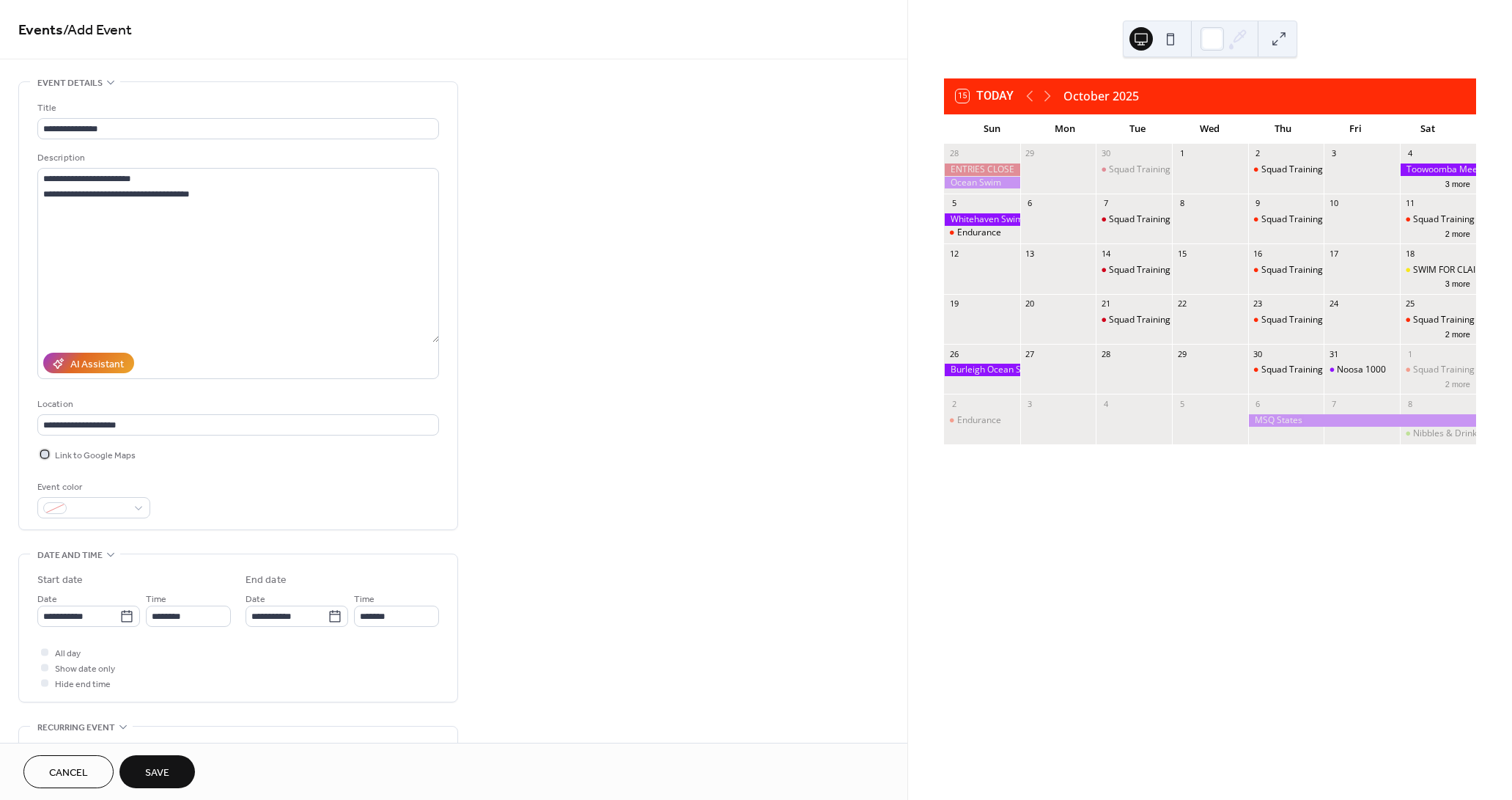click at bounding box center [45, 454] 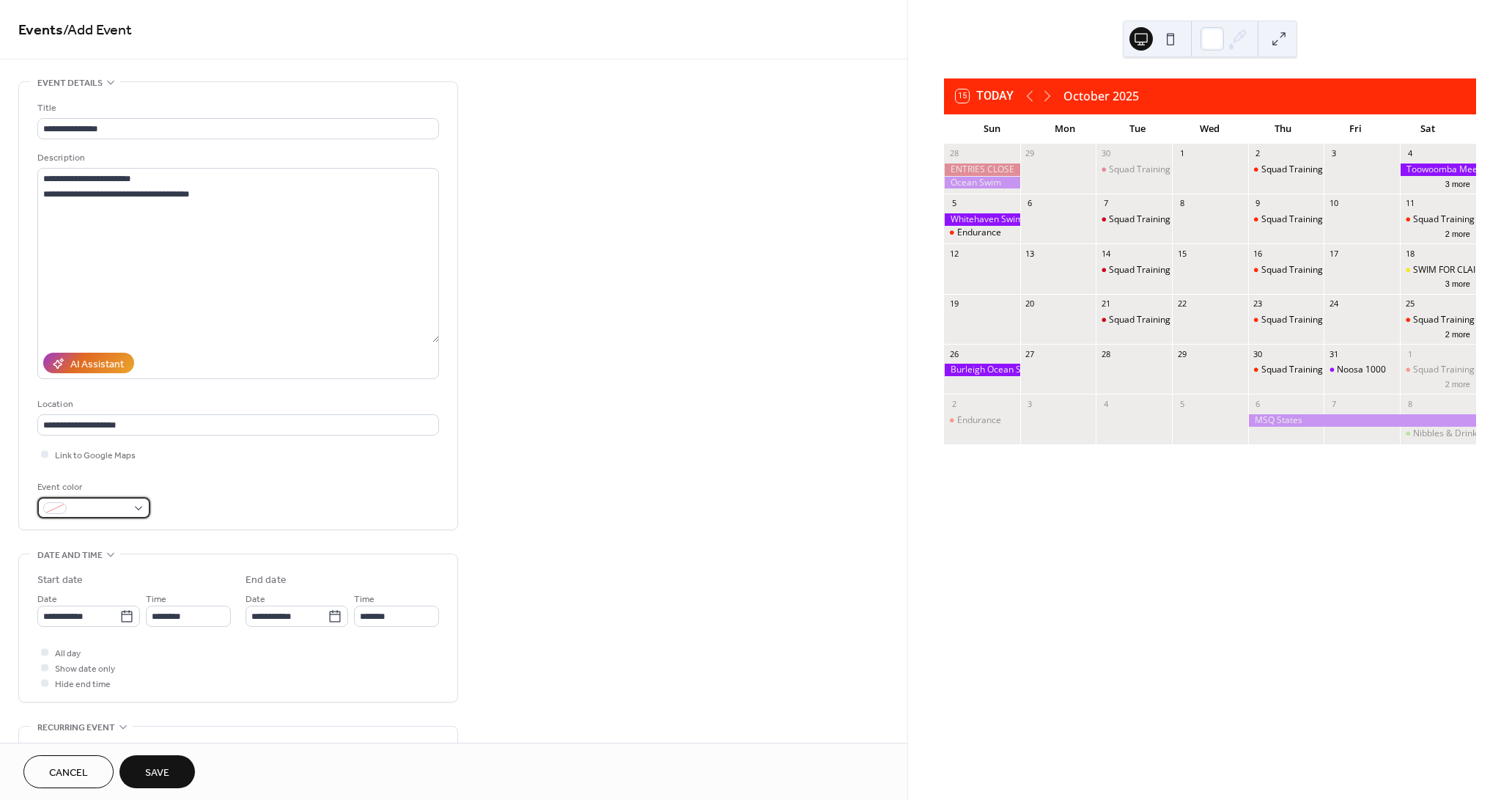 click at bounding box center [94, 507] 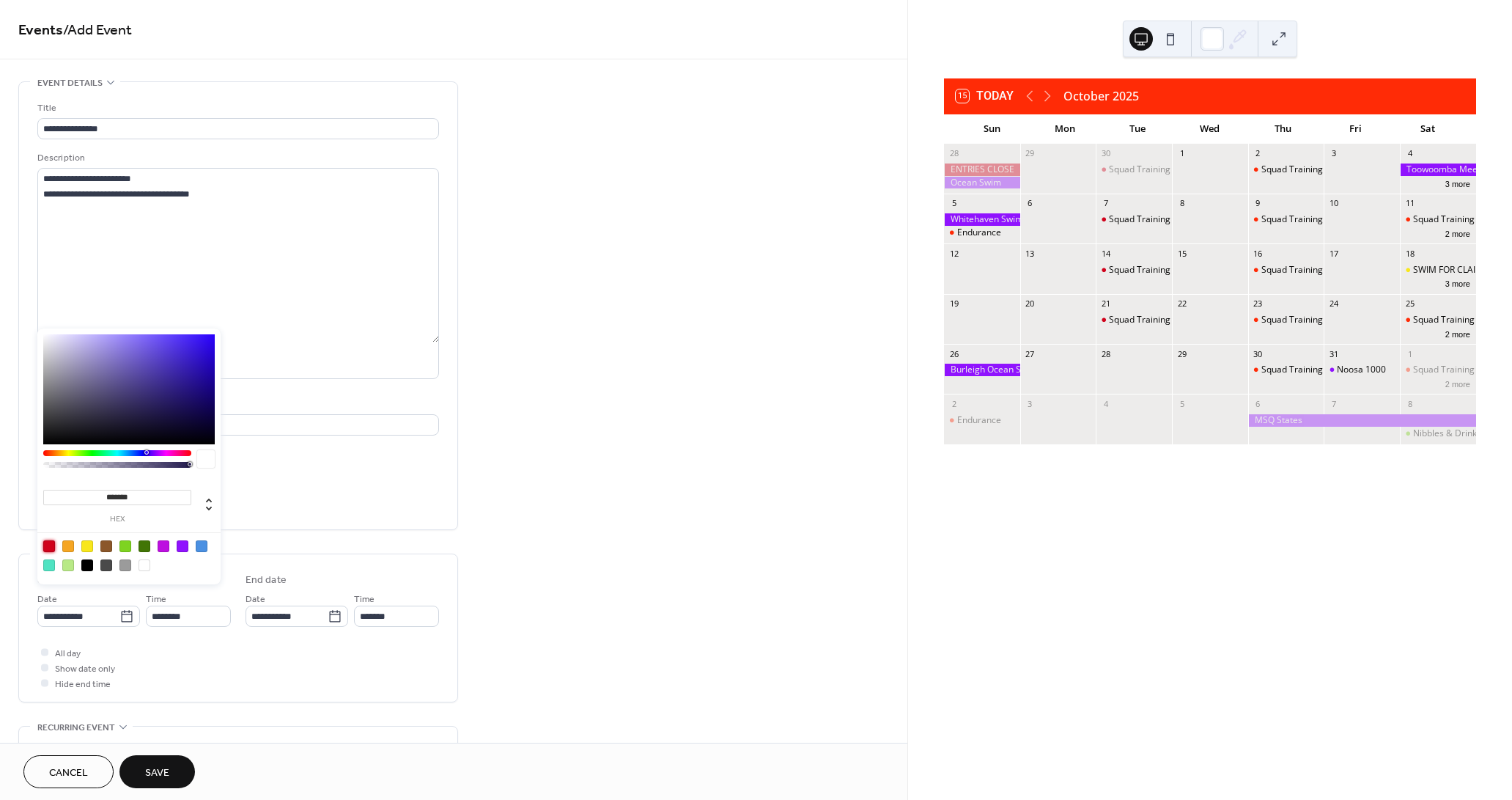 click at bounding box center (49, 546) 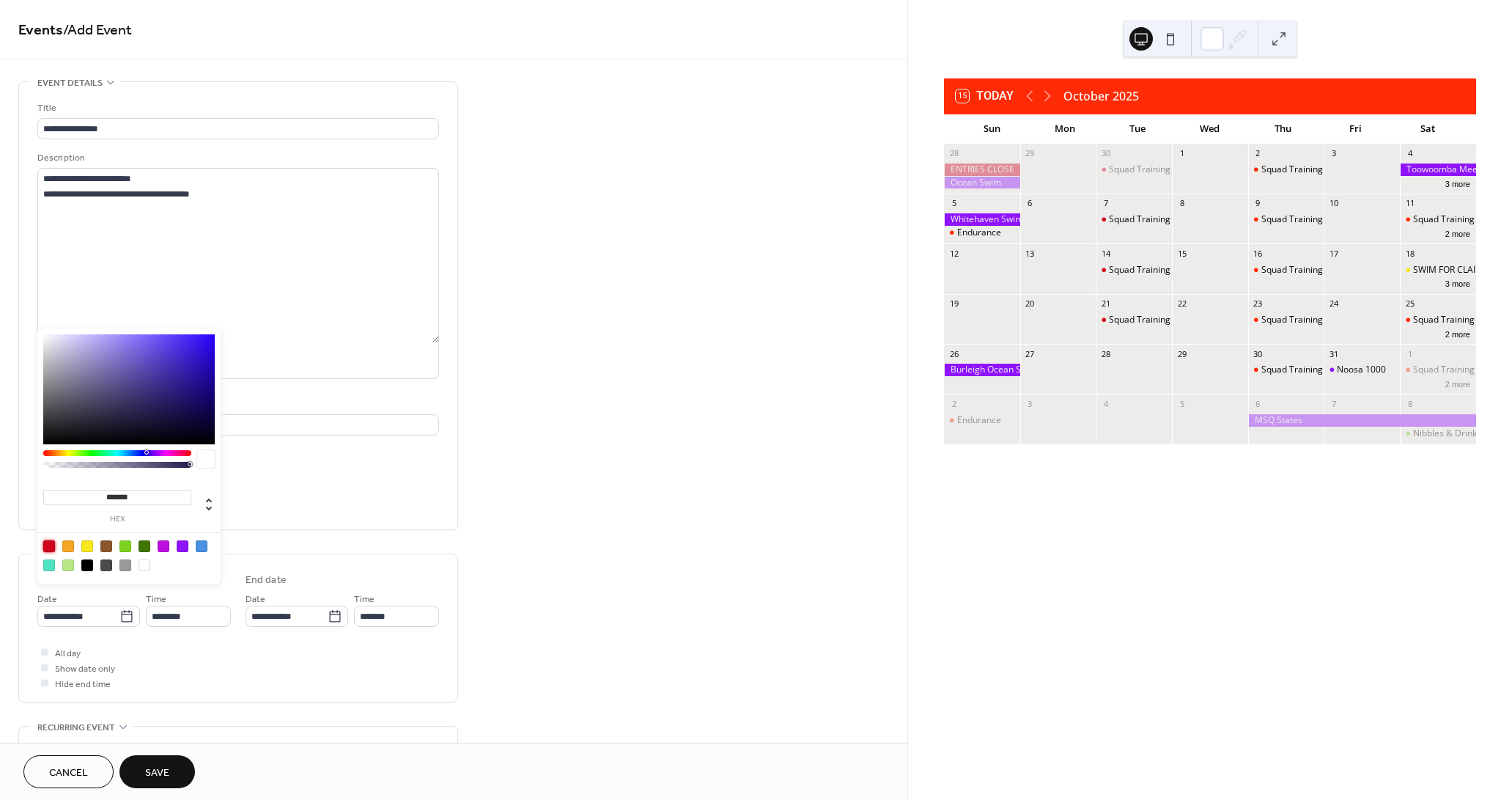 type on "*******" 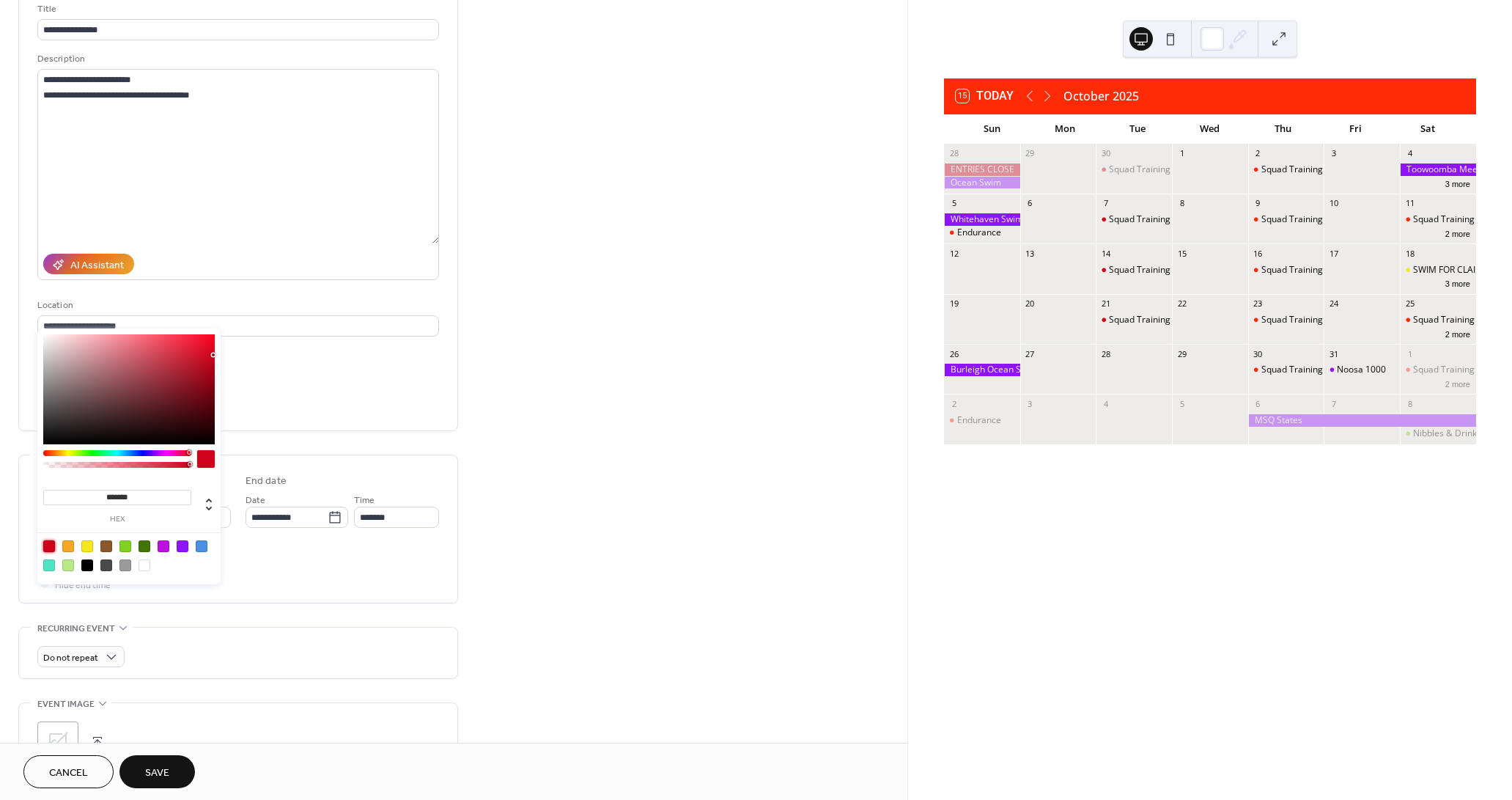 scroll, scrollTop: 204, scrollLeft: 0, axis: vertical 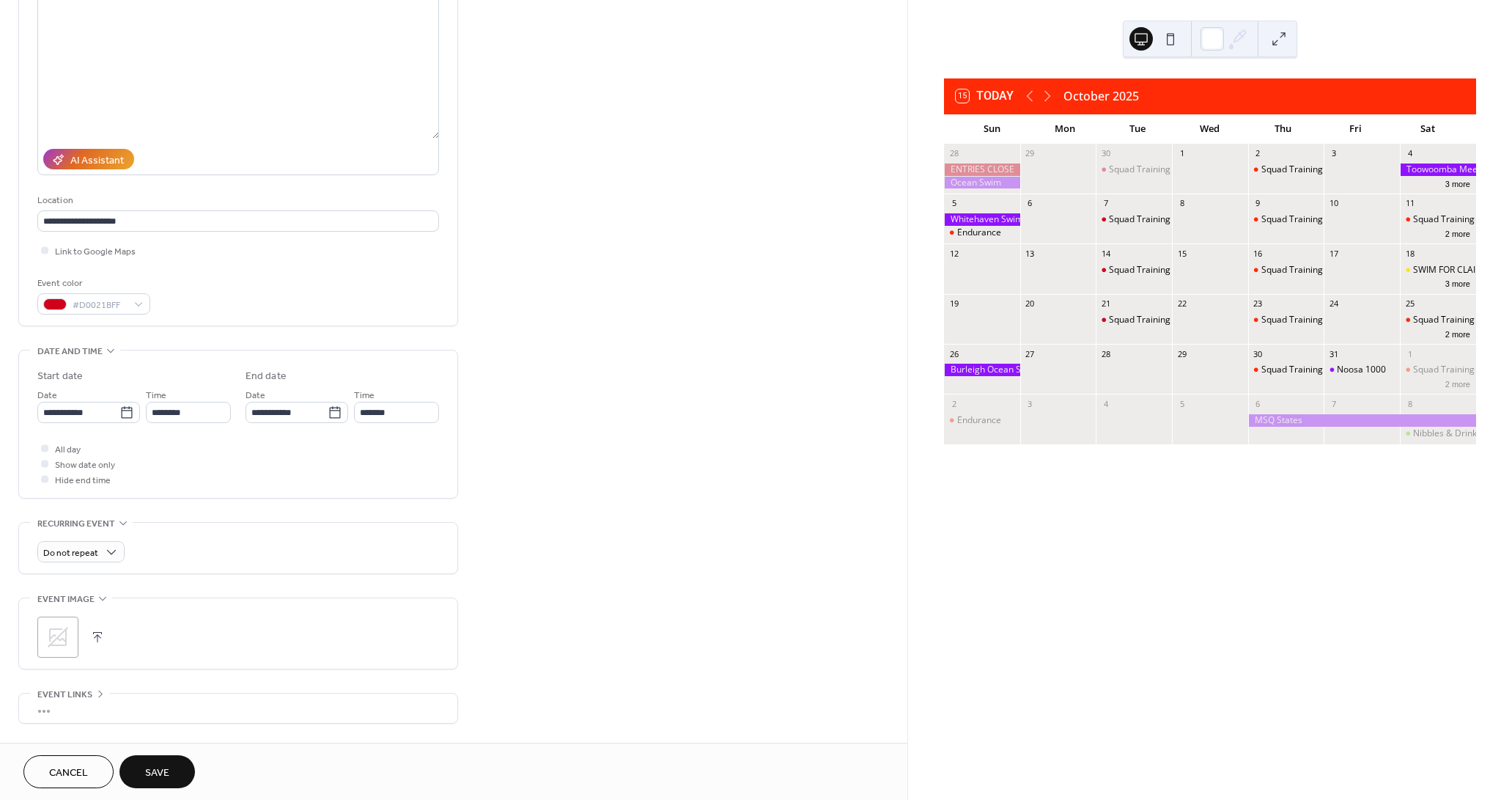 click on "End date" at bounding box center (342, 376) 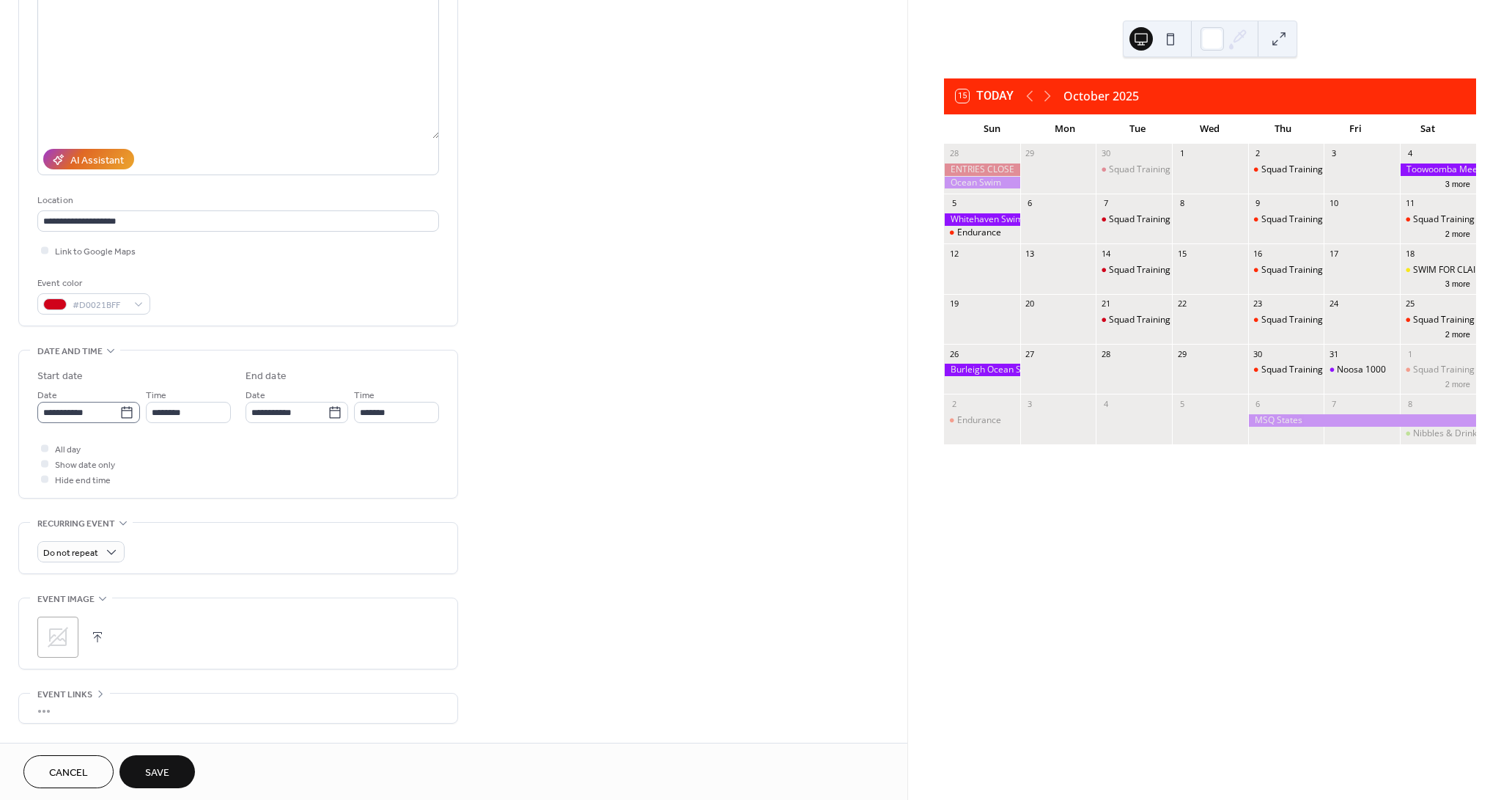 click 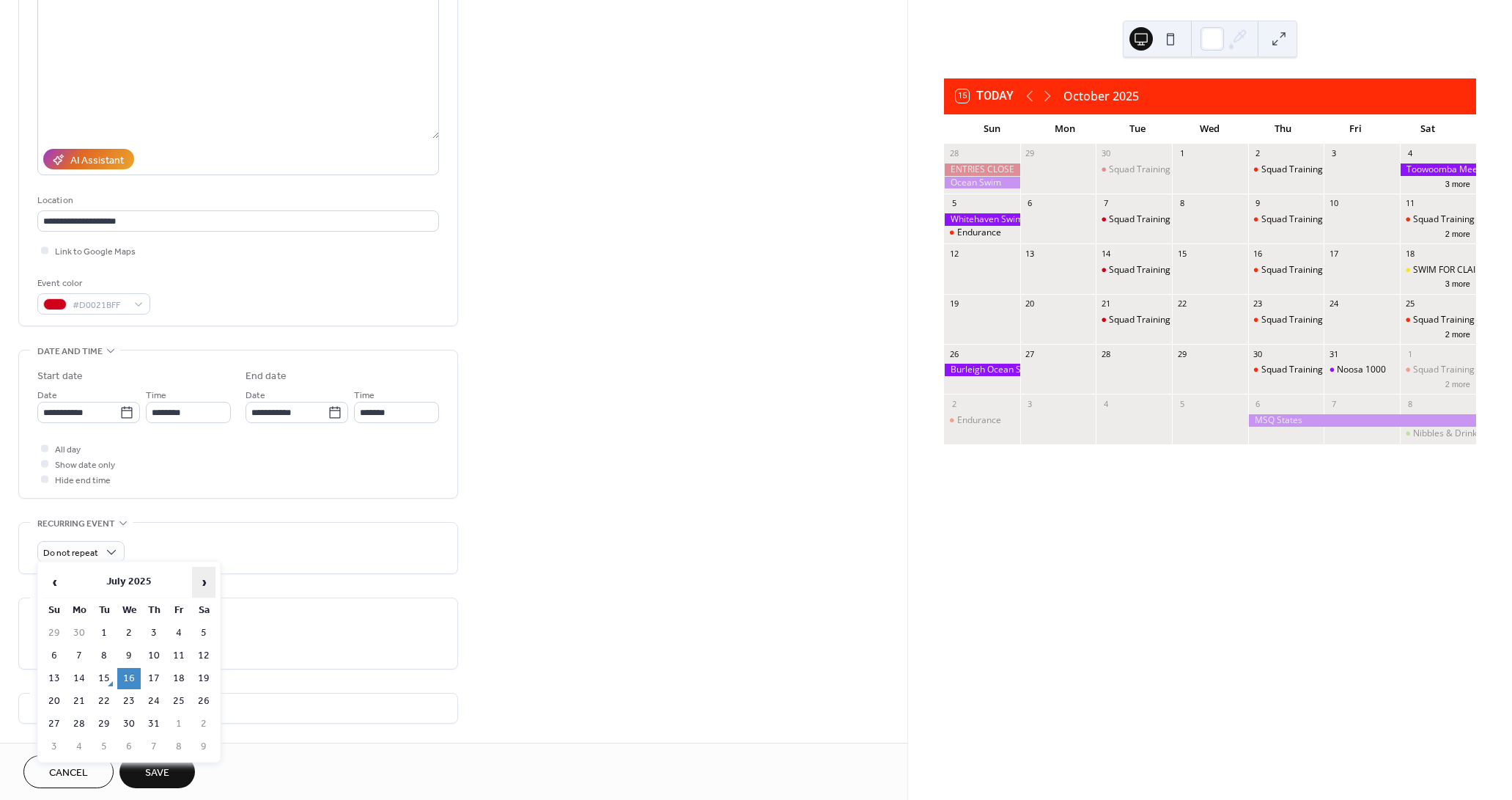 click on "›" at bounding box center [204, 582] 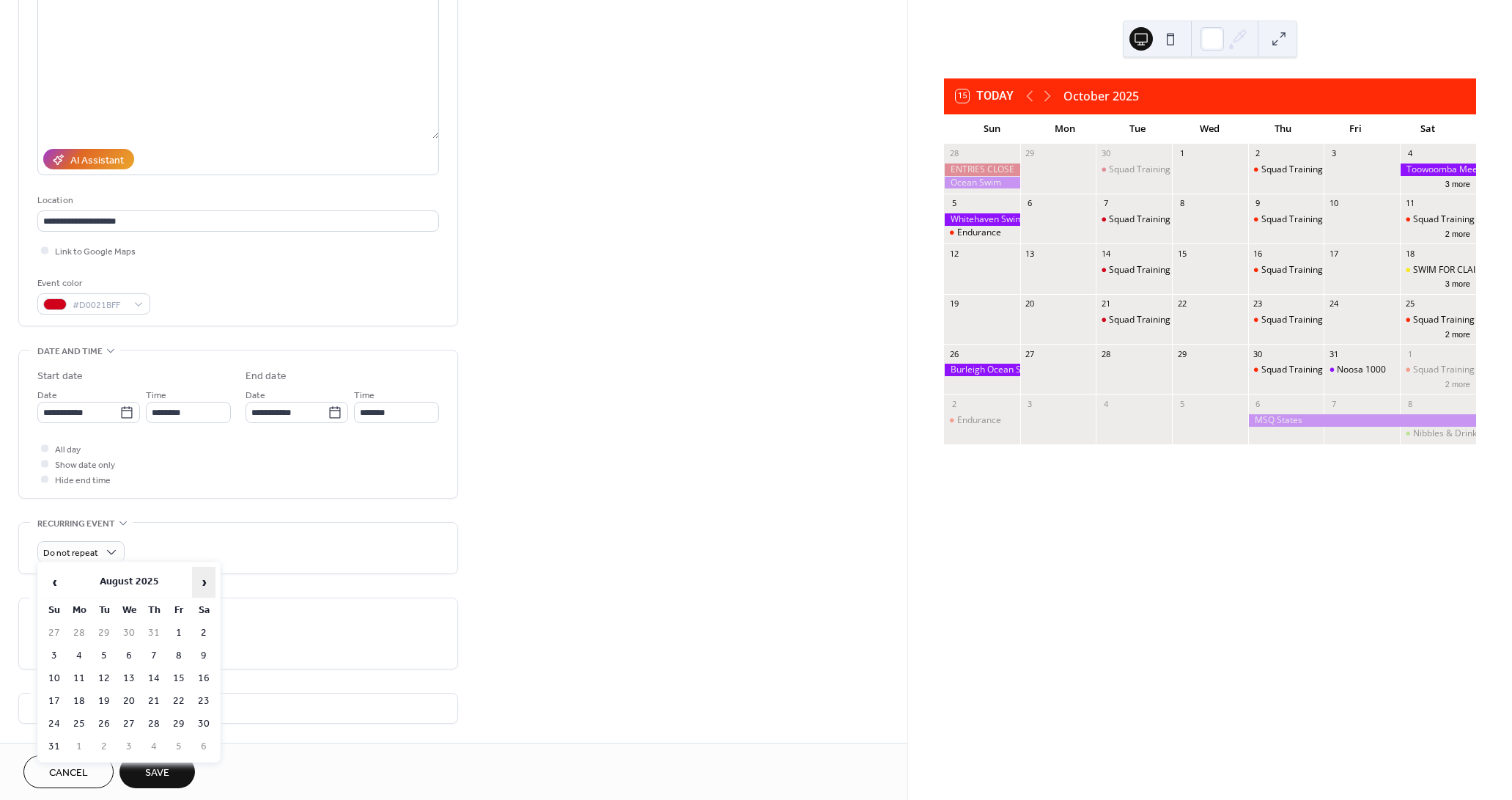 click on "›" at bounding box center (204, 582) 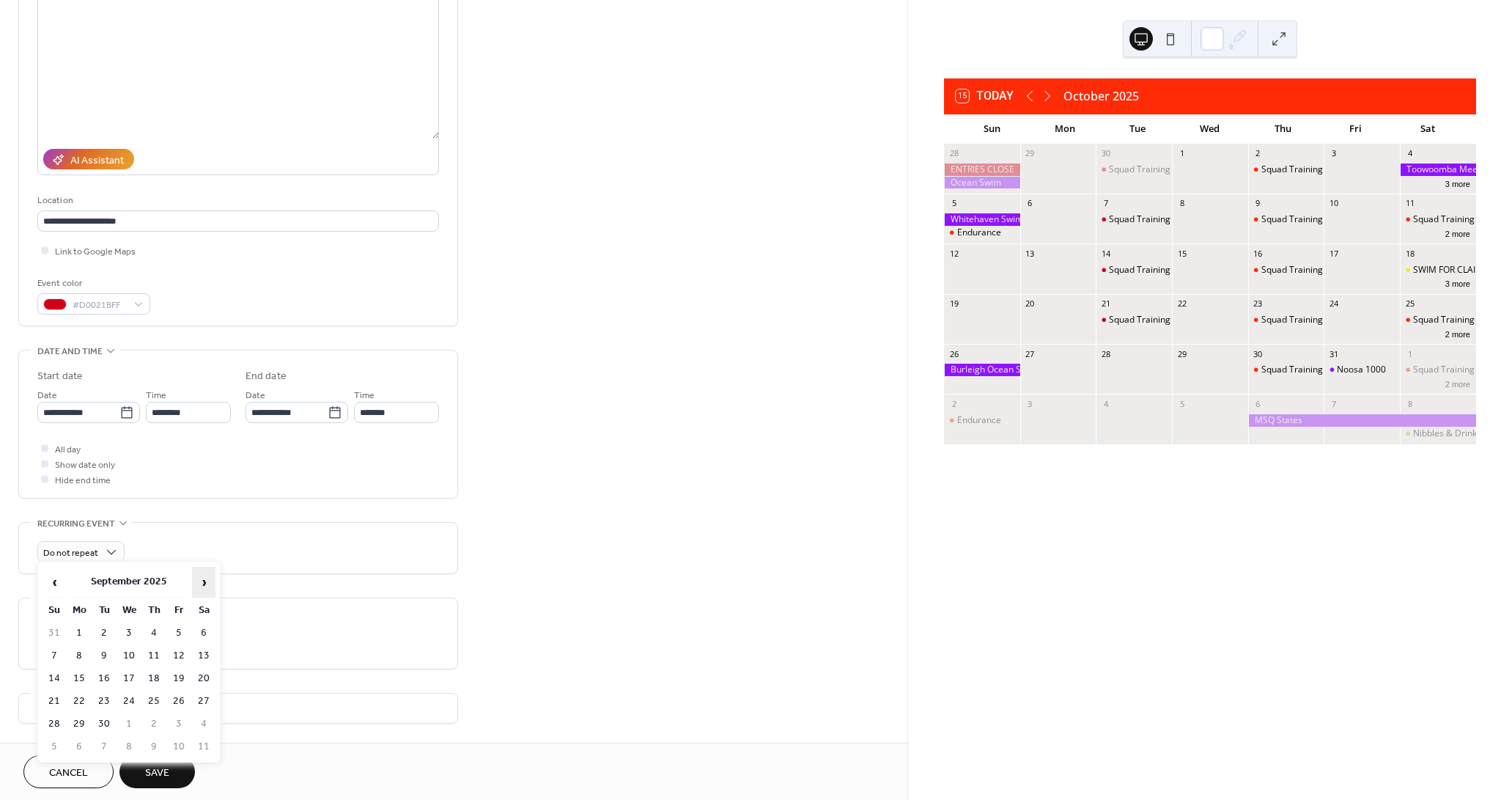 click on "›" at bounding box center (204, 582) 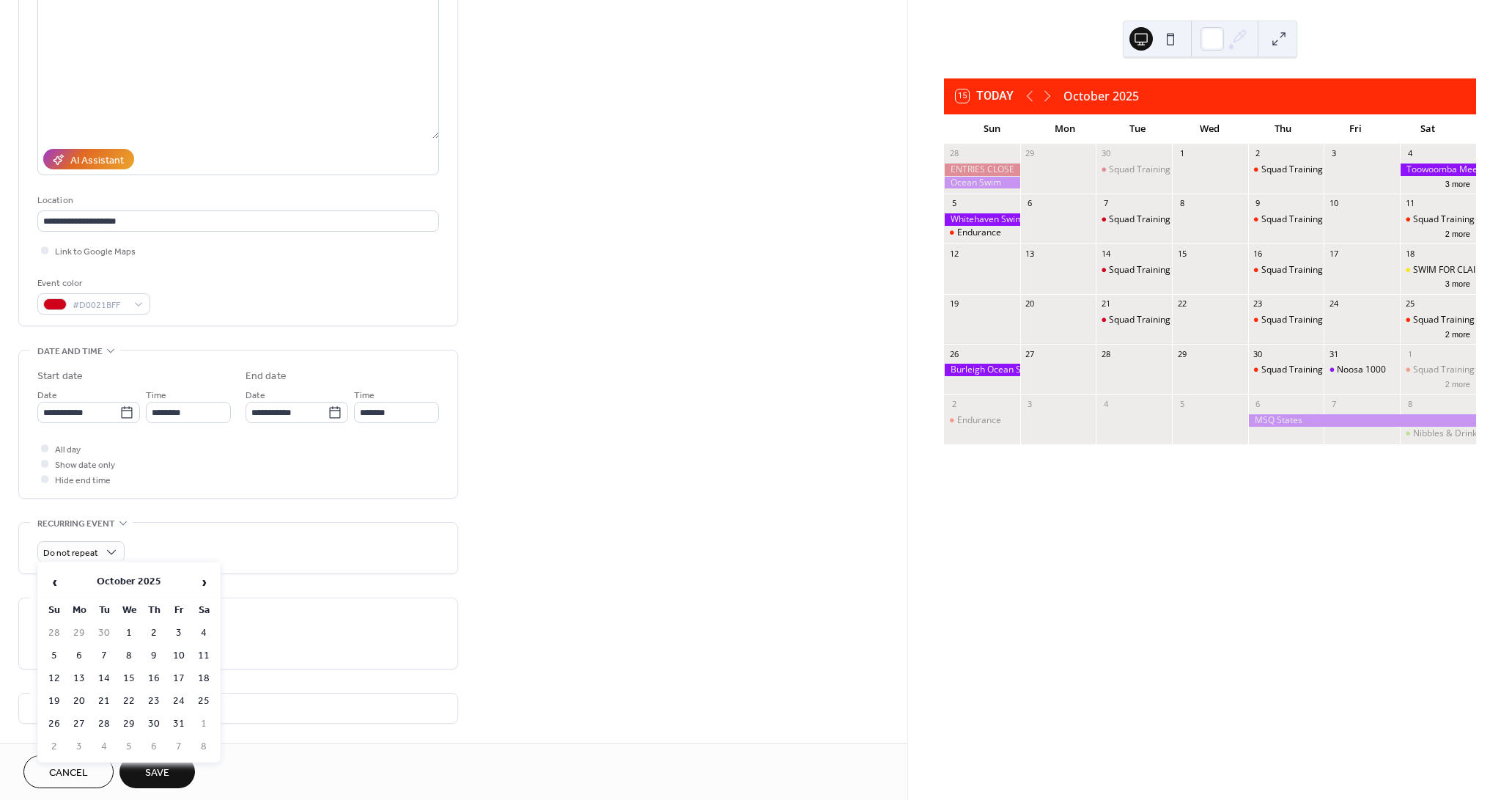 click on "18" at bounding box center [204, 678] 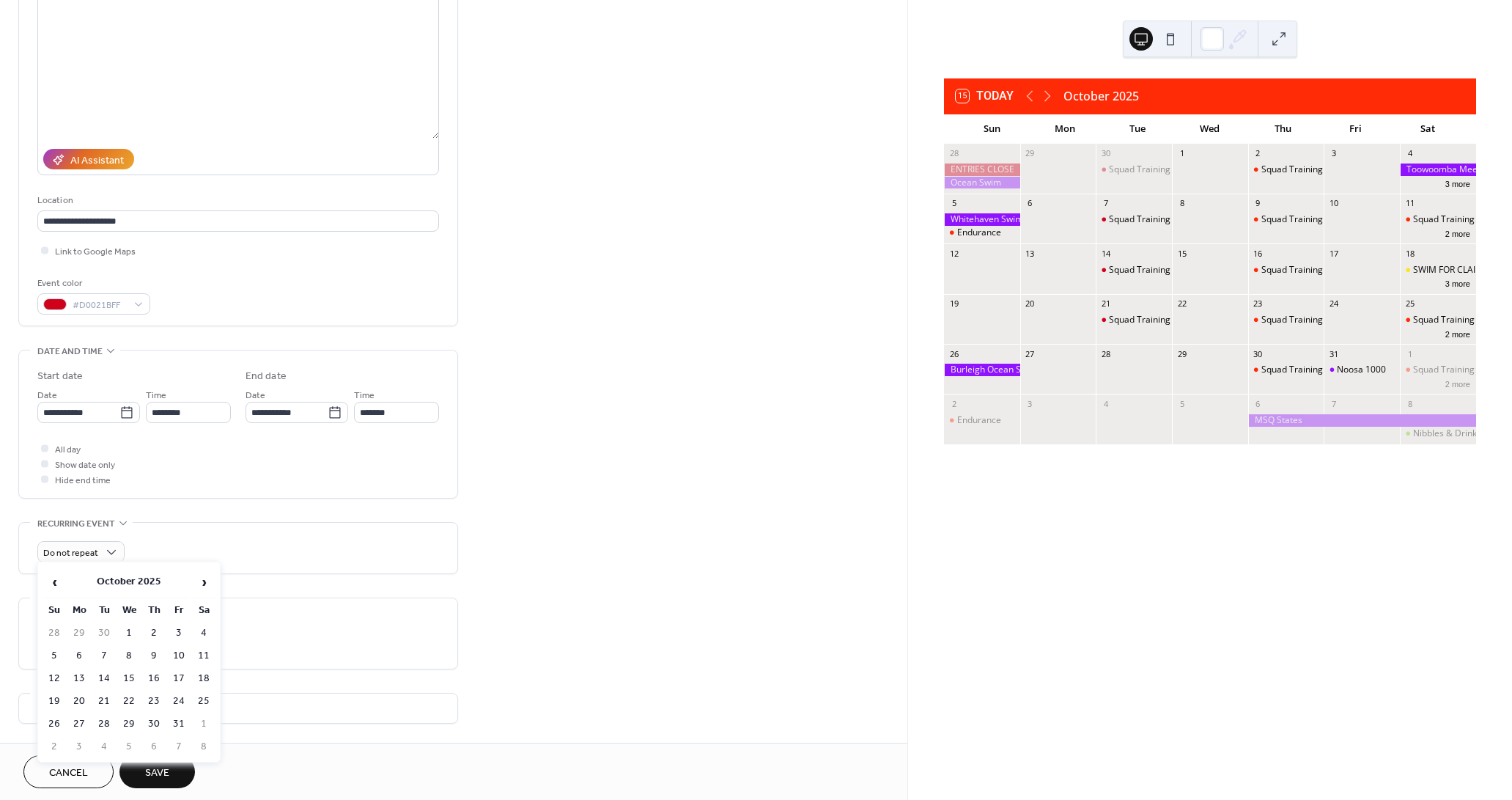 type on "**********" 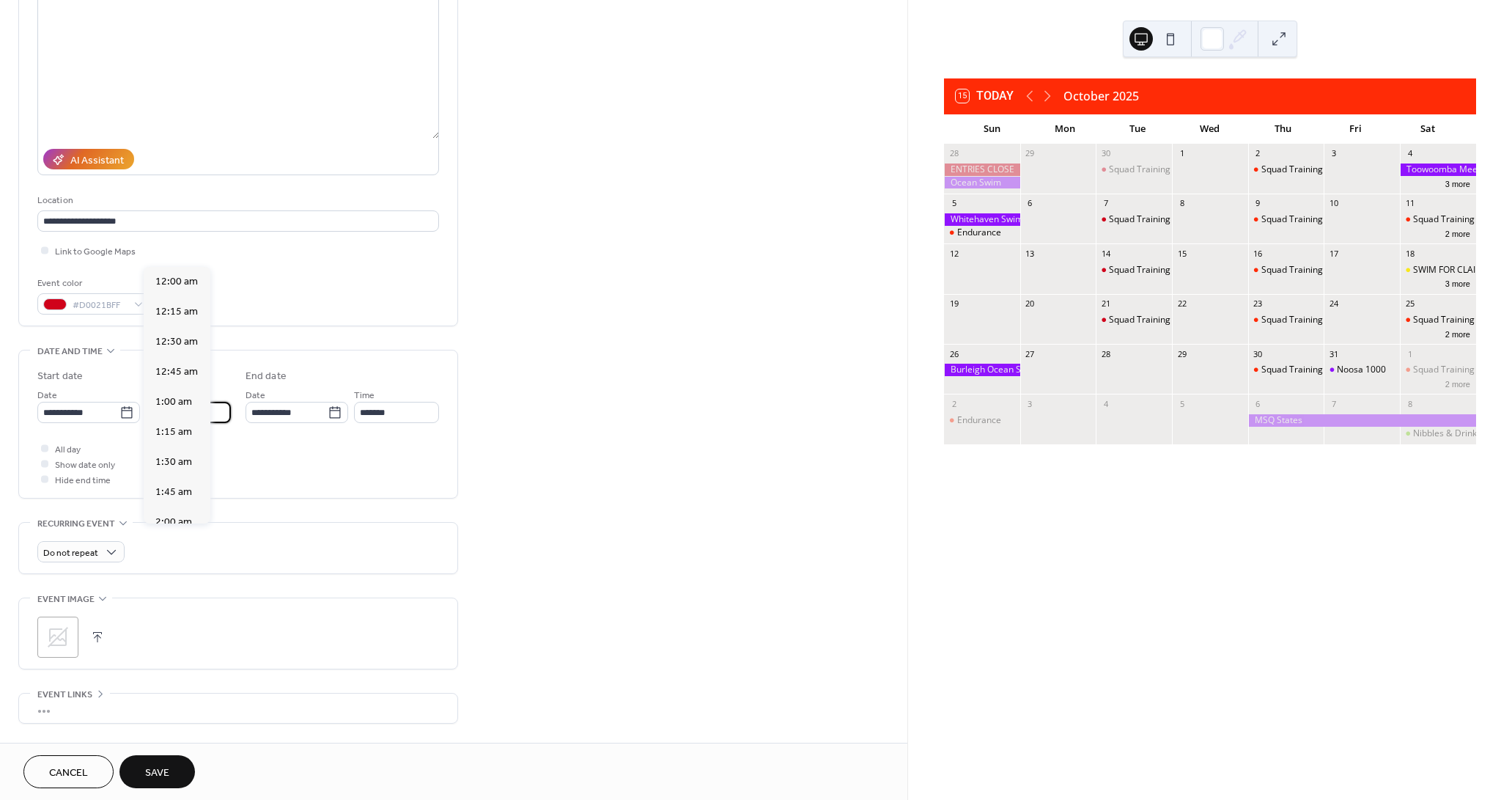 click on "********" at bounding box center (188, 412) 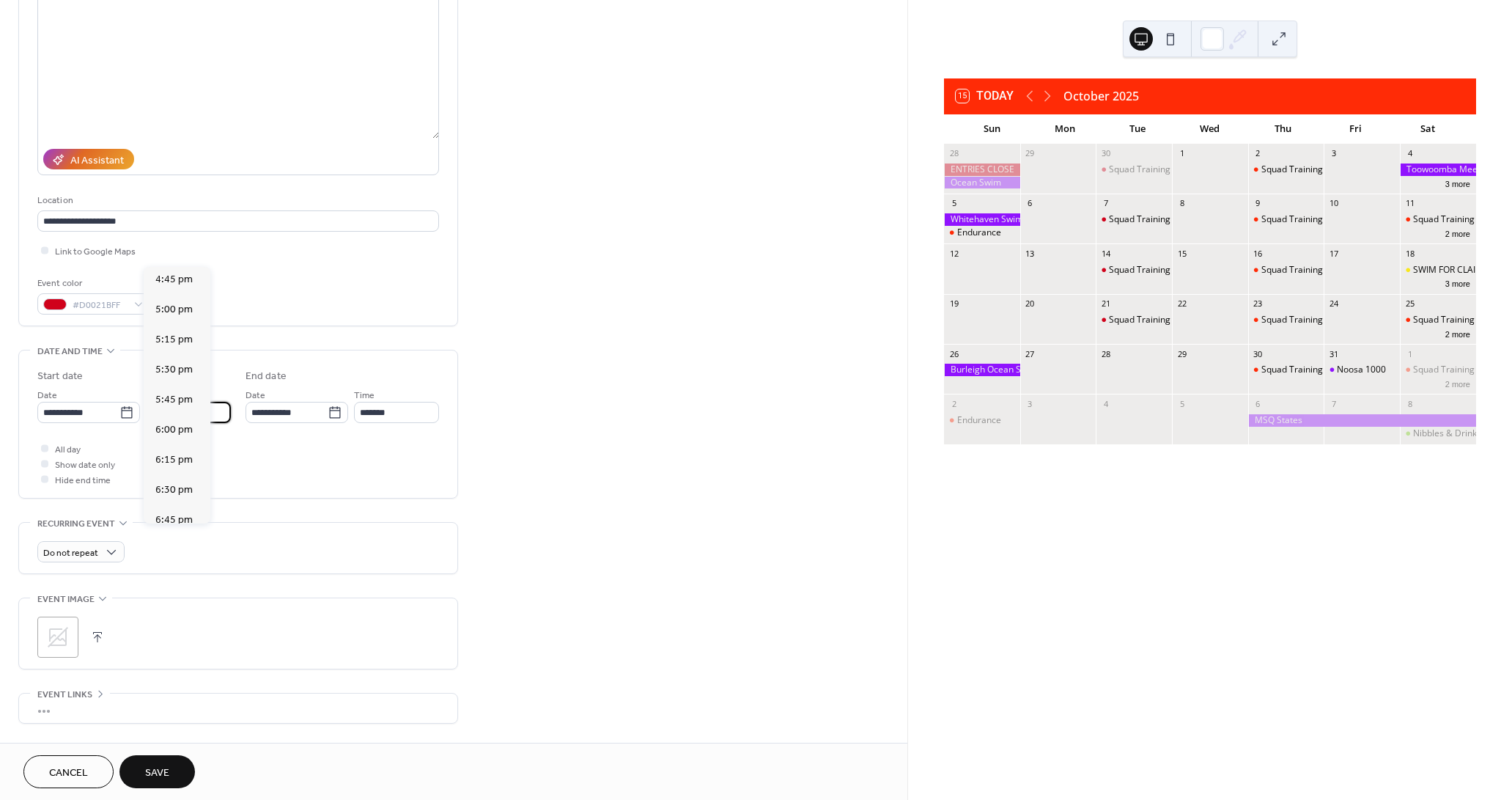 scroll, scrollTop: 2011, scrollLeft: 0, axis: vertical 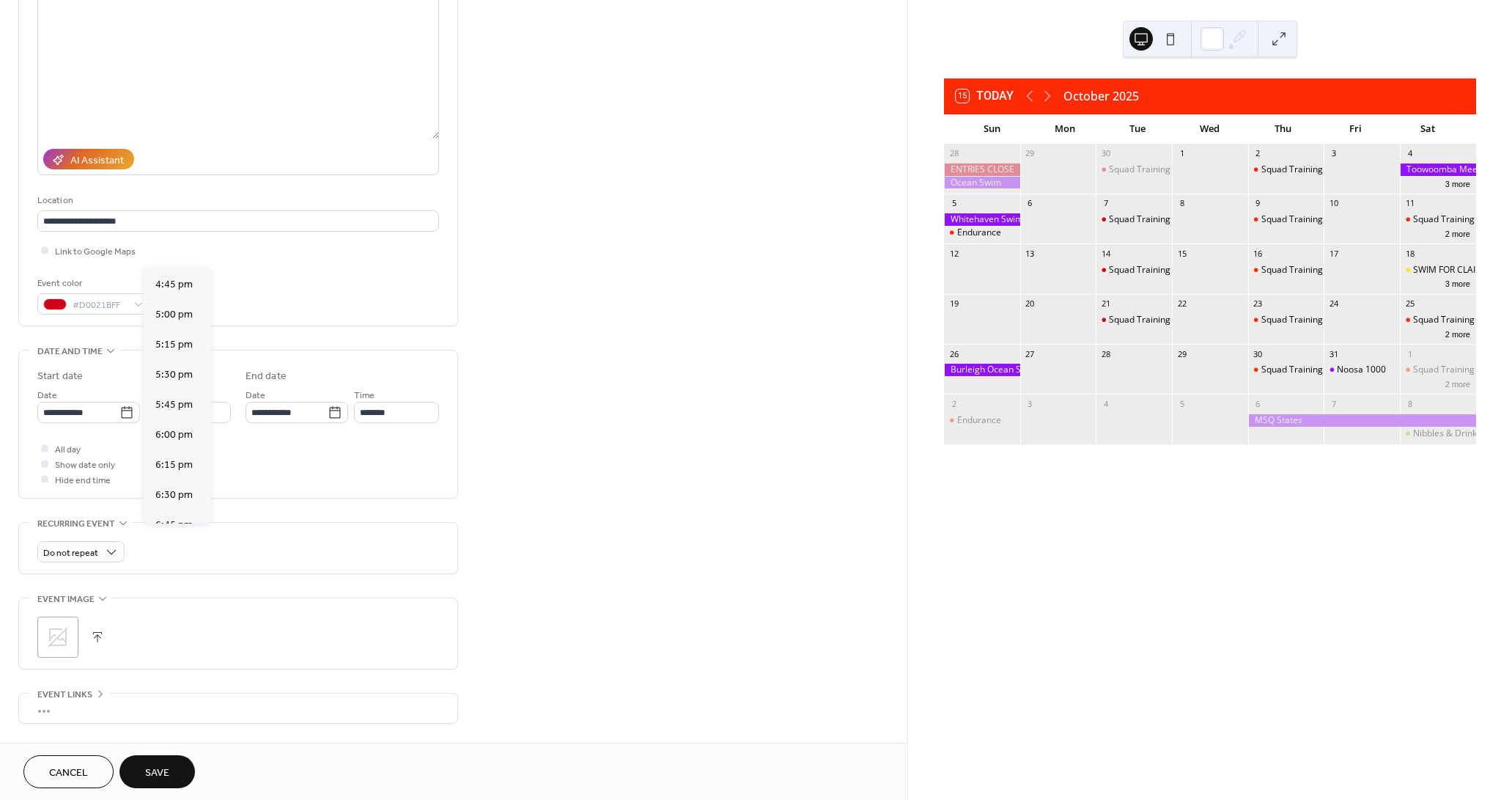click on "2:00 pm" at bounding box center (174, -46) 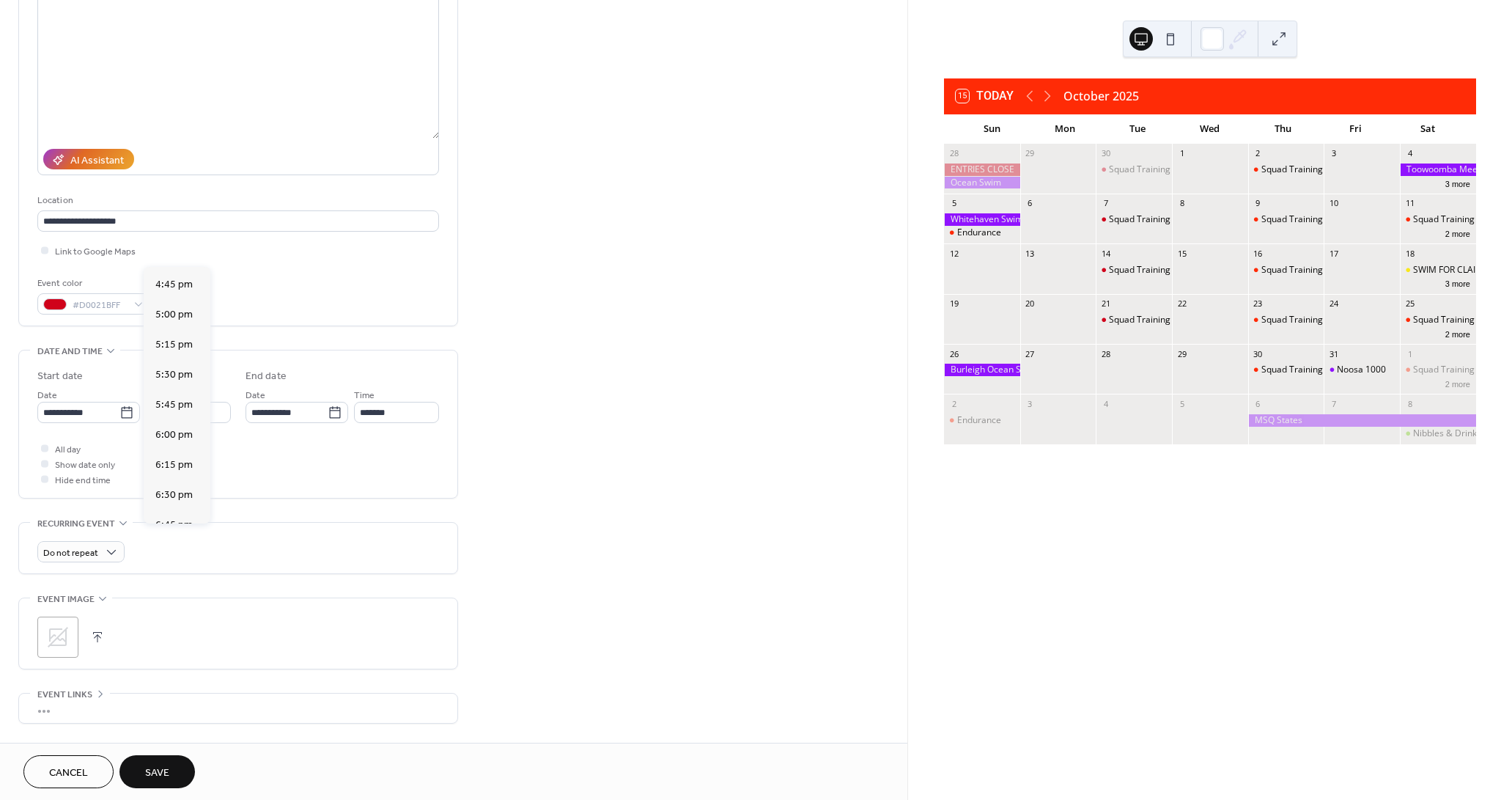 type on "*******" 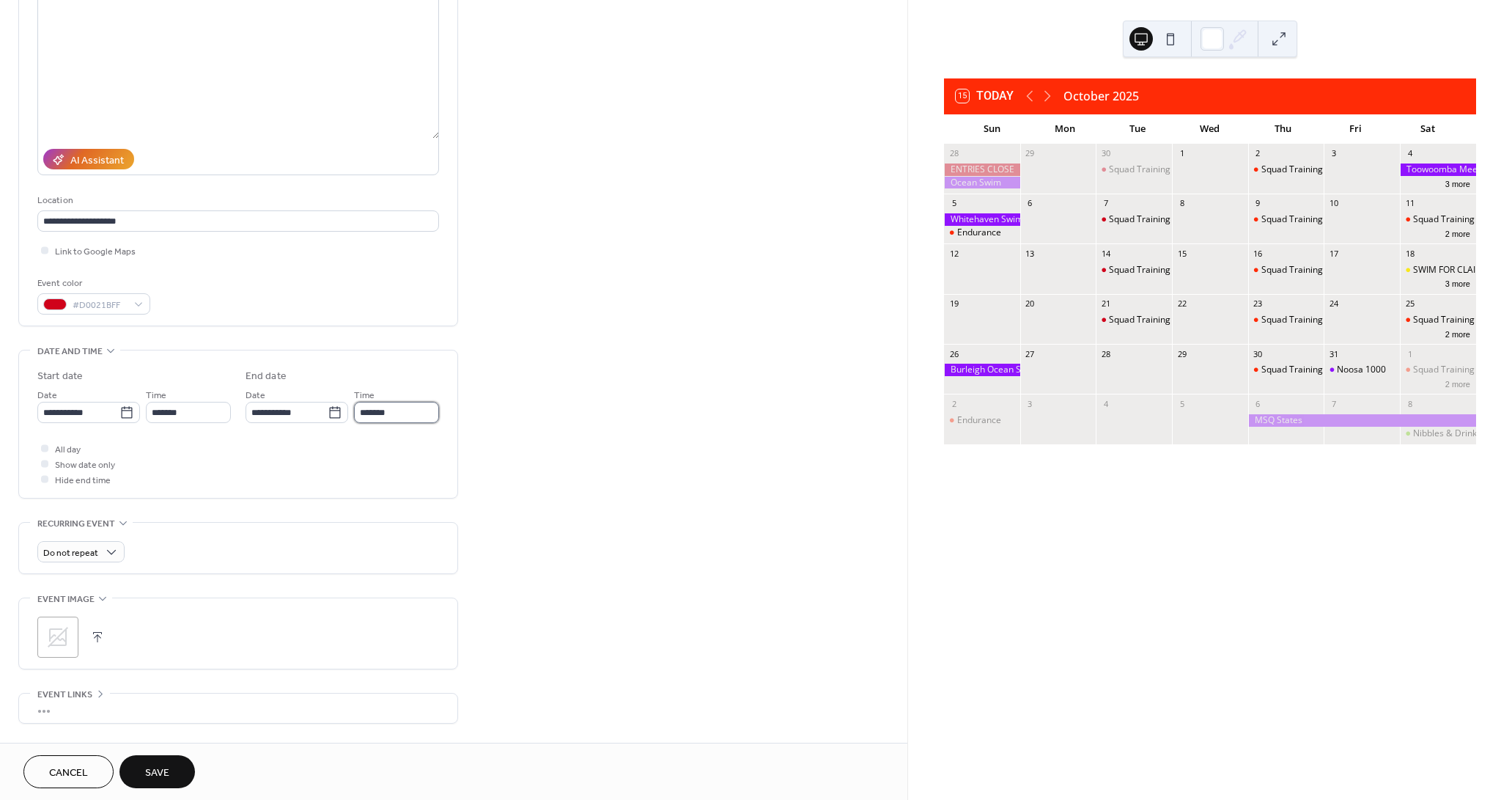 click on "*******" at bounding box center [397, 412] 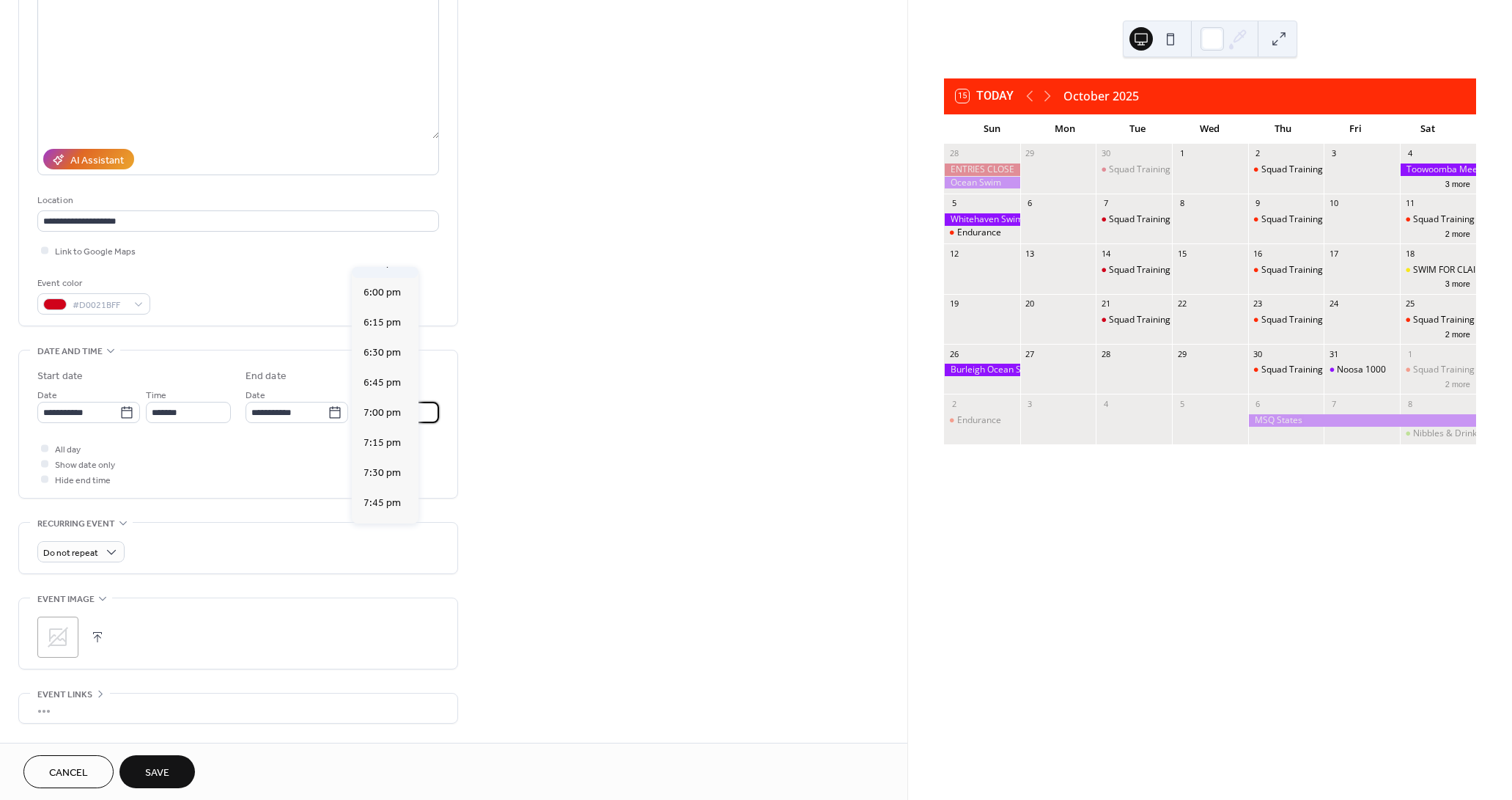 scroll, scrollTop: 441, scrollLeft: 0, axis: vertical 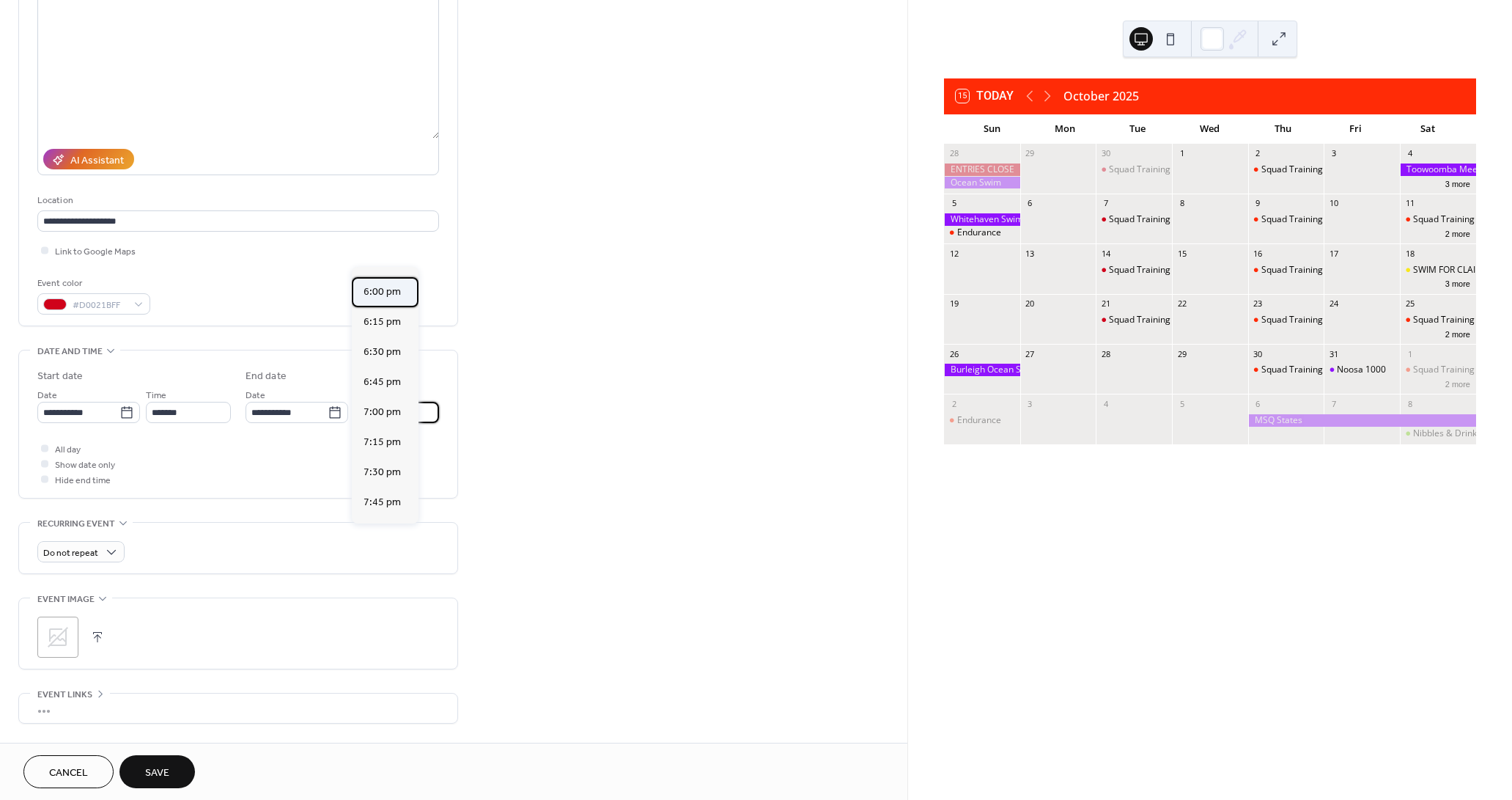 click on "6:00 pm" at bounding box center (382, 292) 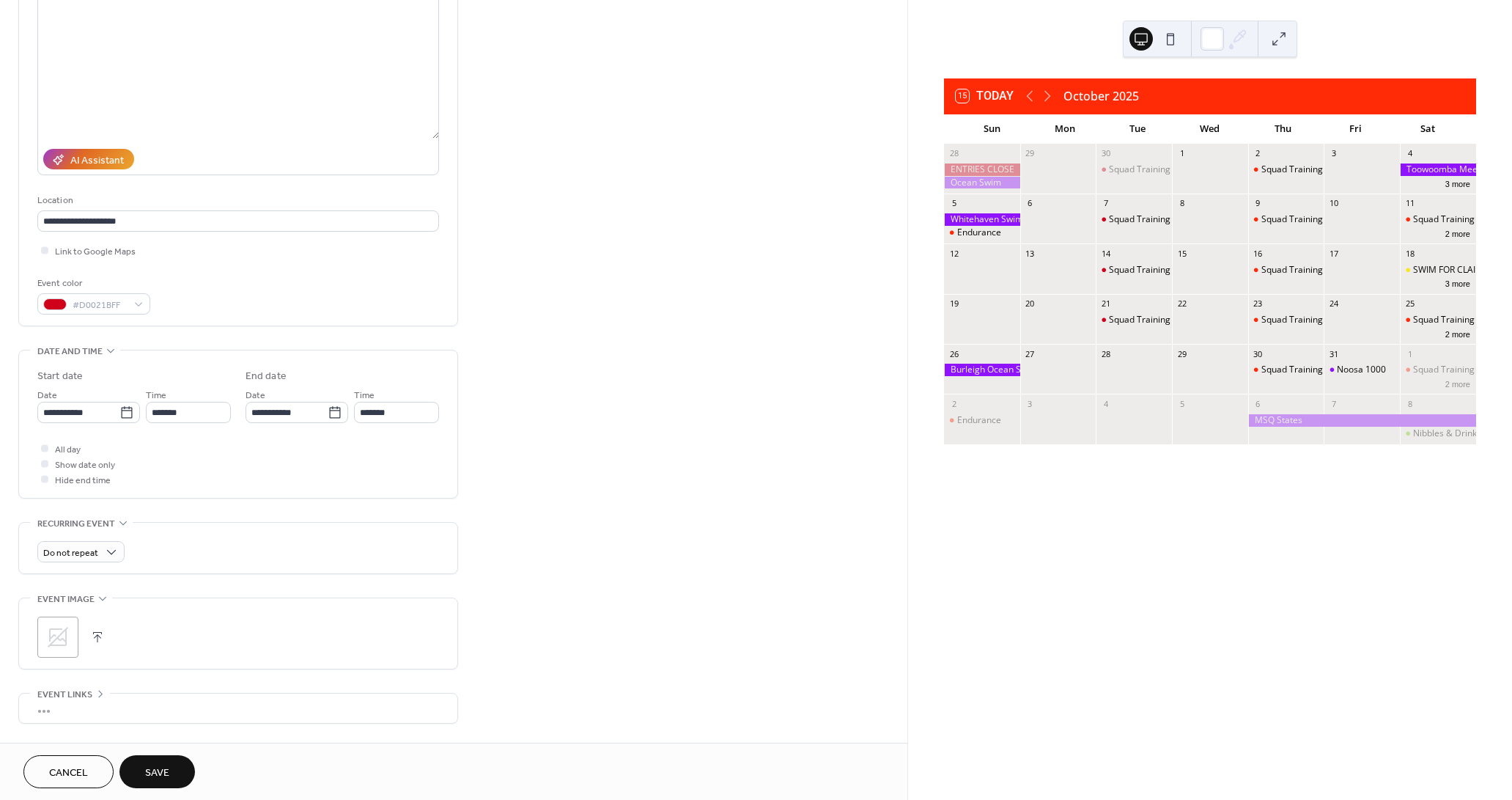 type on "*******" 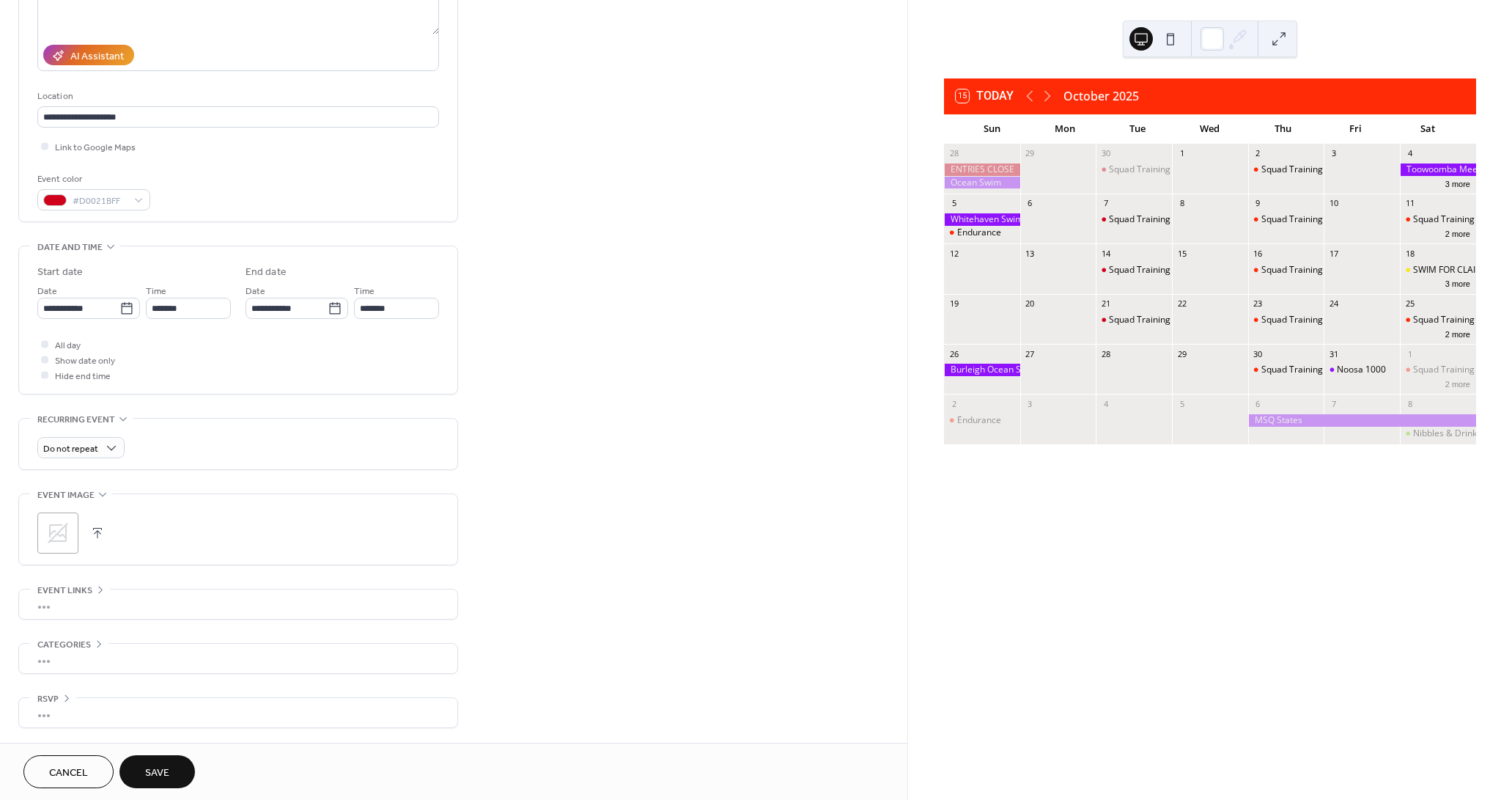 scroll, scrollTop: 450, scrollLeft: 0, axis: vertical 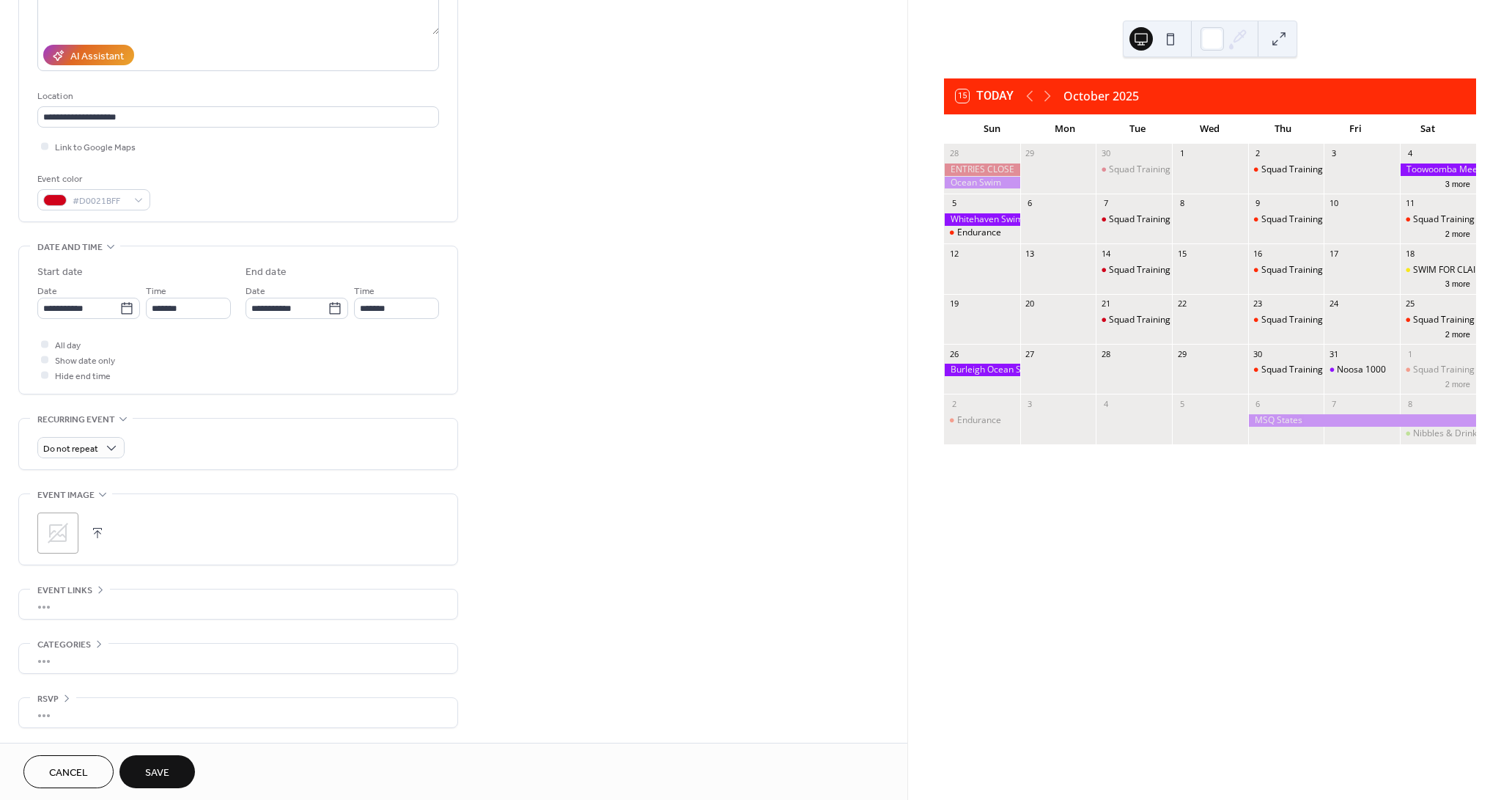 click on "Save" at bounding box center [157, 773] 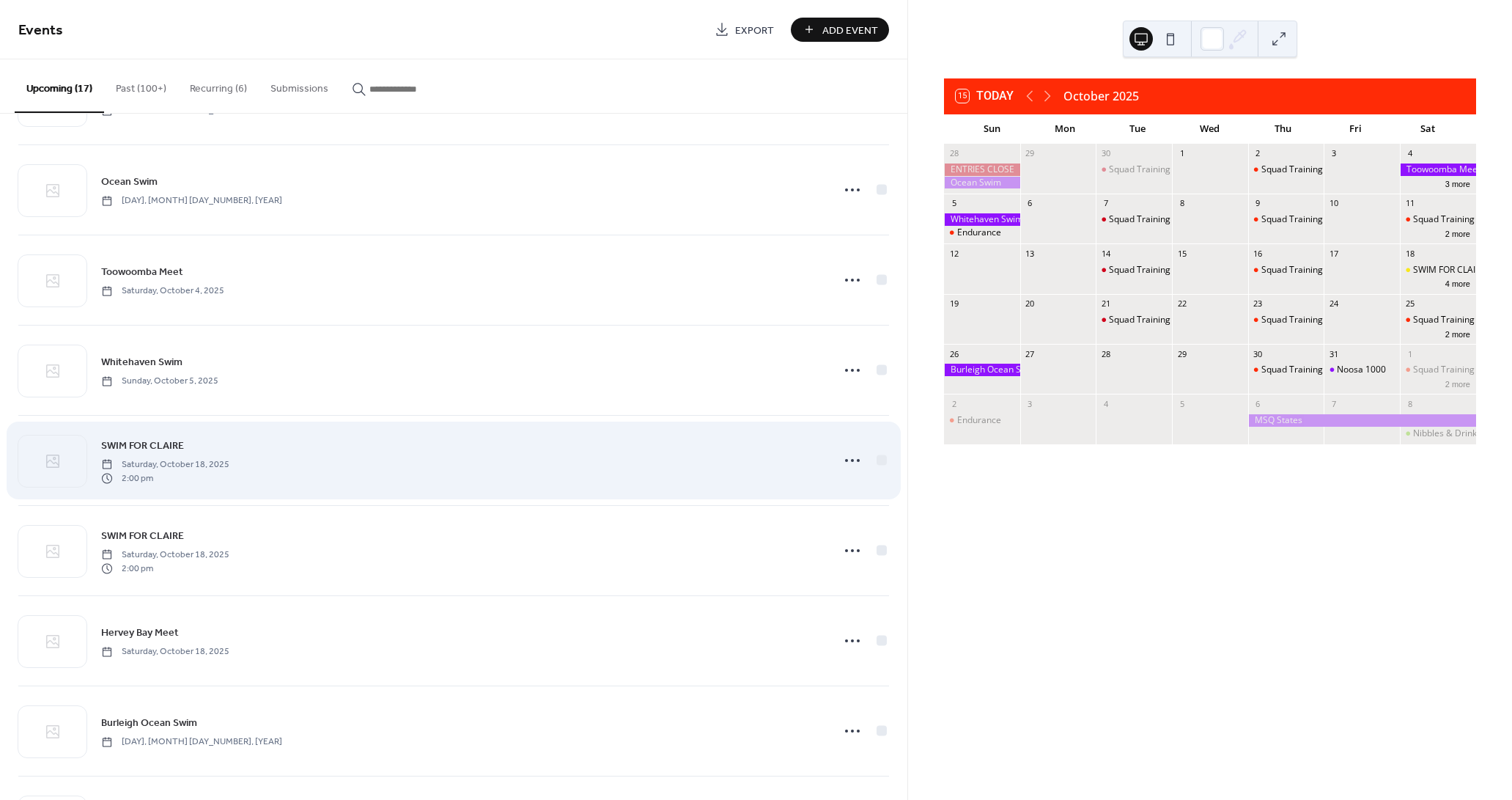 scroll, scrollTop: 648, scrollLeft: 0, axis: vertical 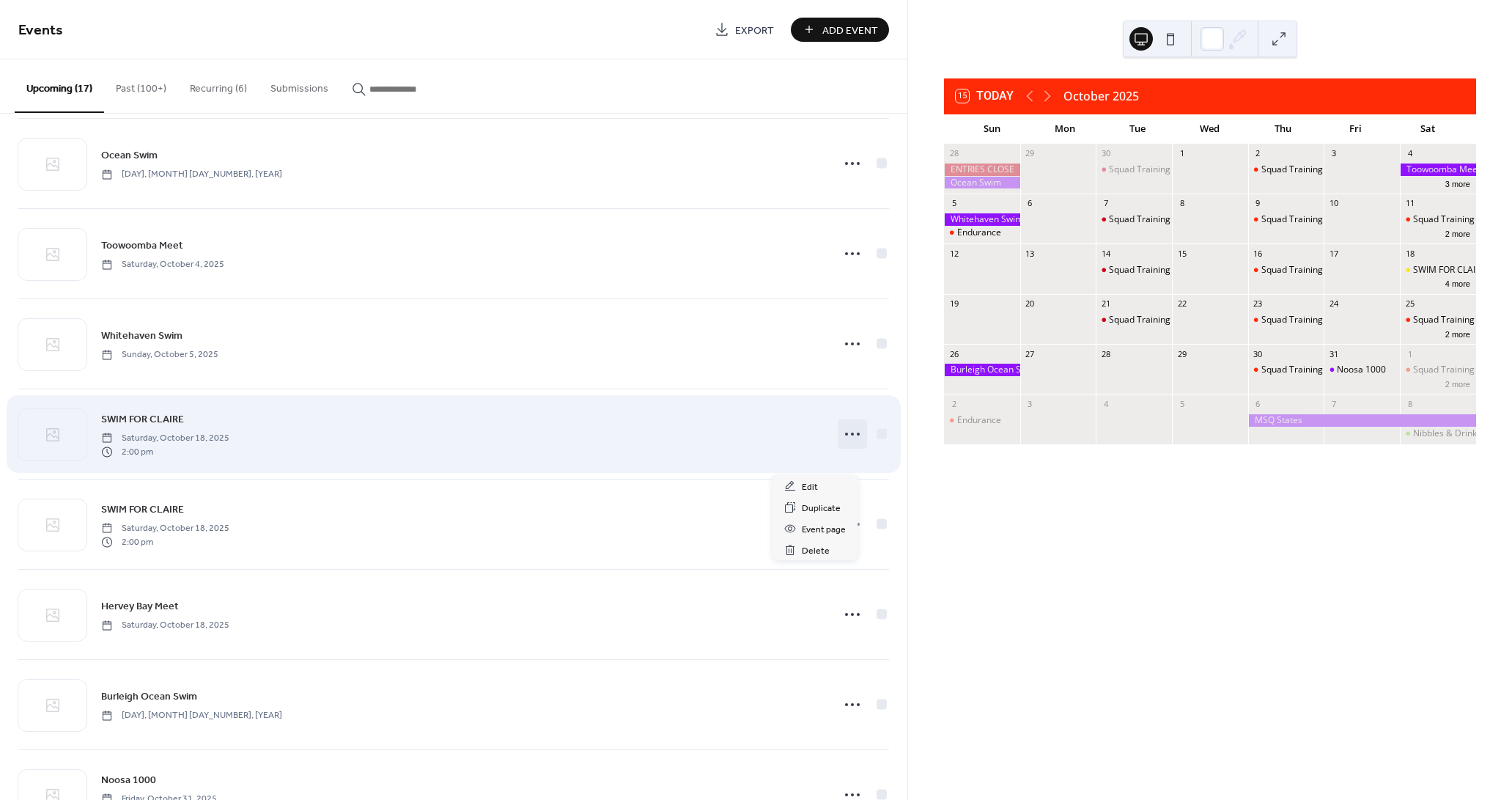 click 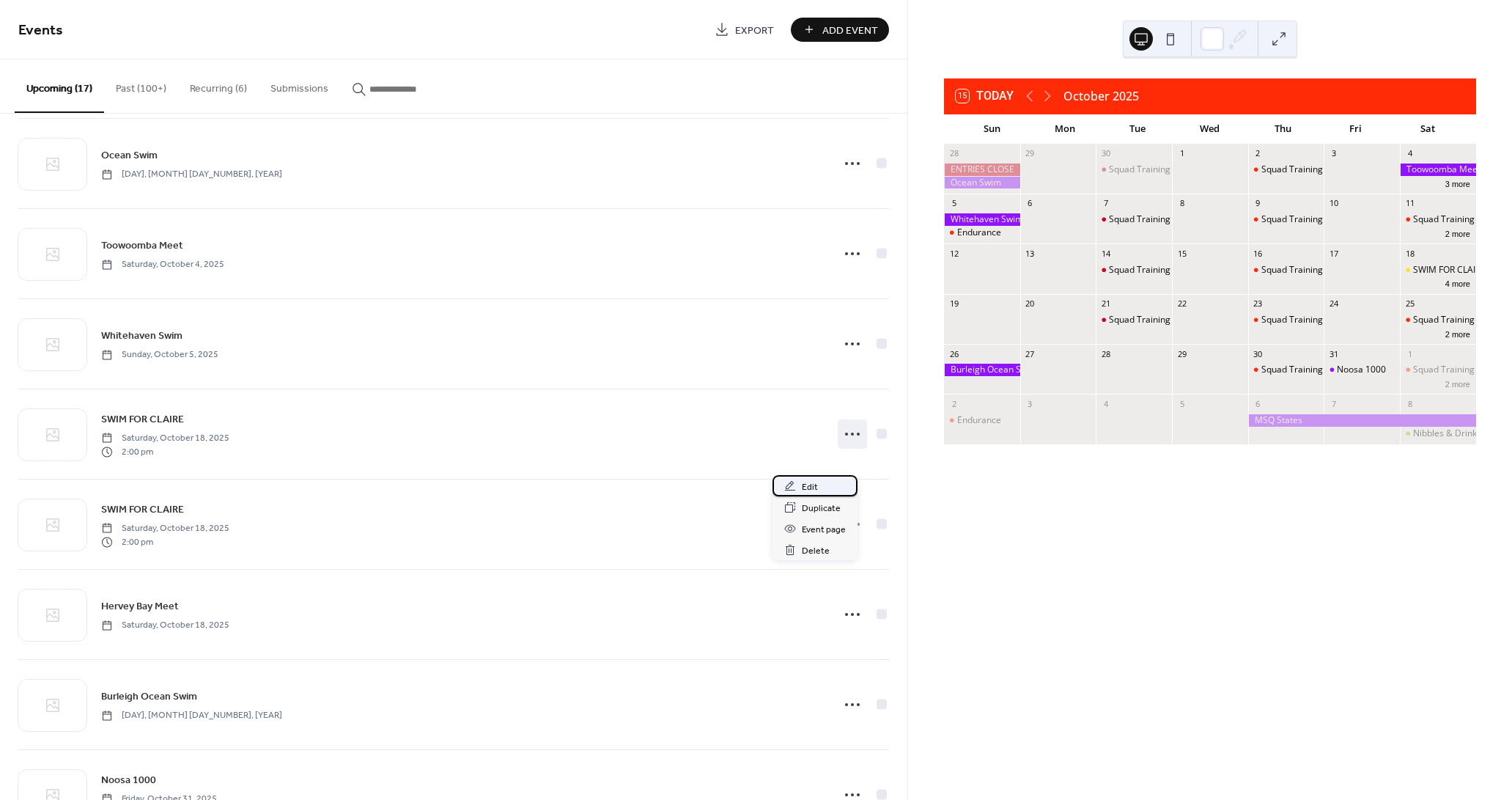 click on "Edit" at bounding box center (810, 487) 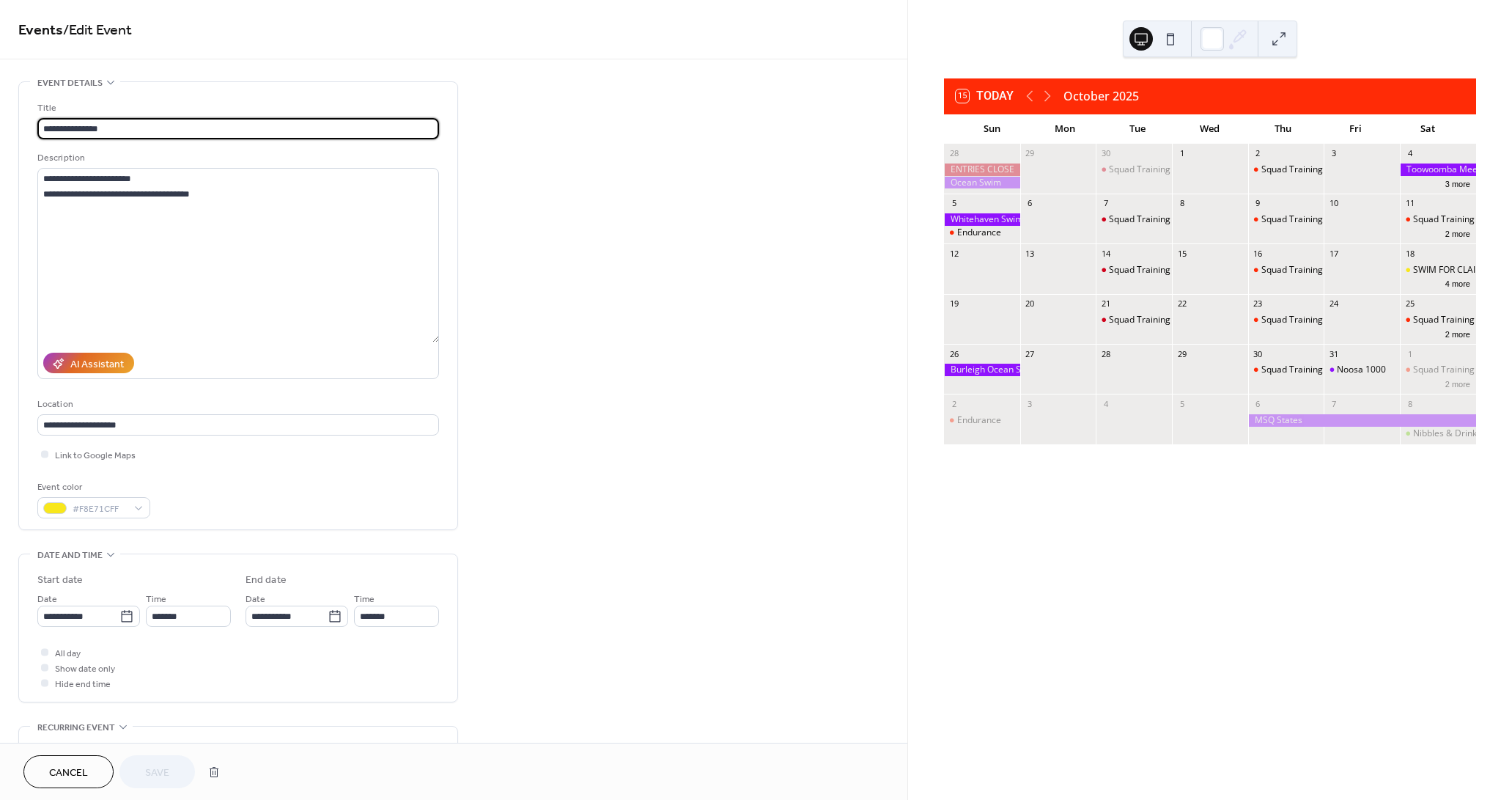 click on "Cancel" at bounding box center (68, 773) 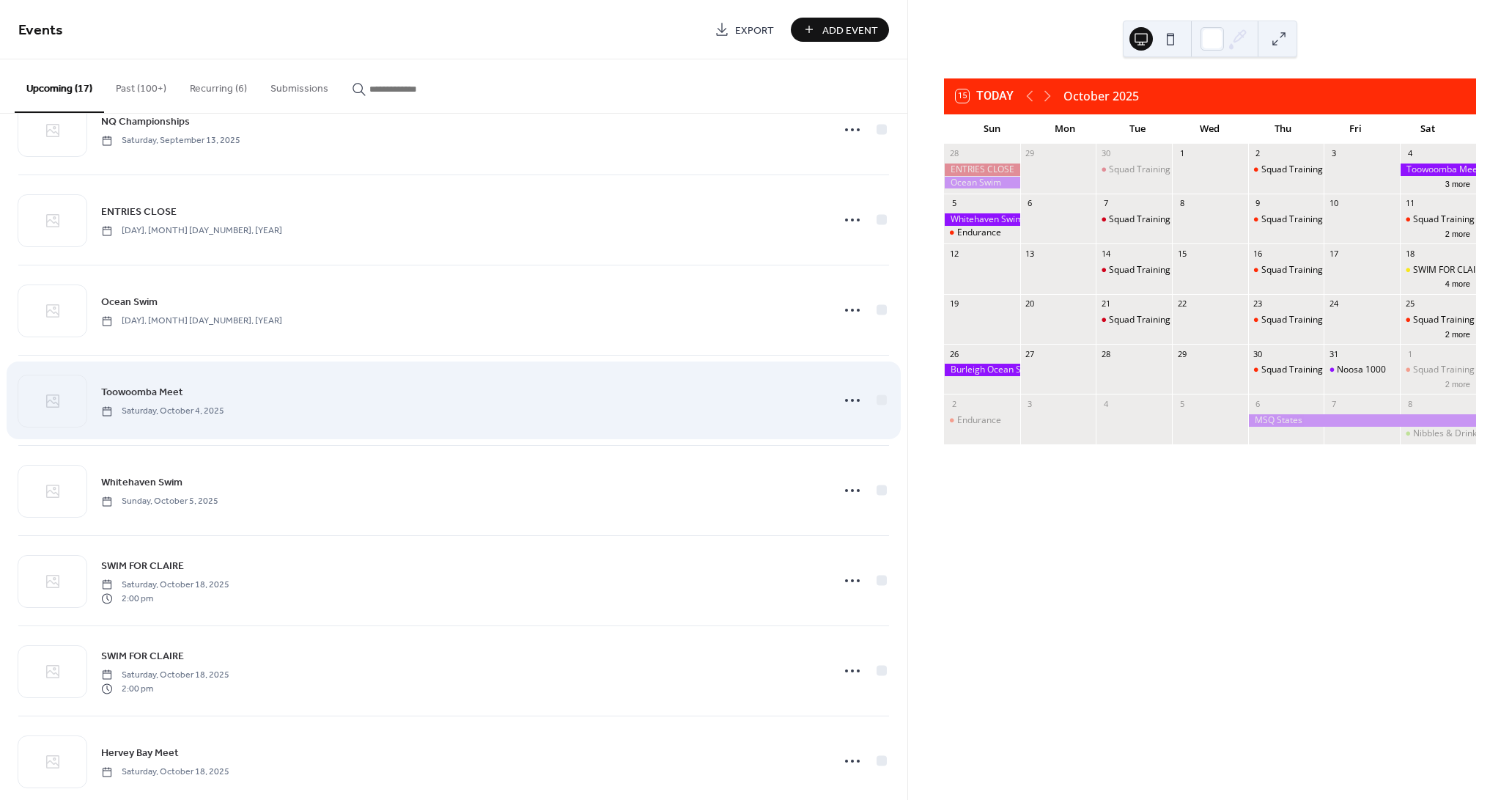scroll, scrollTop: 583, scrollLeft: 0, axis: vertical 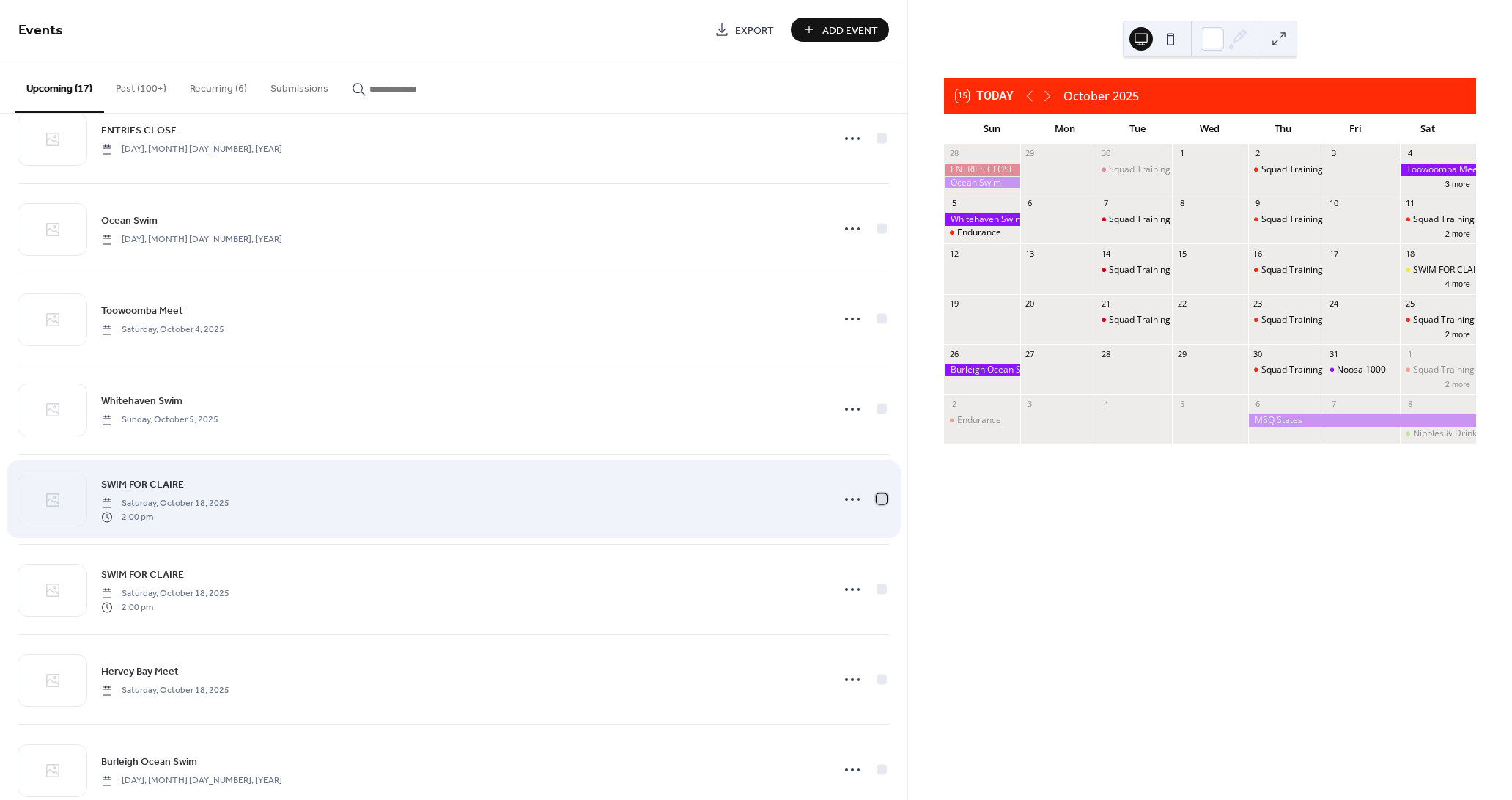 click at bounding box center [882, 499] 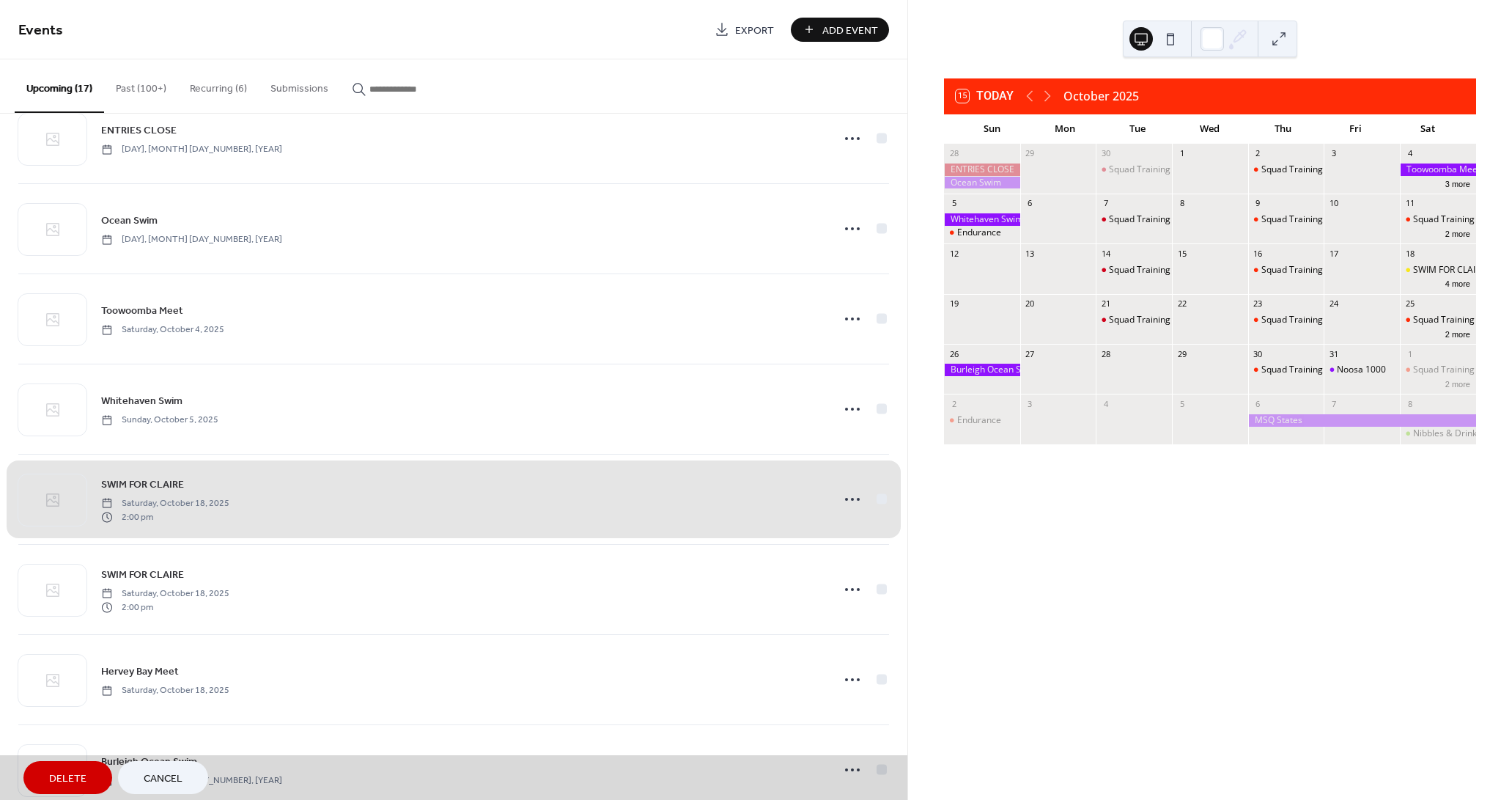 click on "Delete" at bounding box center (67, 779) 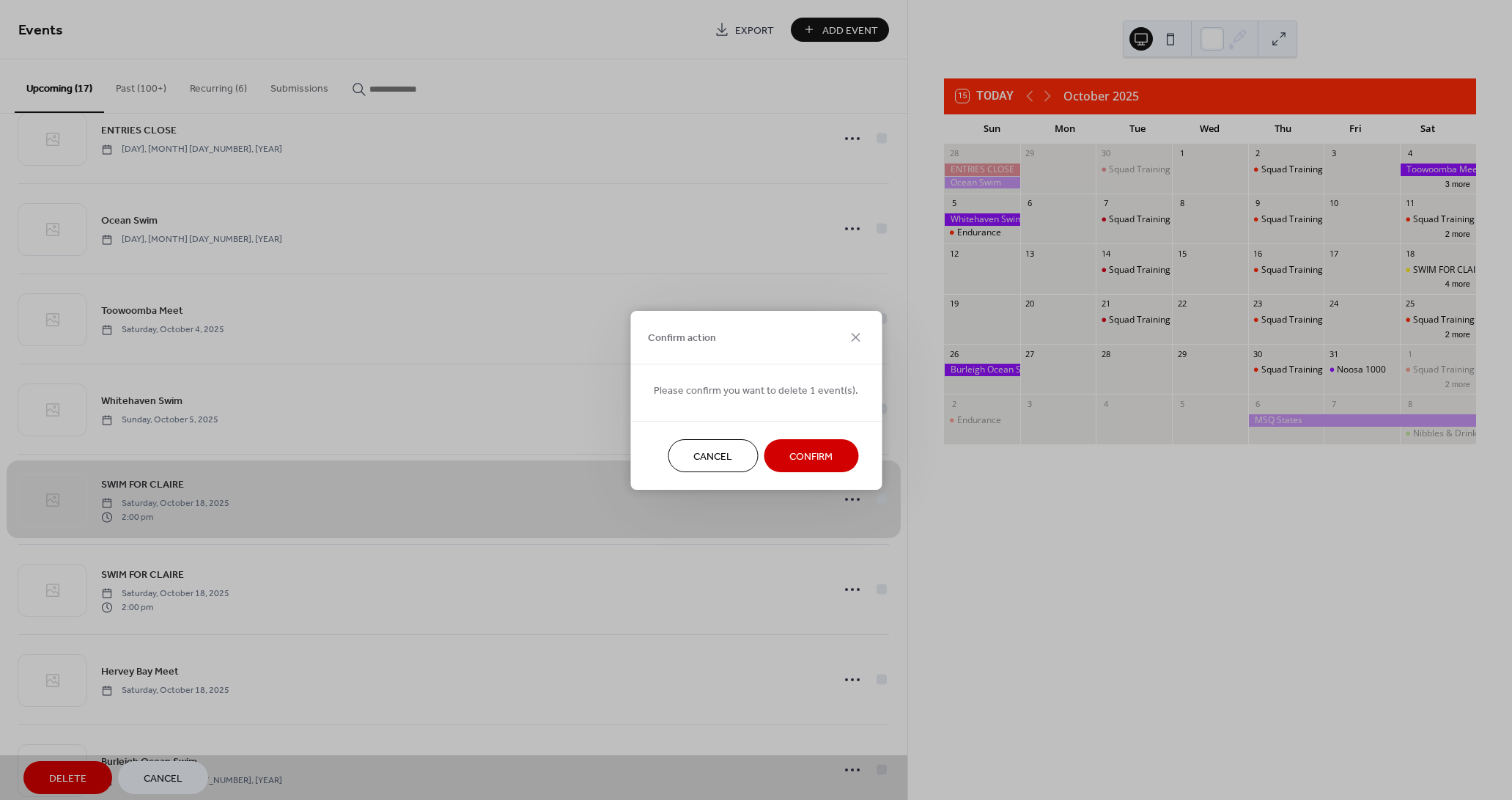 click on "Confirm" at bounding box center (811, 456) 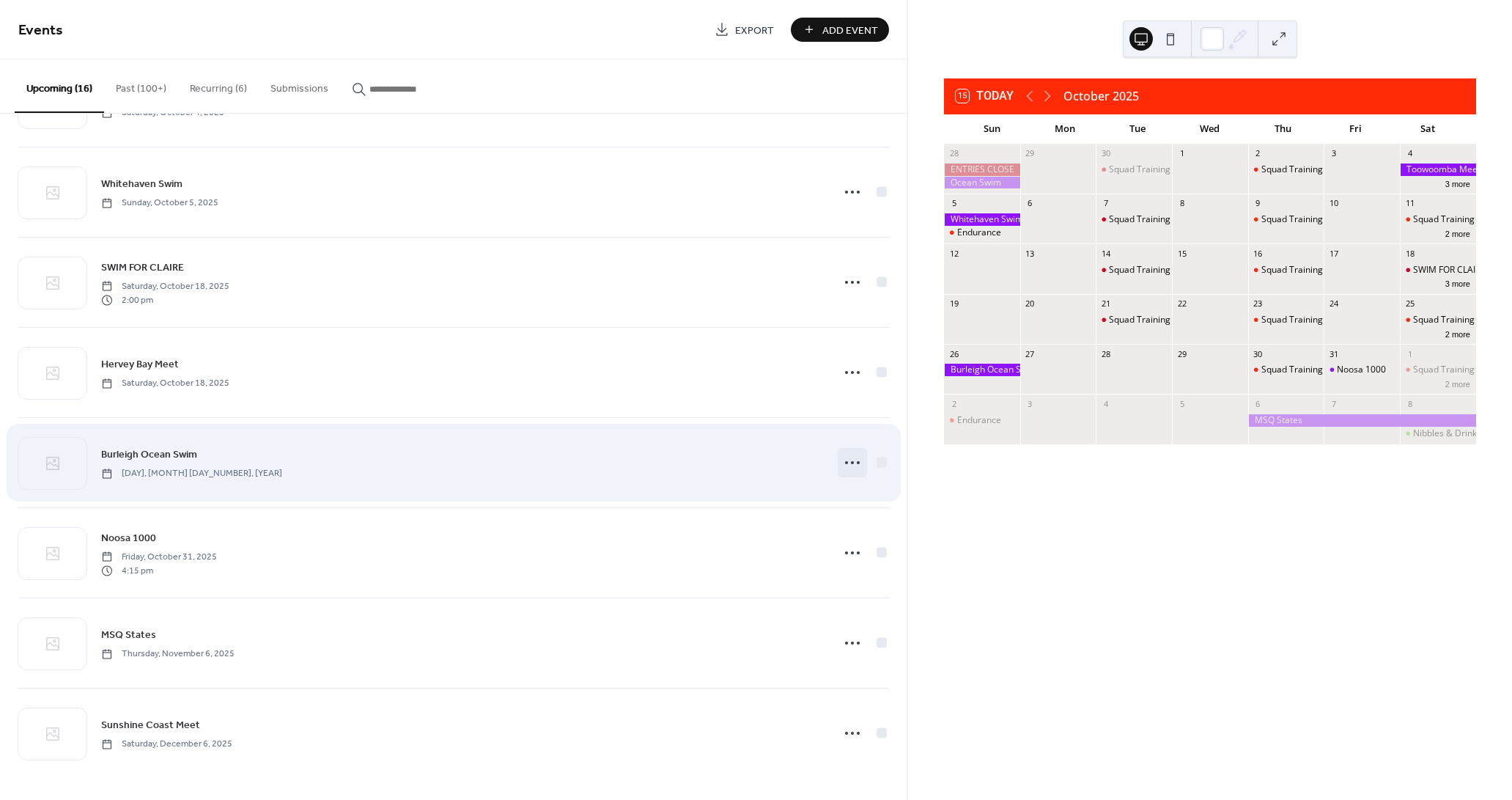 scroll, scrollTop: 815, scrollLeft: 0, axis: vertical 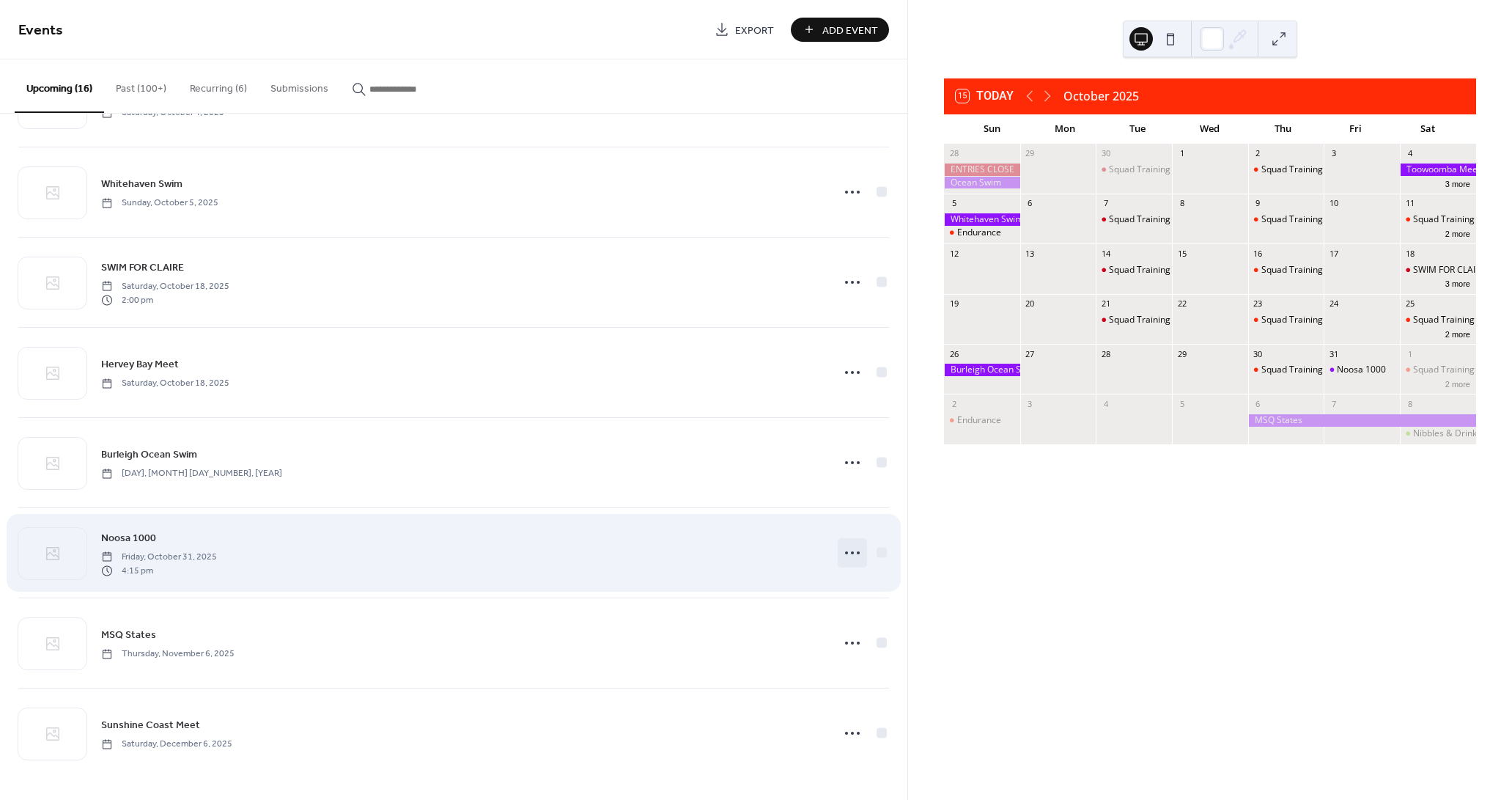 click 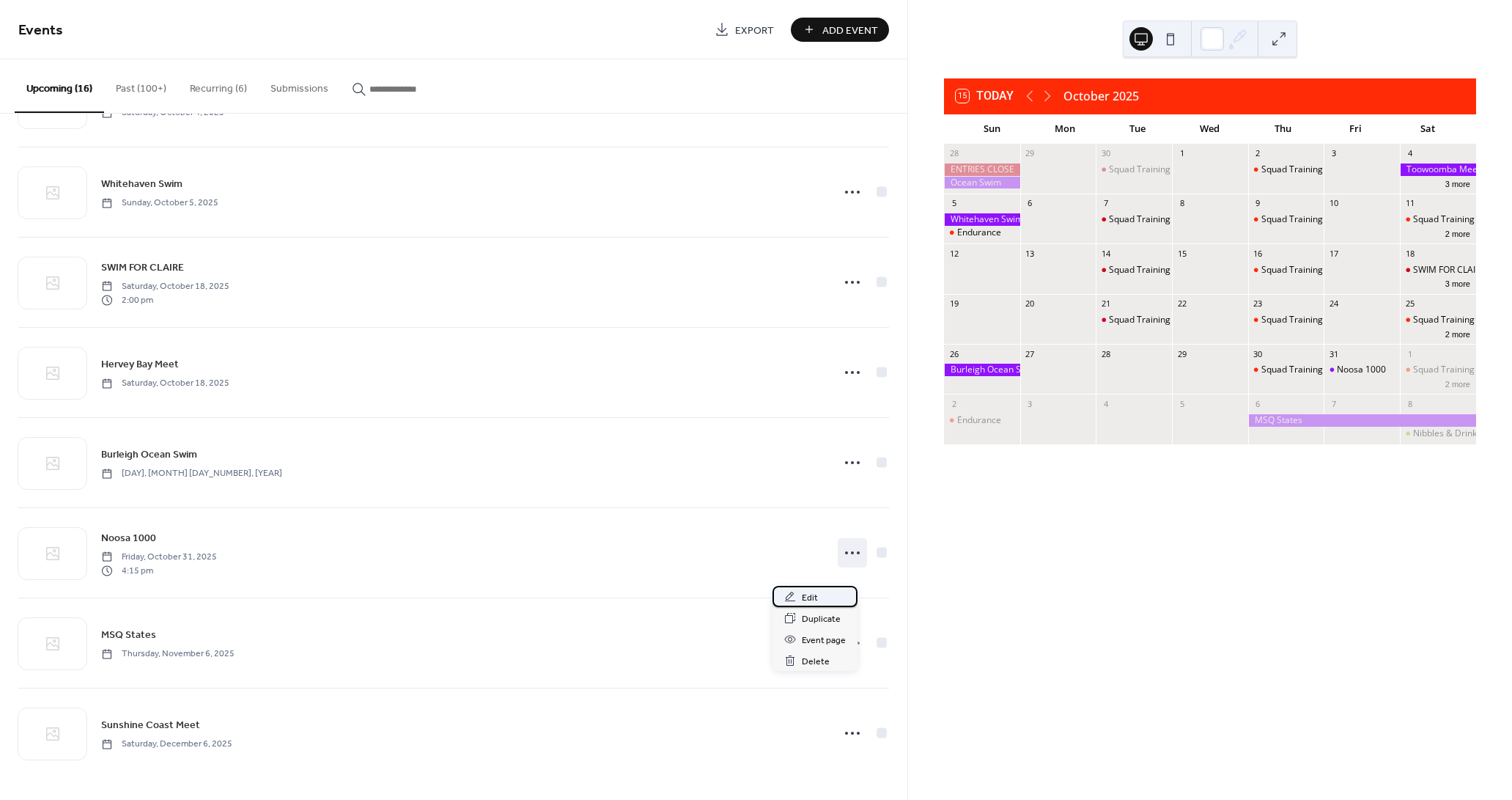 click on "Edit" at bounding box center [810, 598] 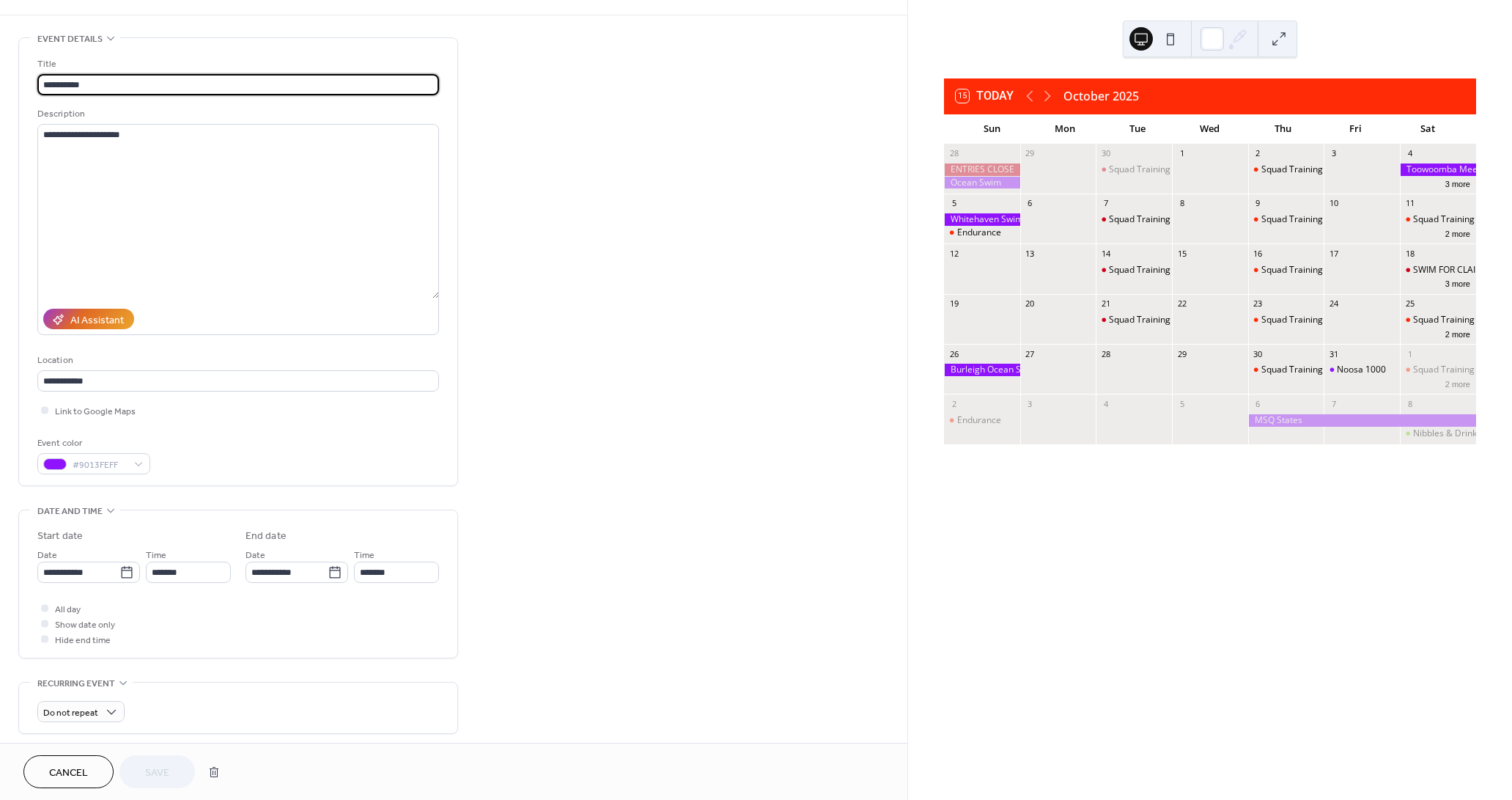 scroll, scrollTop: 19, scrollLeft: 0, axis: vertical 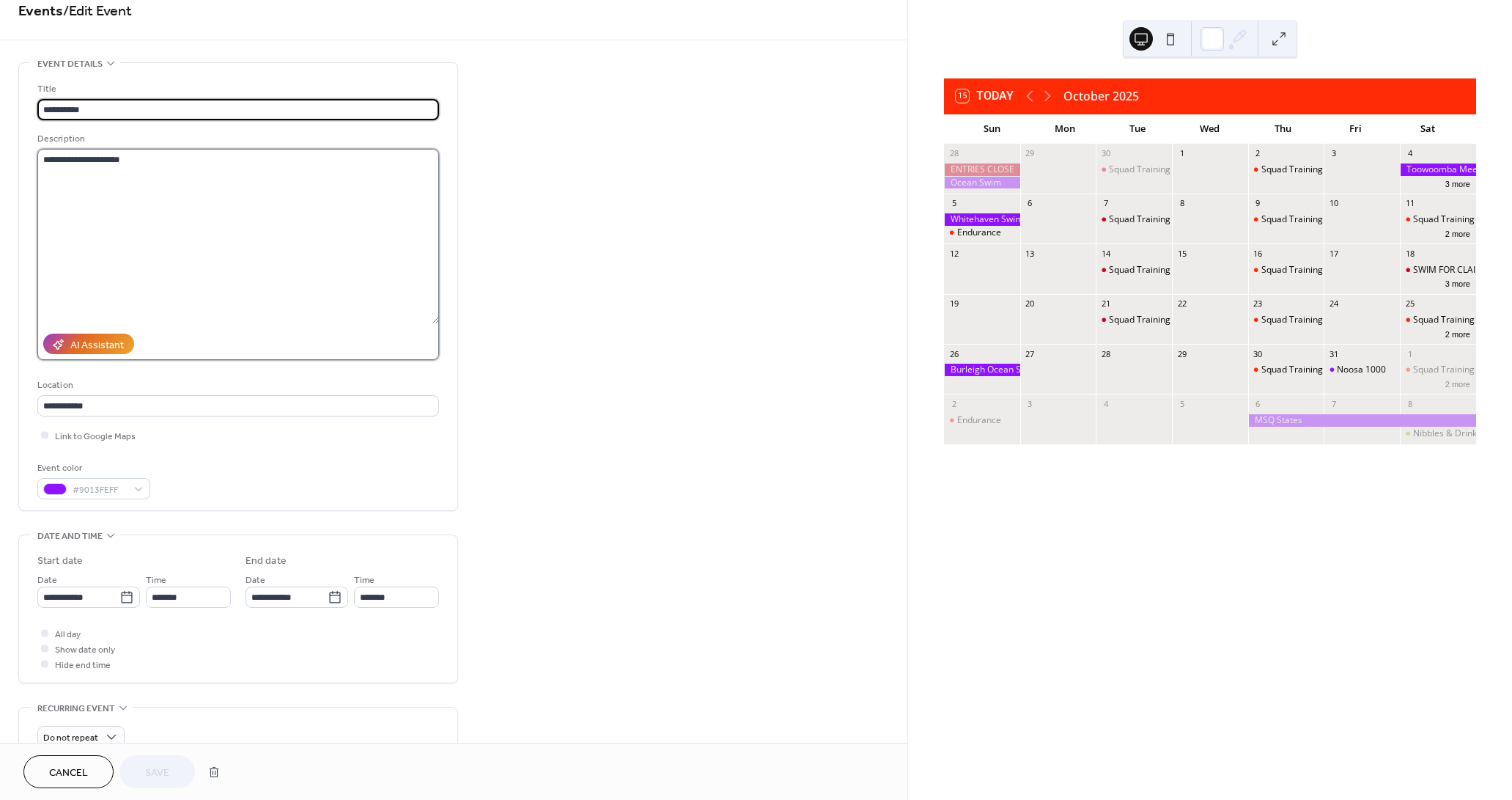 click on "**********" at bounding box center [238, 236] 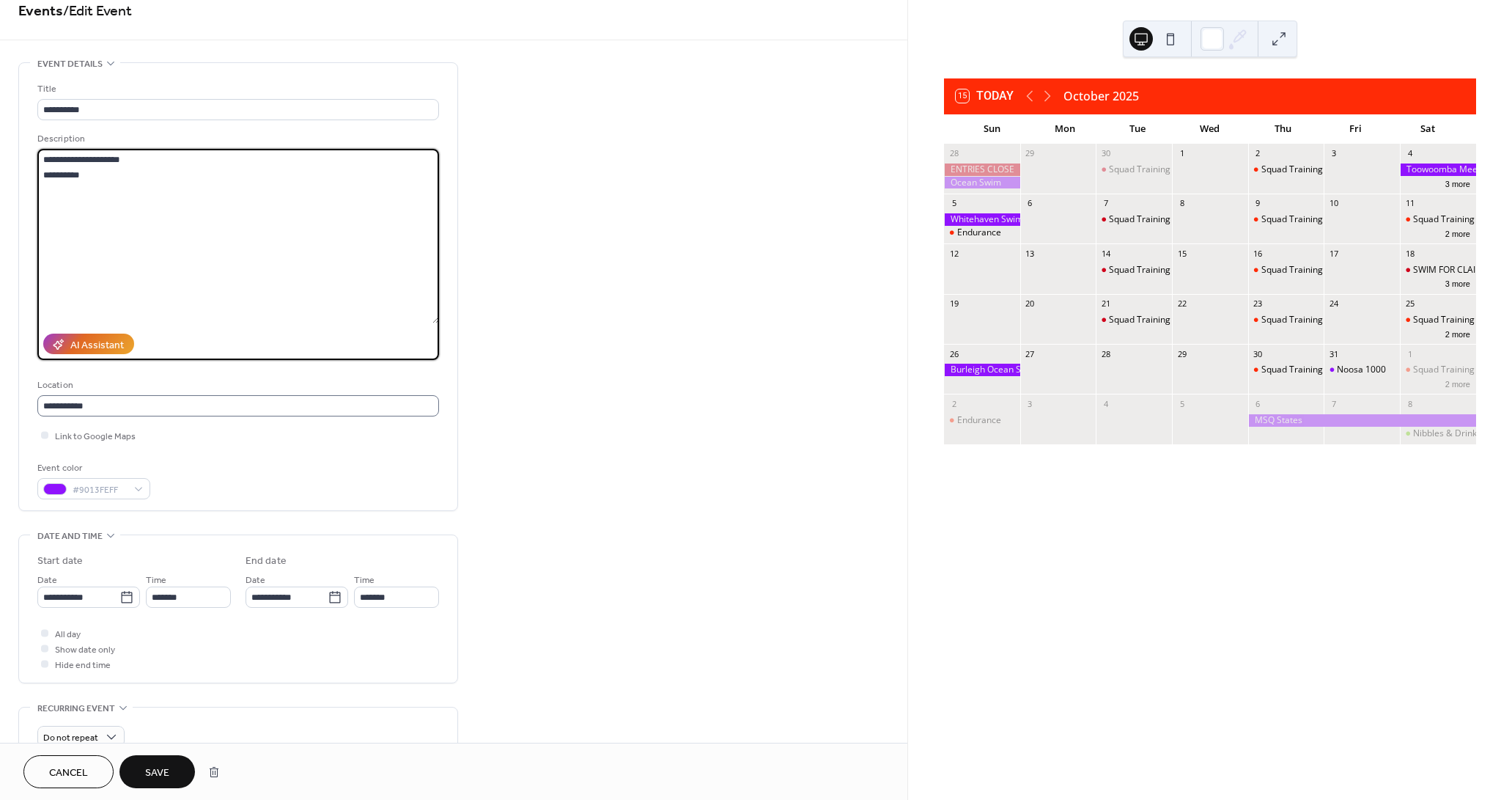 scroll, scrollTop: 175, scrollLeft: 0, axis: vertical 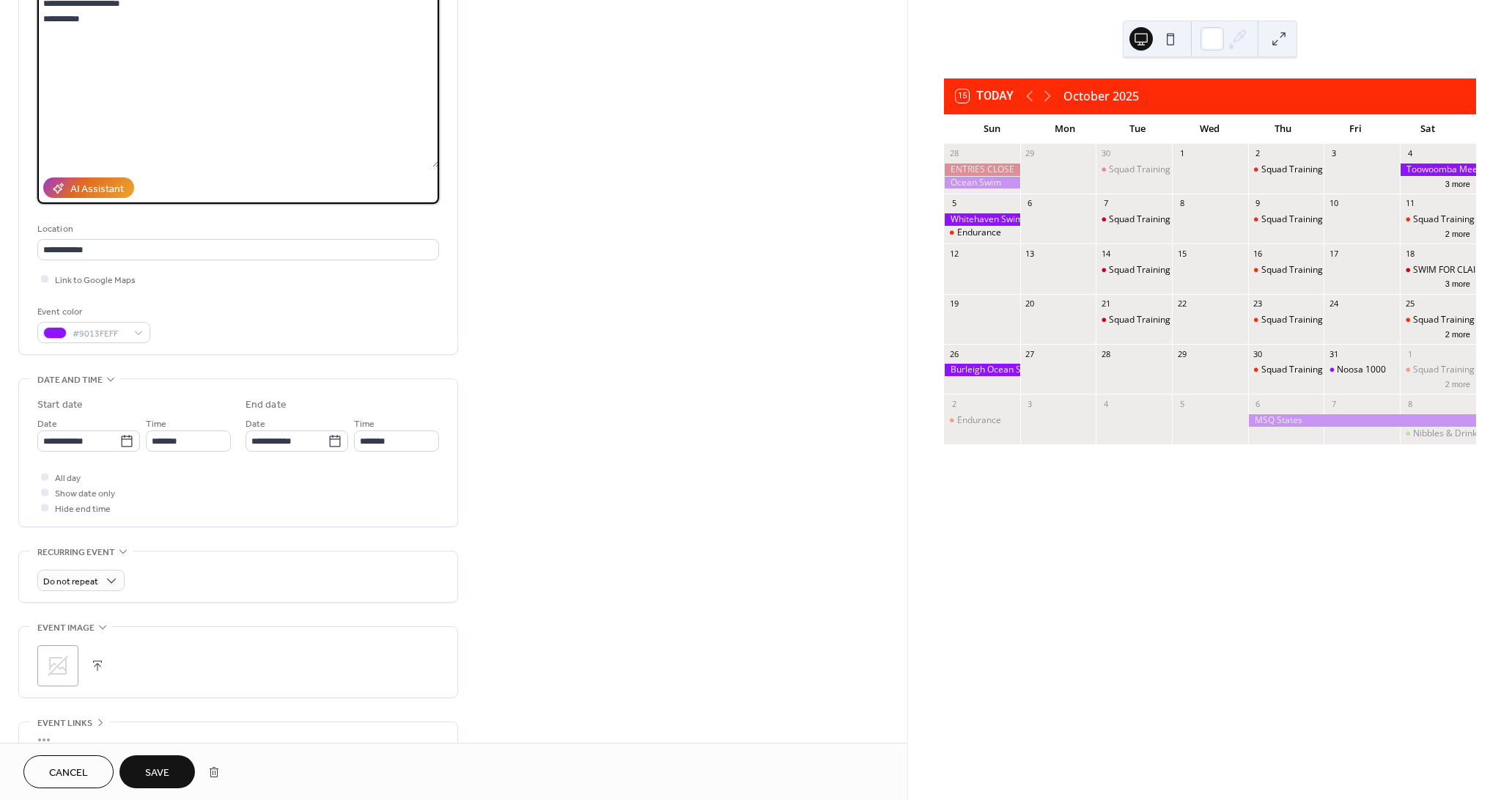 type on "**********" 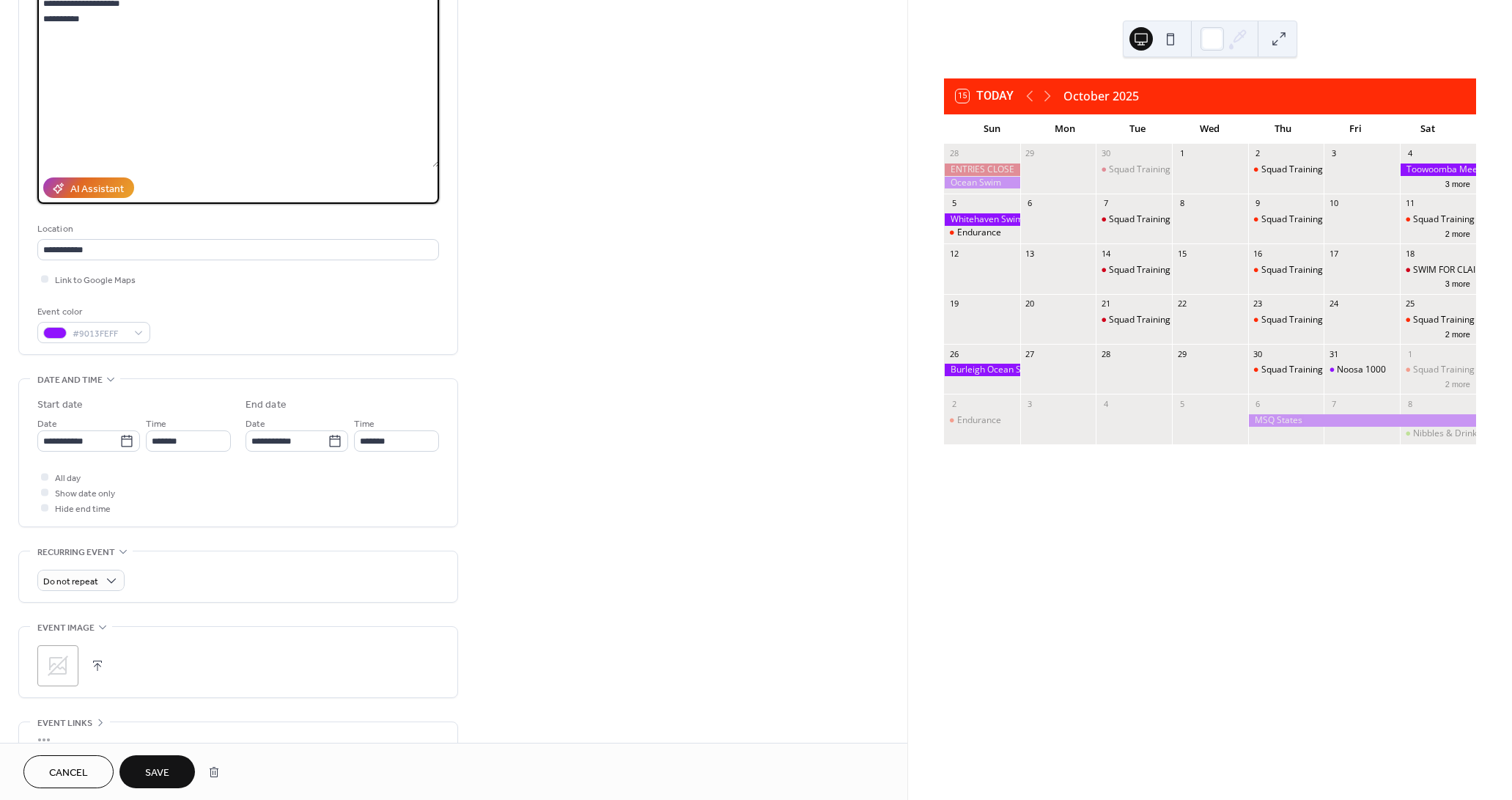 click at bounding box center [45, 477] 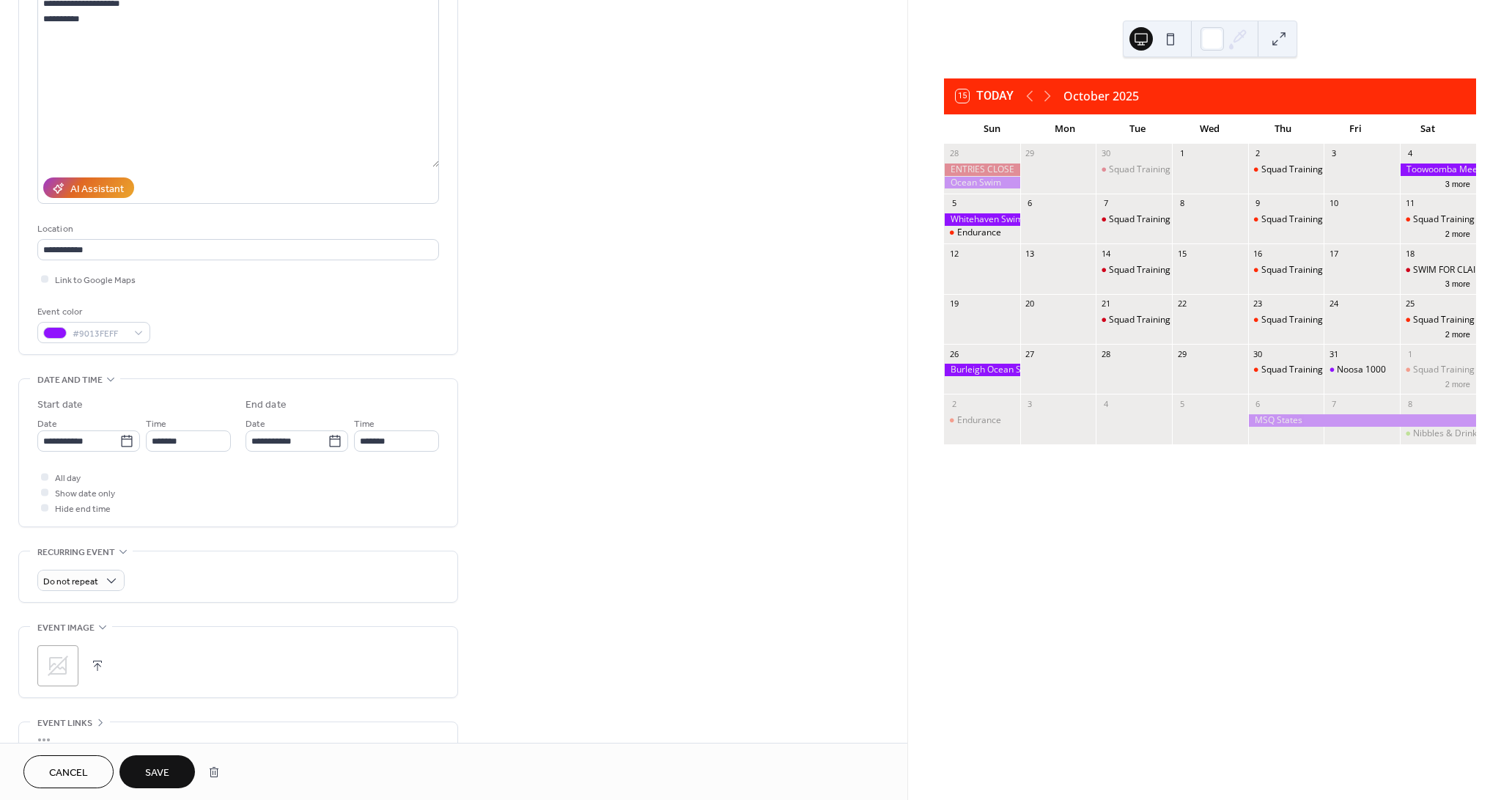 click at bounding box center [45, 477] 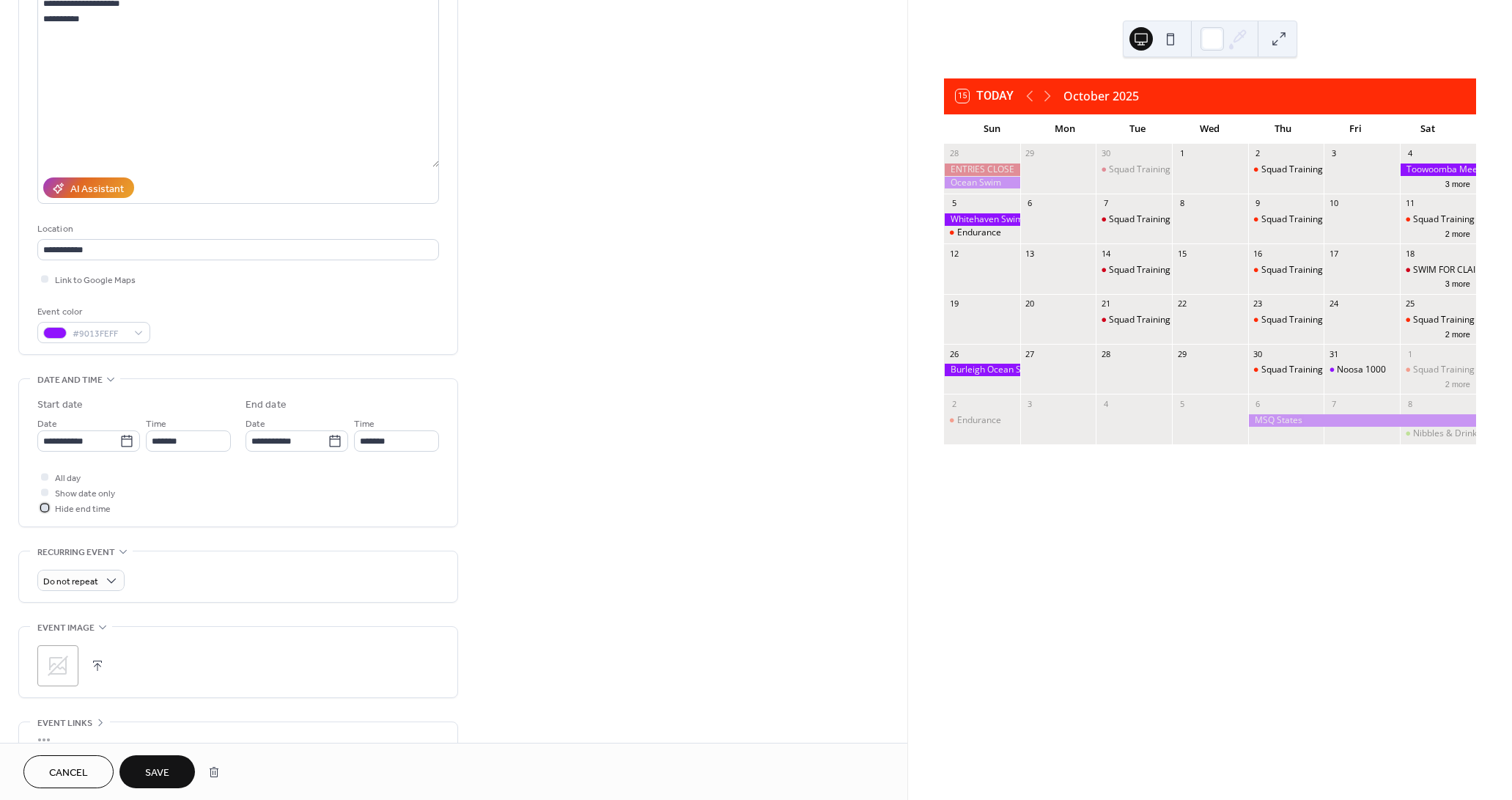 click 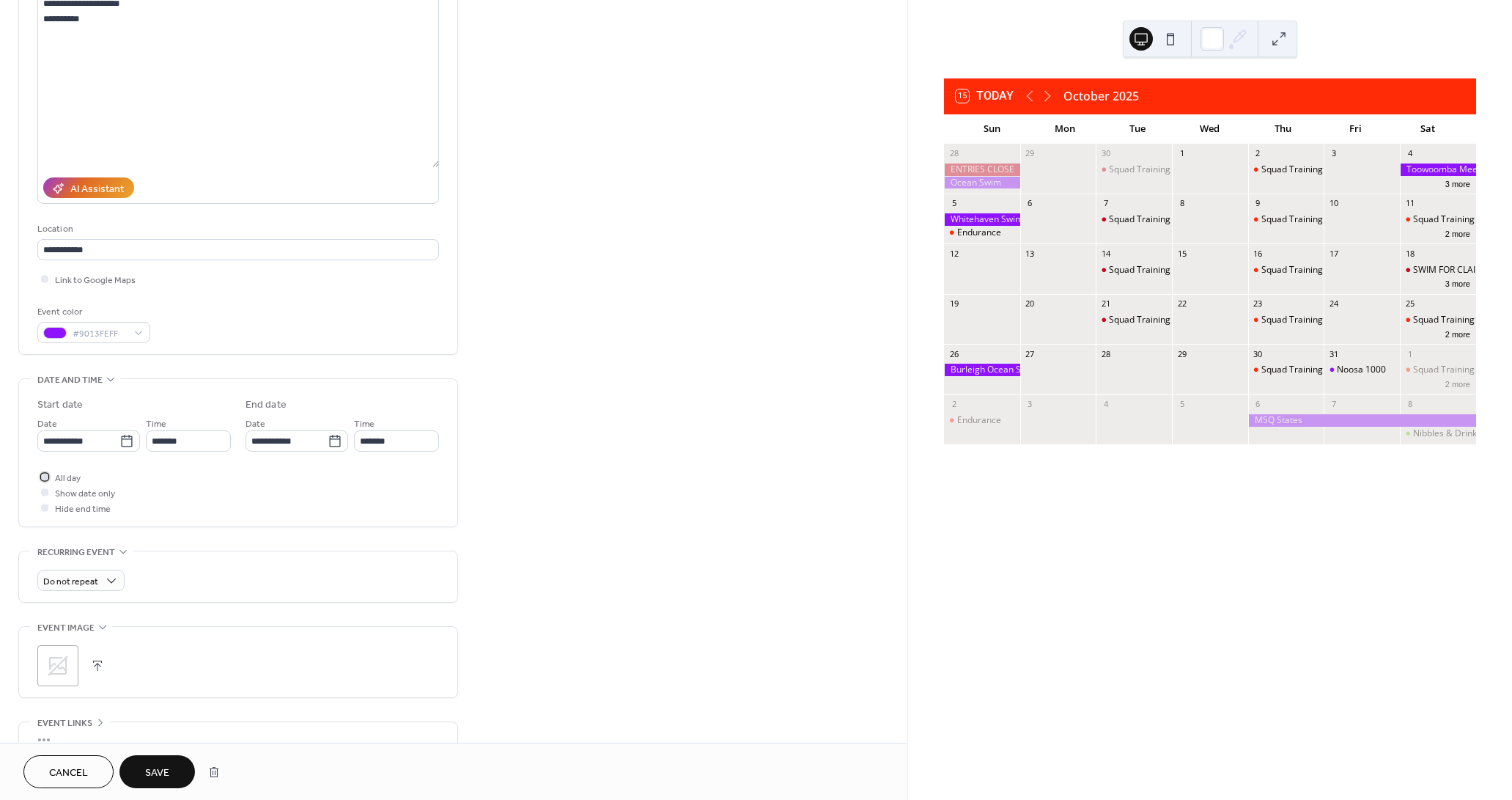 click at bounding box center [45, 477] 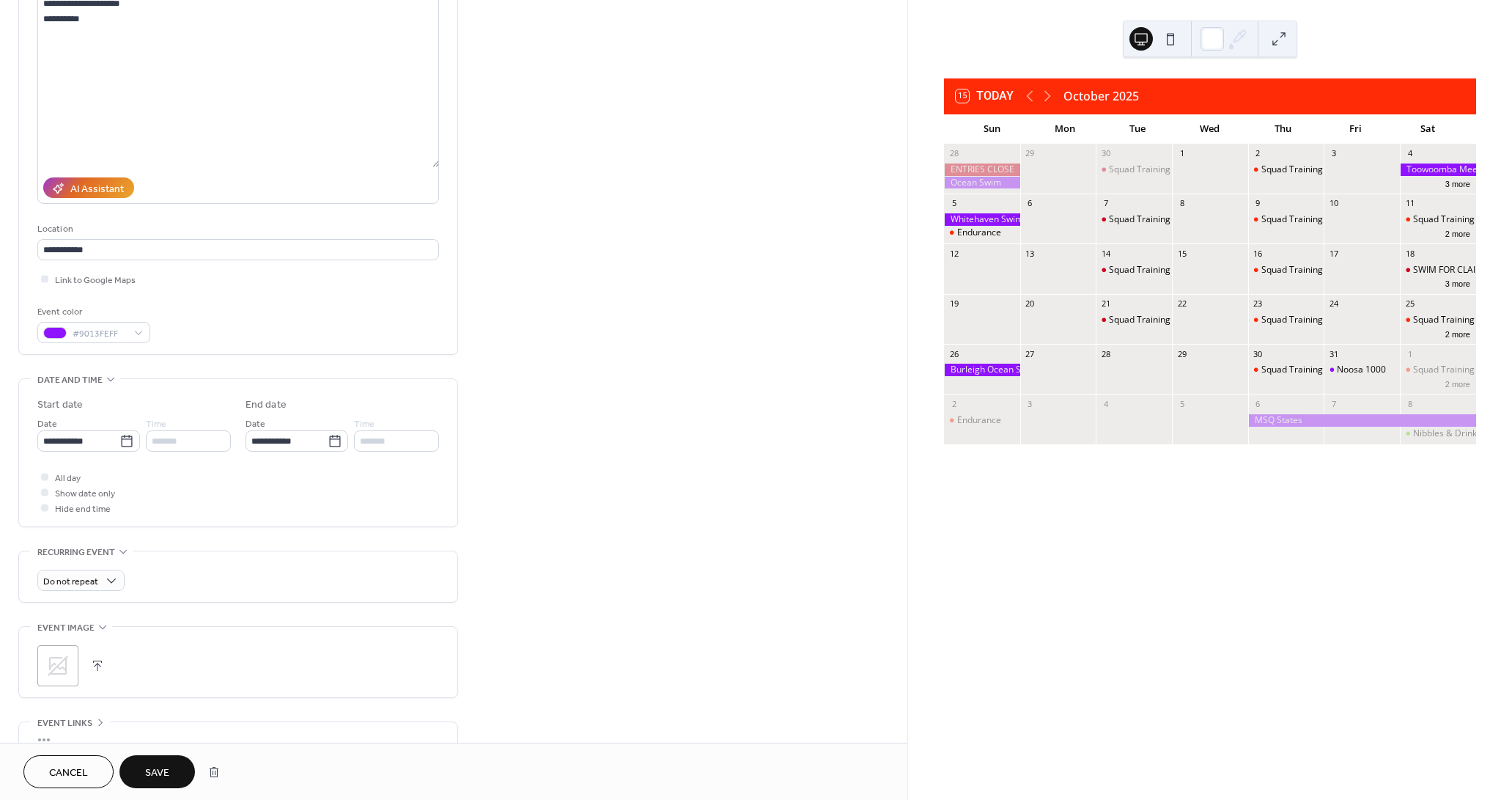 click on "Save" at bounding box center (157, 773) 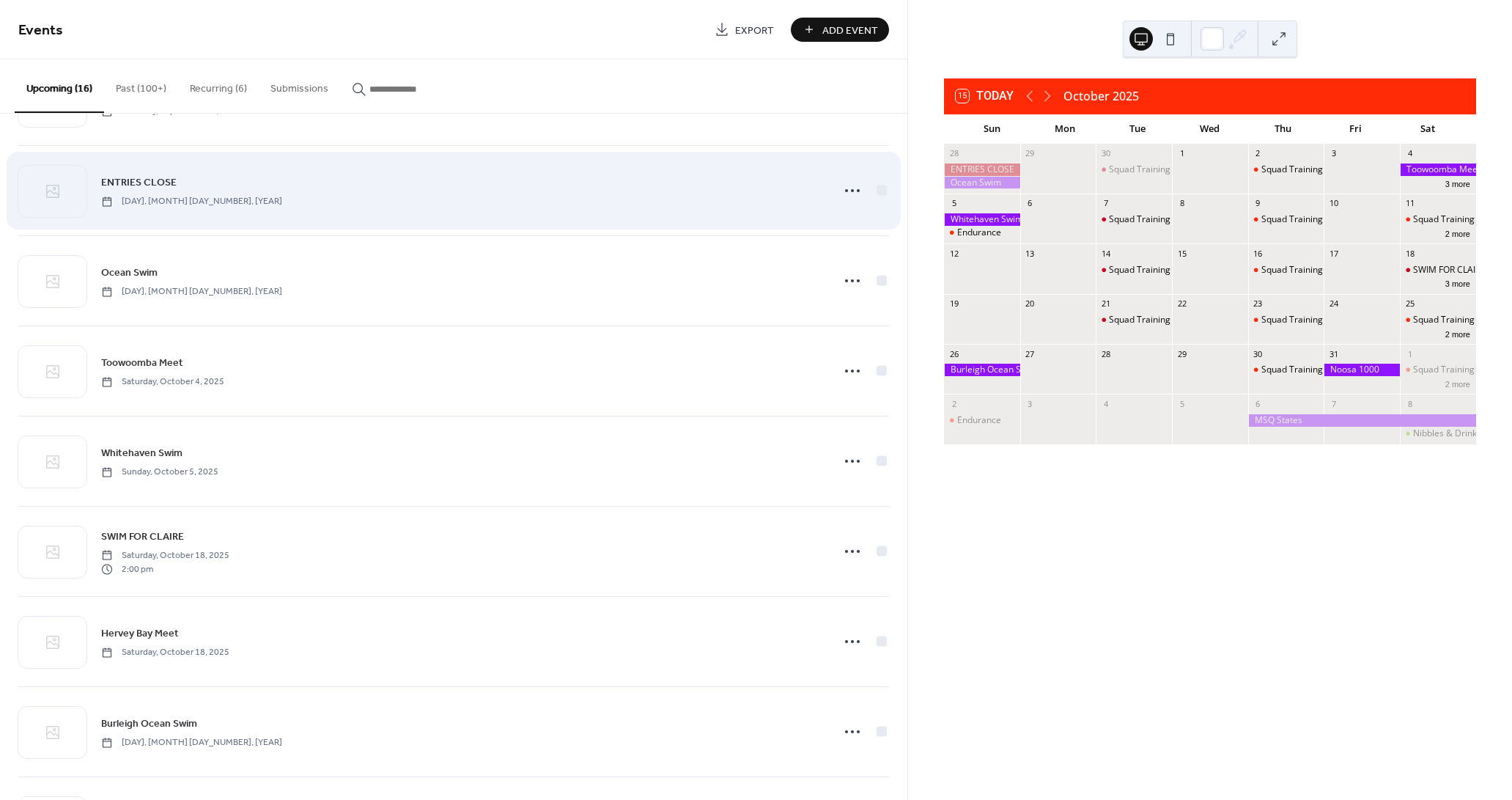 scroll, scrollTop: 535, scrollLeft: 0, axis: vertical 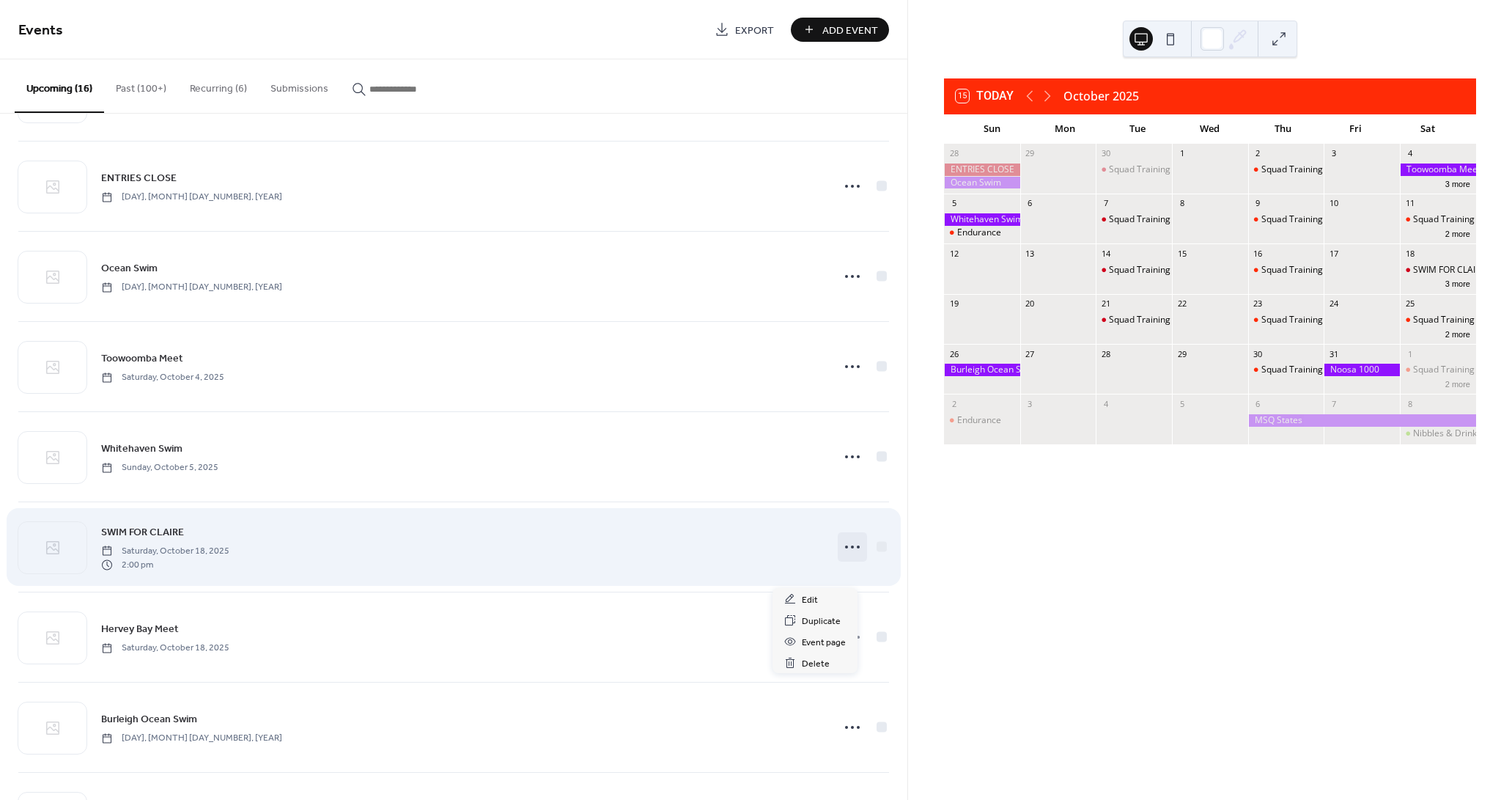 click 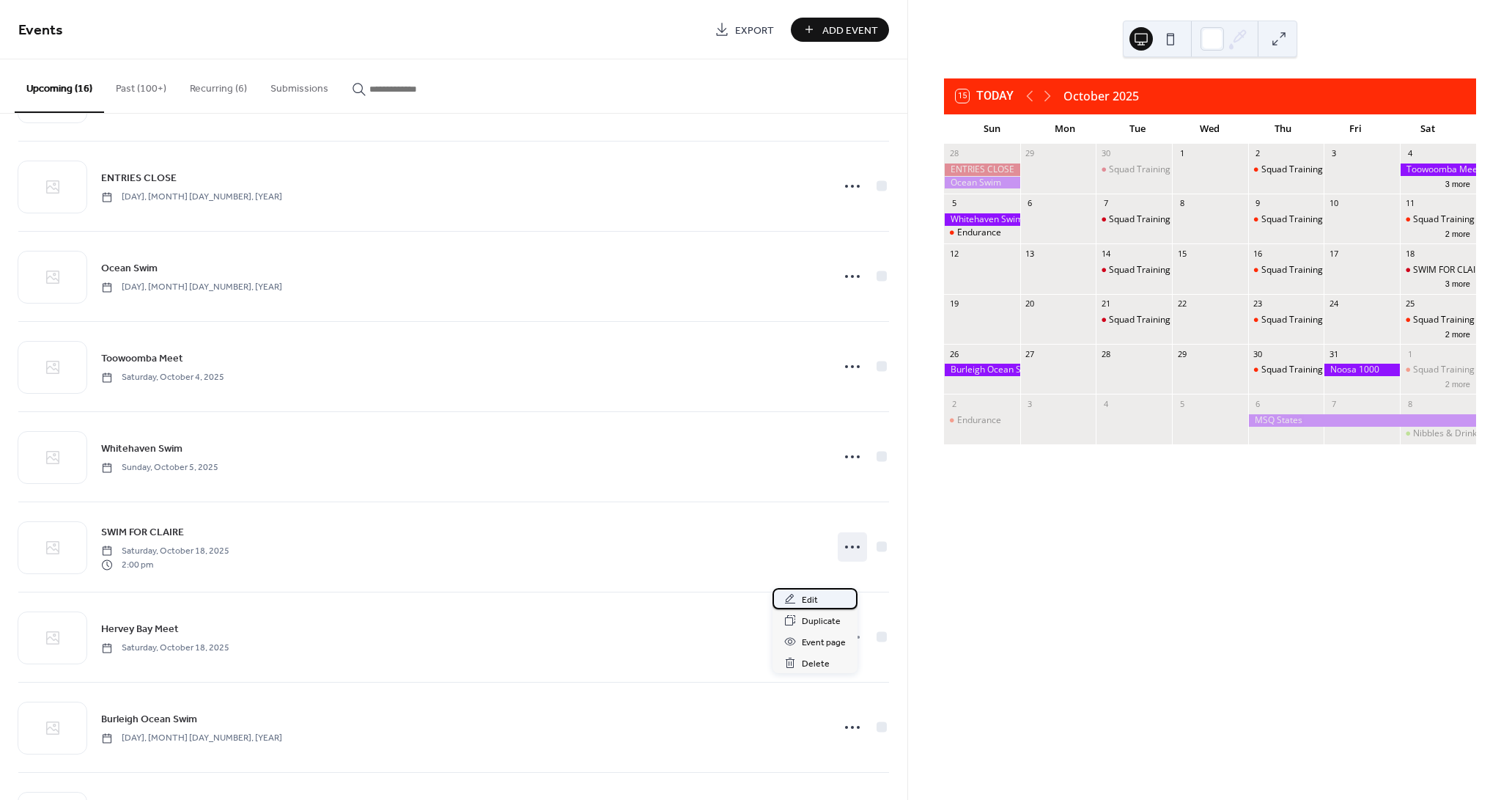 click on "Edit" at bounding box center (810, 600) 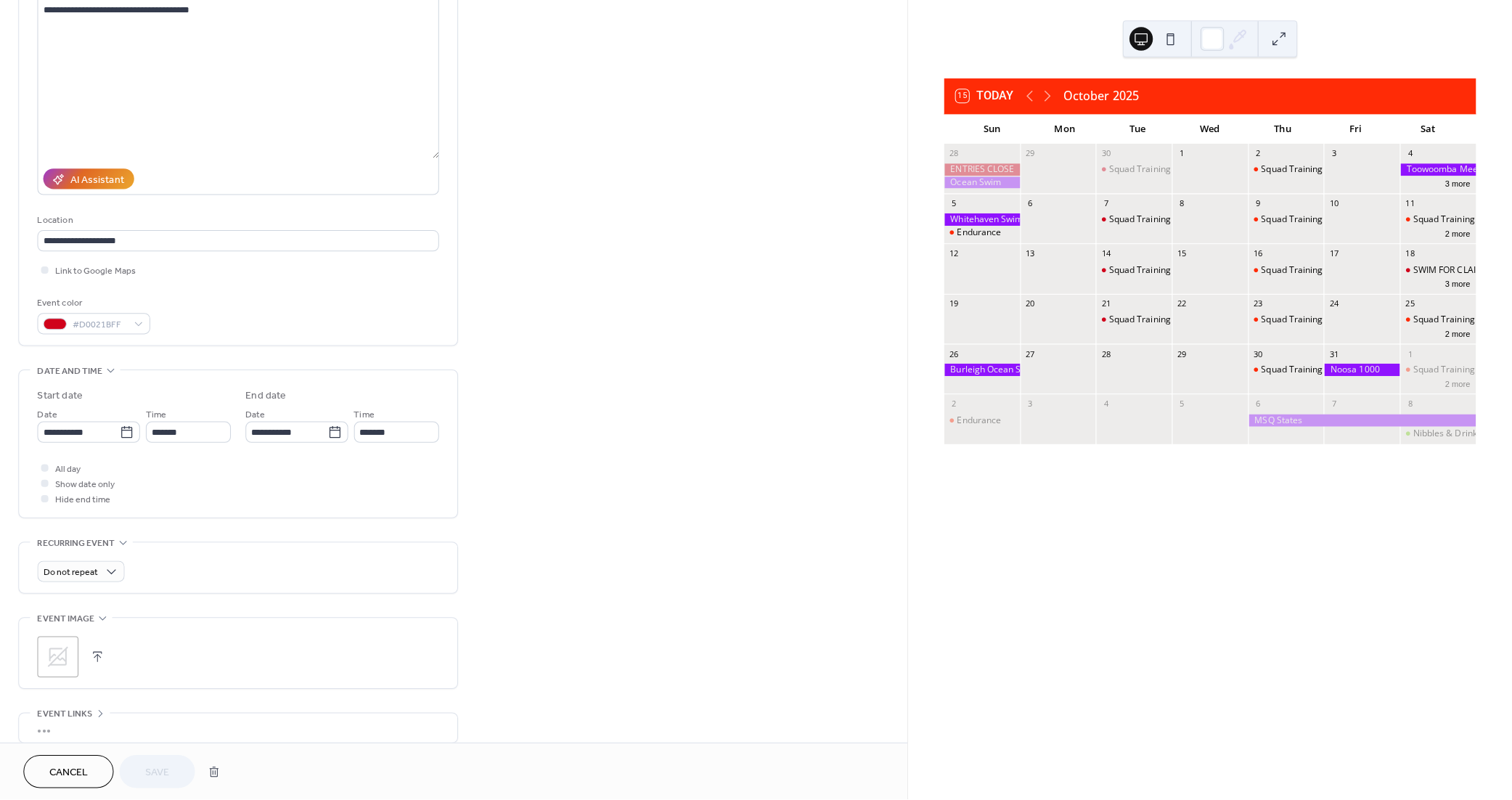 scroll, scrollTop: 202, scrollLeft: 0, axis: vertical 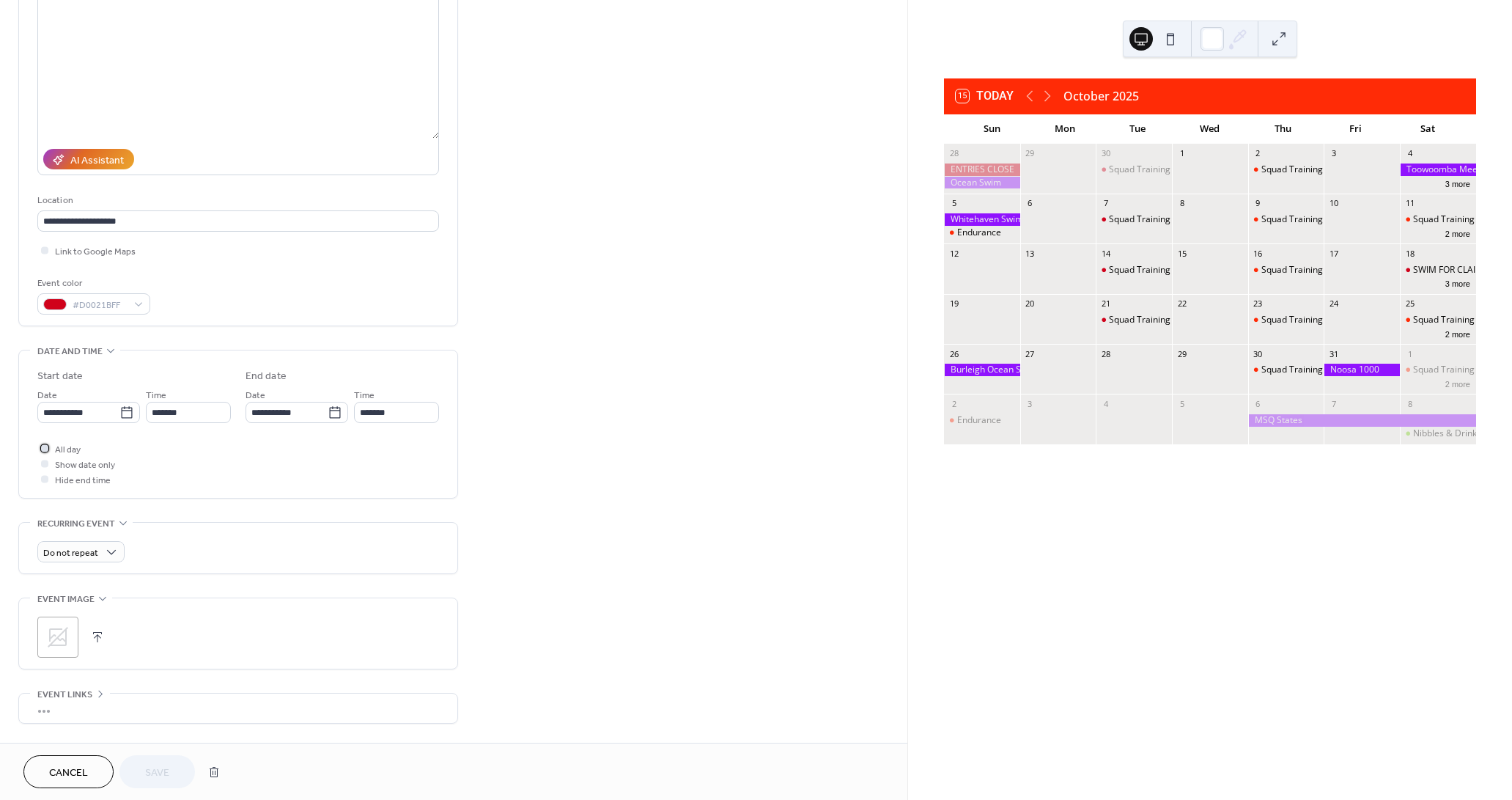 click at bounding box center (45, 448) 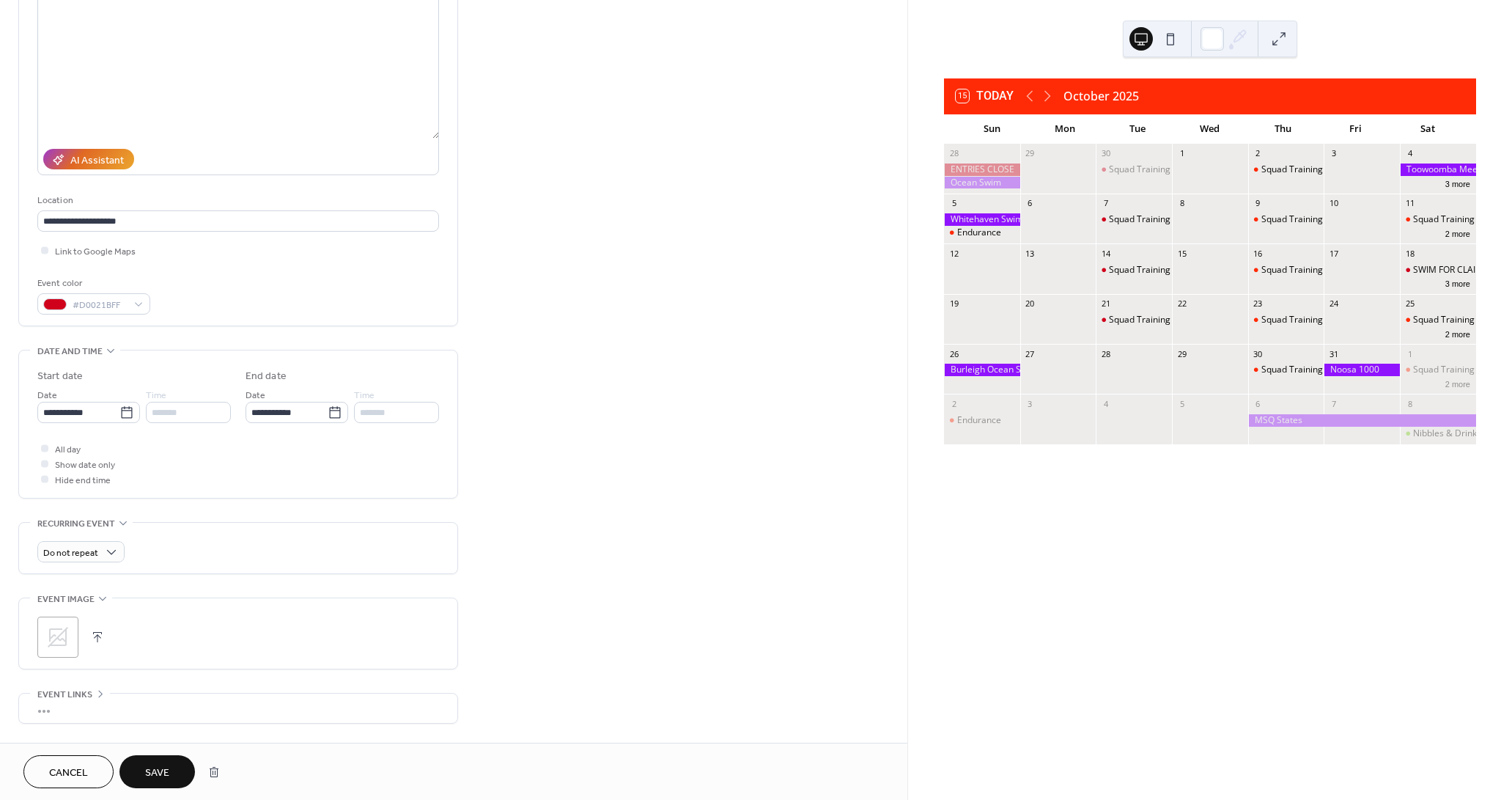 click on "Save" at bounding box center [157, 773] 